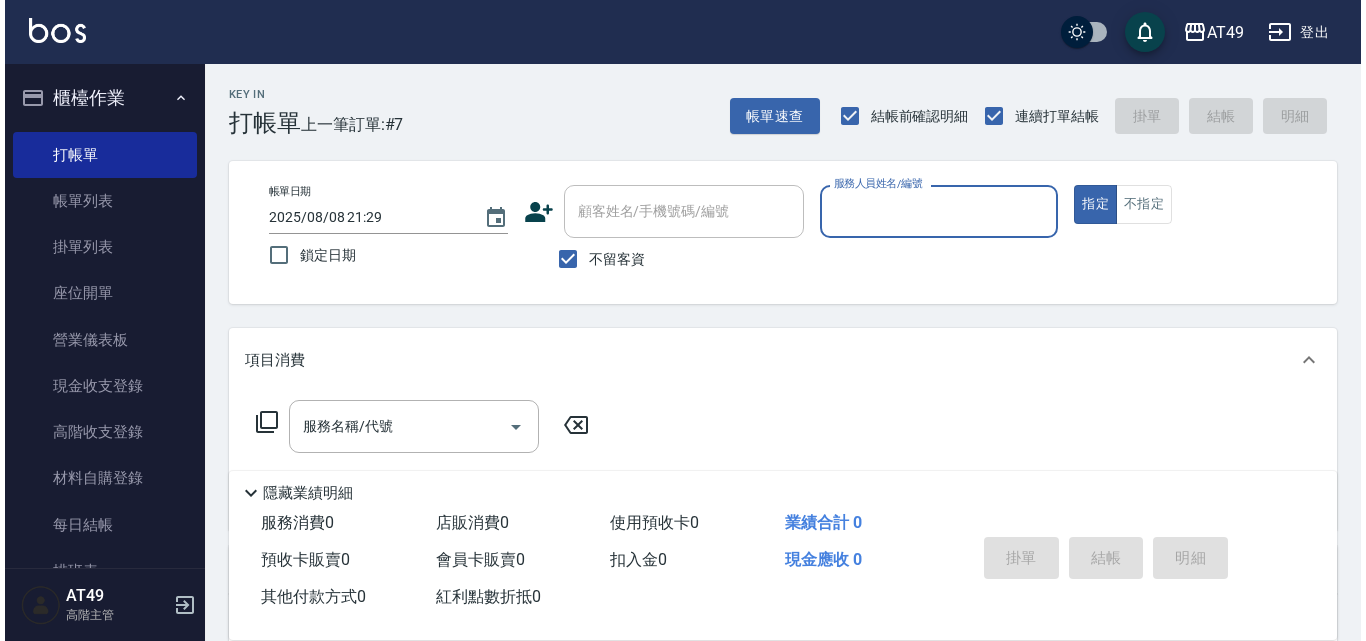 scroll, scrollTop: 0, scrollLeft: 0, axis: both 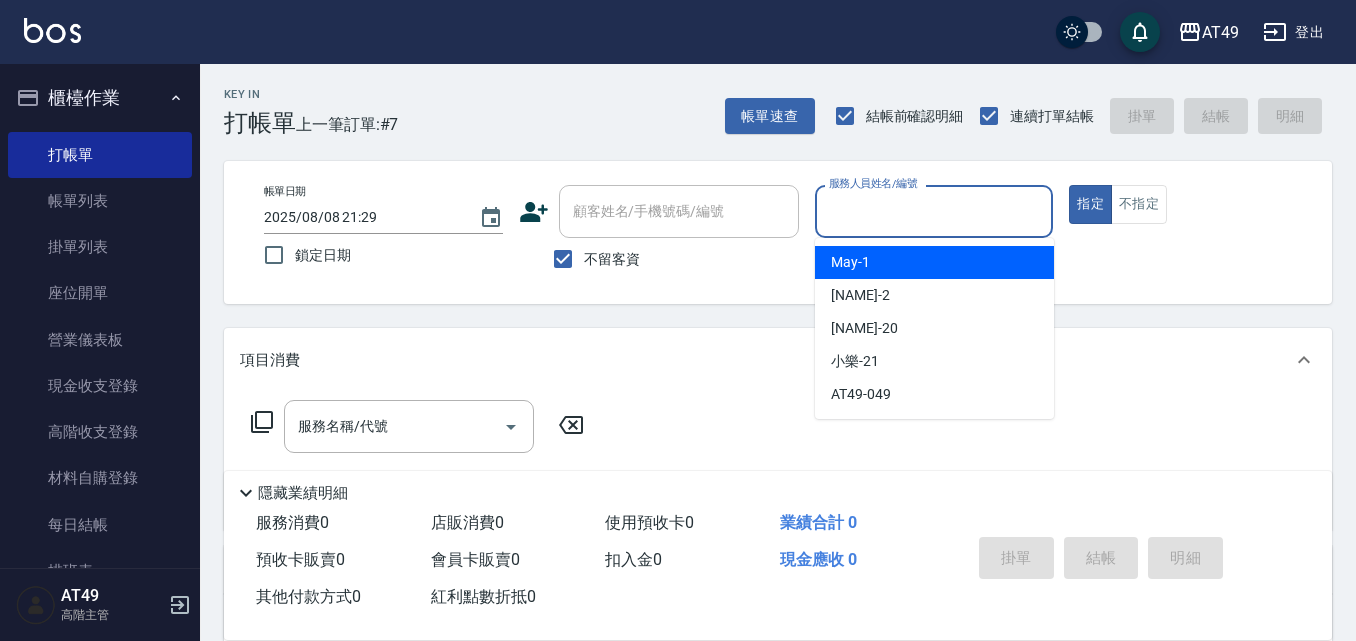 click on "服務人員姓名/編號" at bounding box center (934, 211) 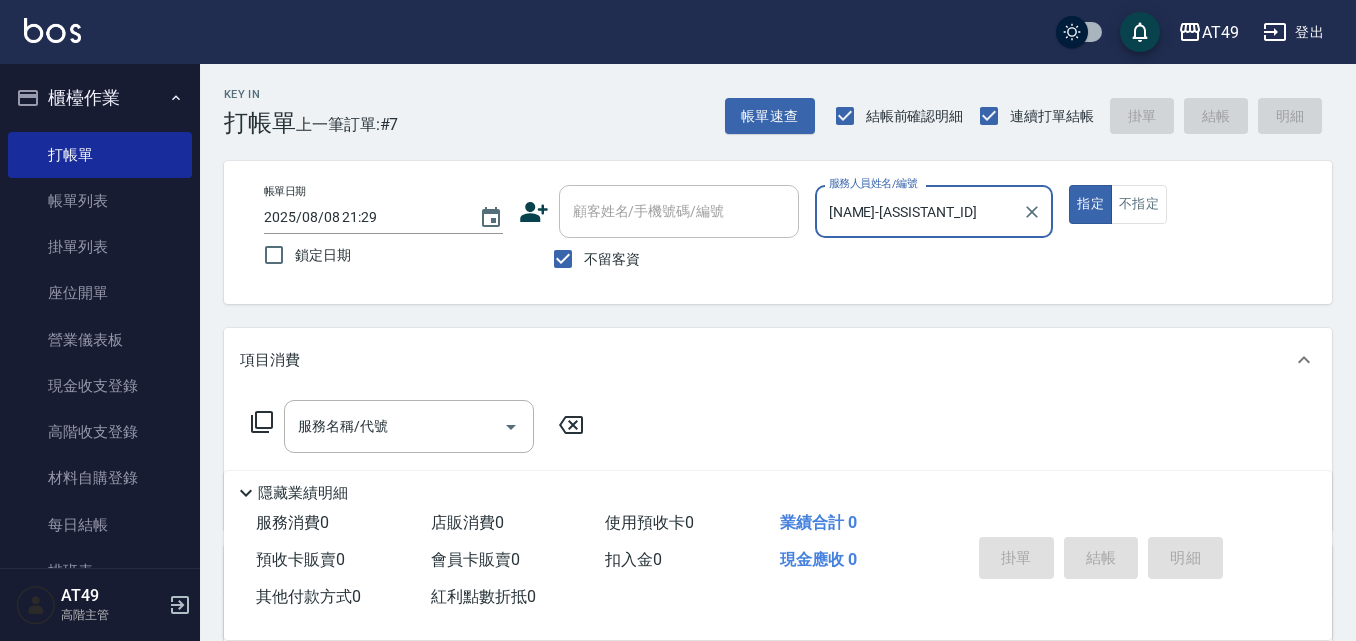 type on "[NAME]-[ASSISTANT_ID]" 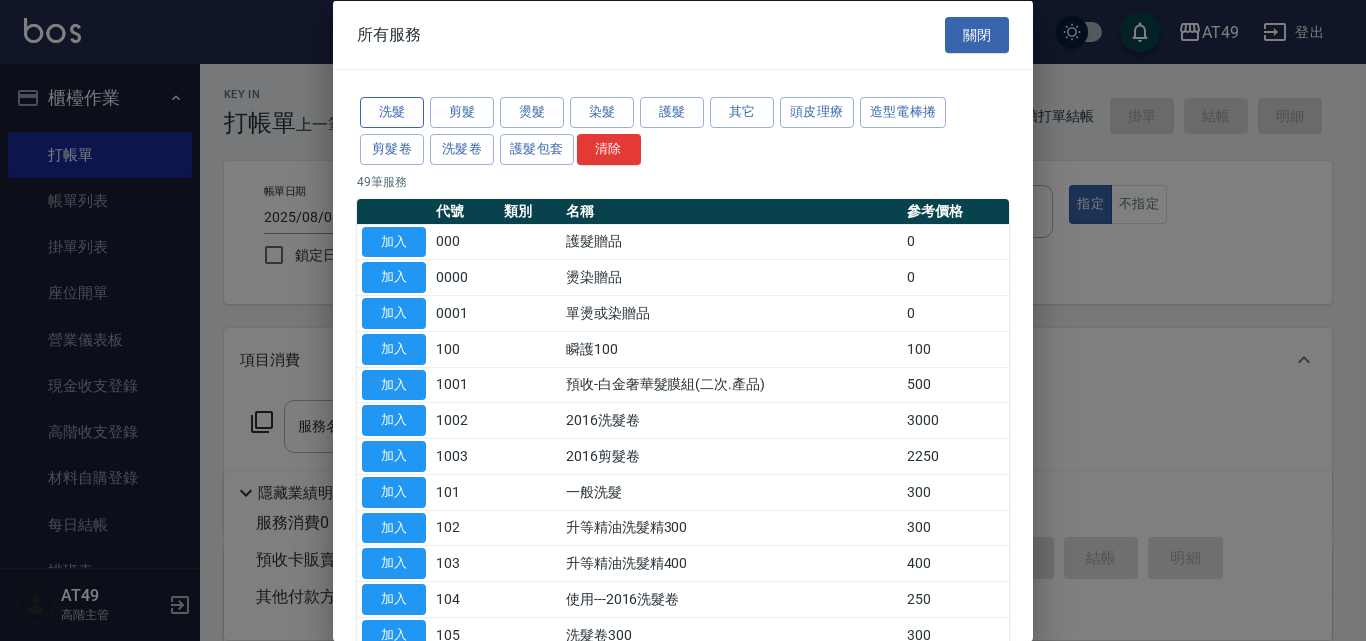 click on "洗髮" at bounding box center (392, 112) 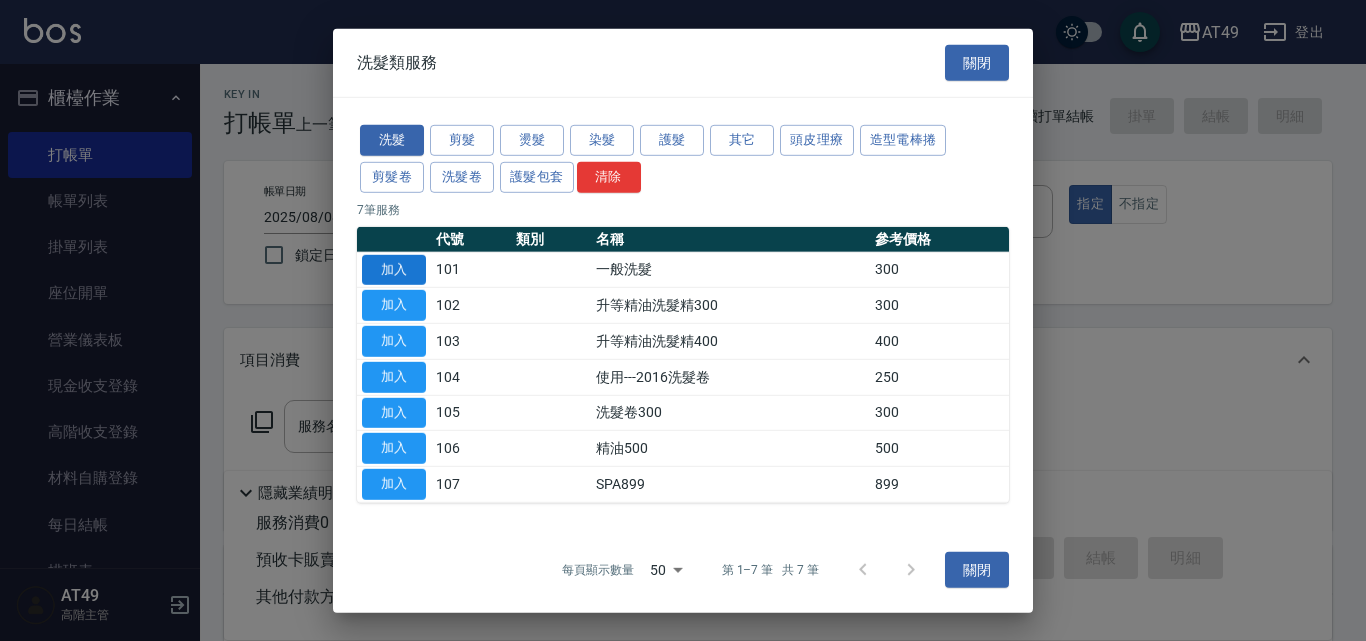 click on "加入" at bounding box center (394, 269) 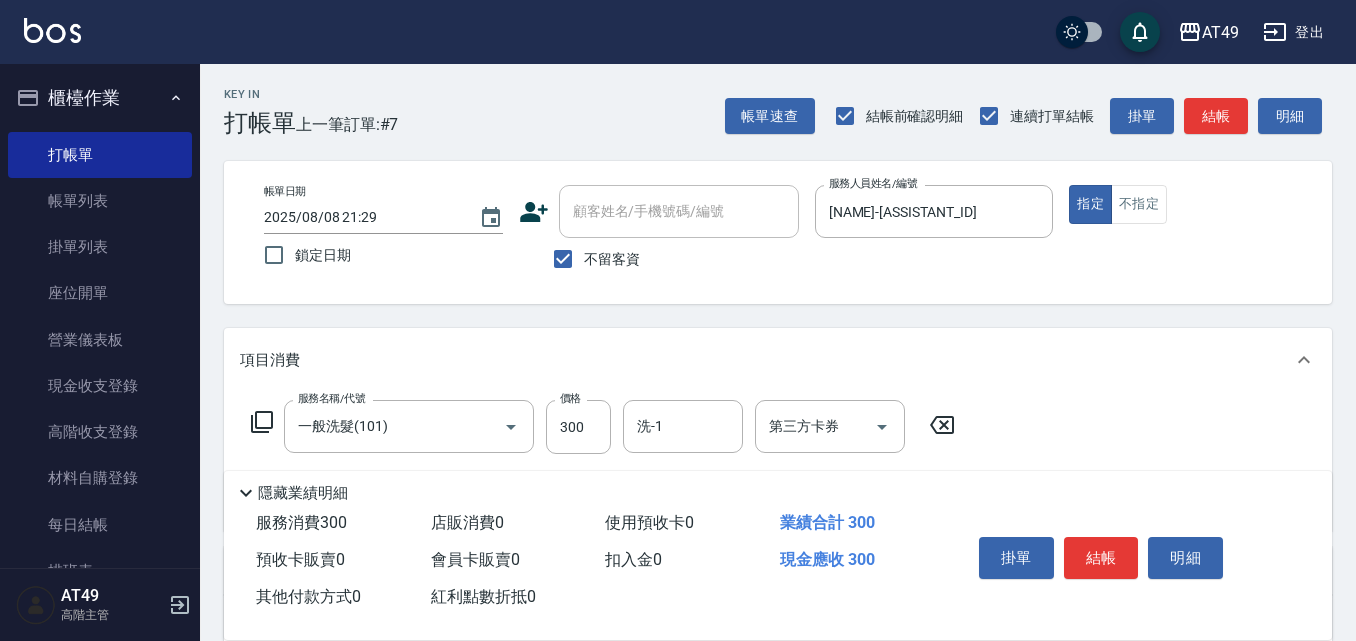 click 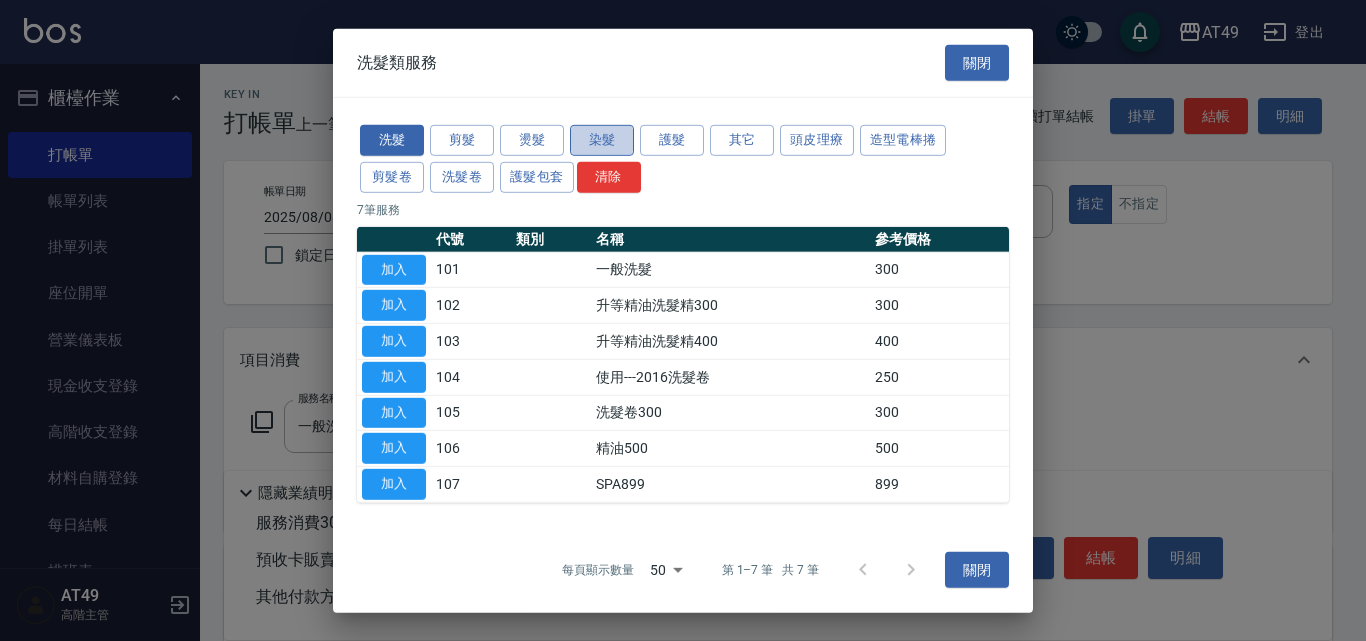 click on "染髮" at bounding box center [602, 140] 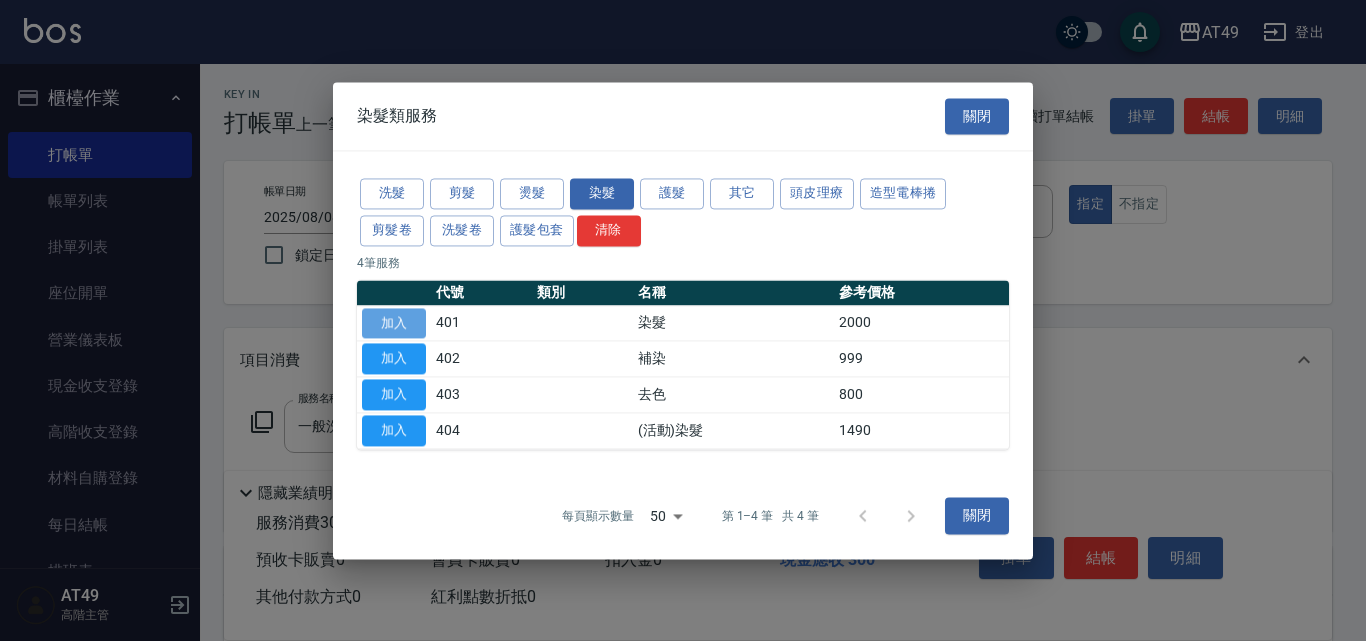 click on "加入" at bounding box center (394, 323) 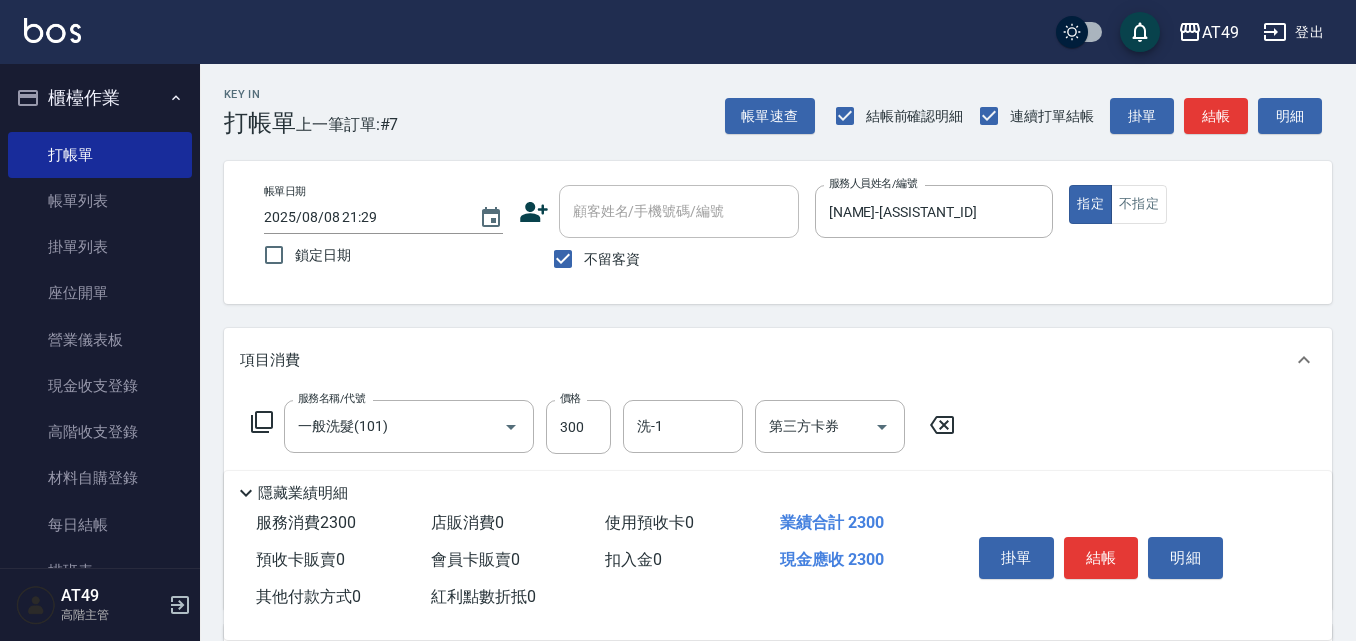click 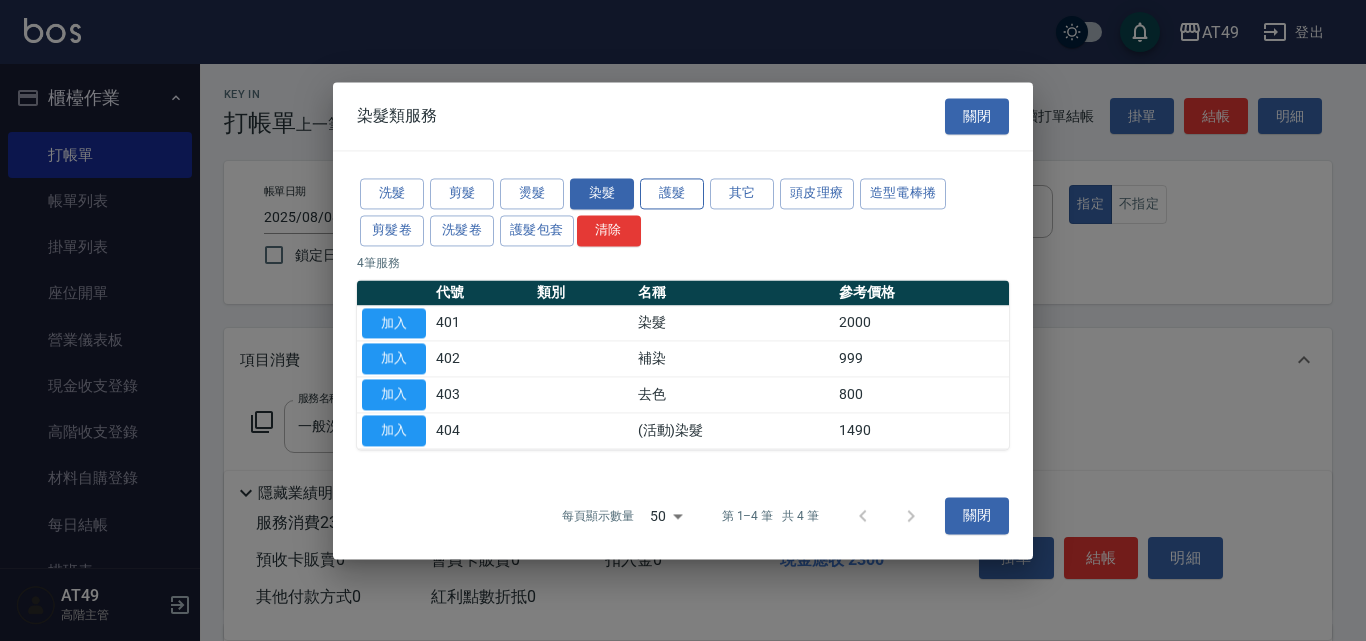 click on "護髮" at bounding box center [672, 193] 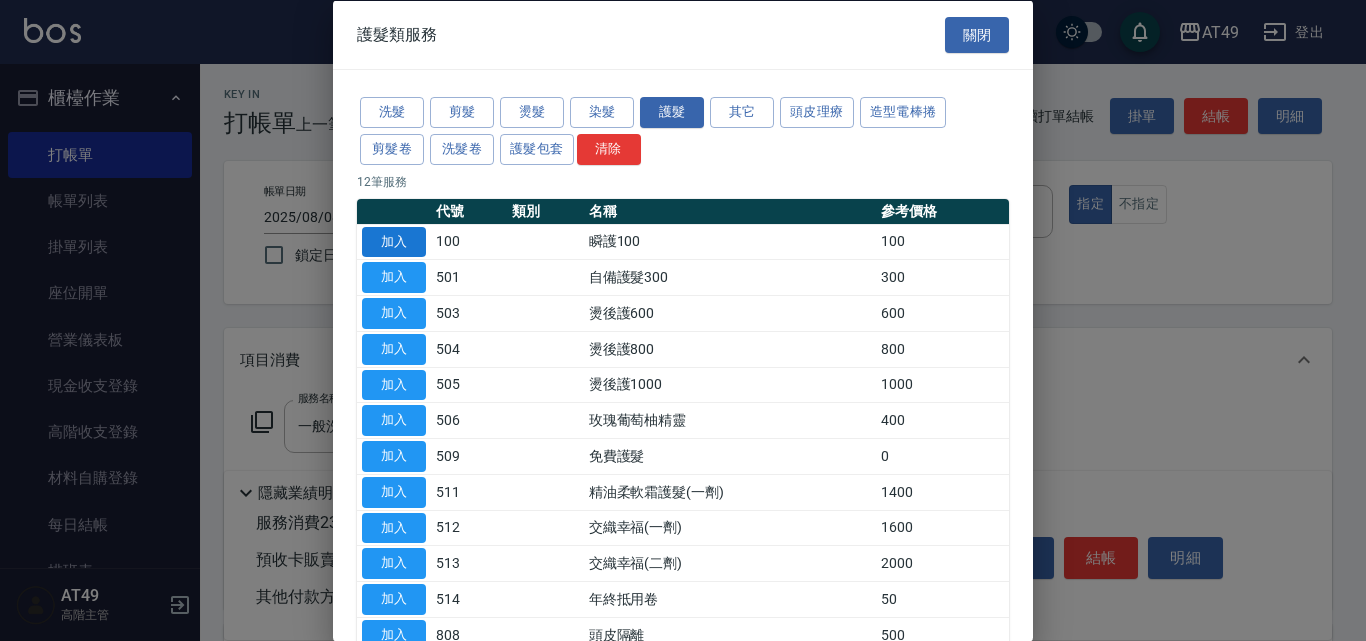 click on "加入" at bounding box center [394, 241] 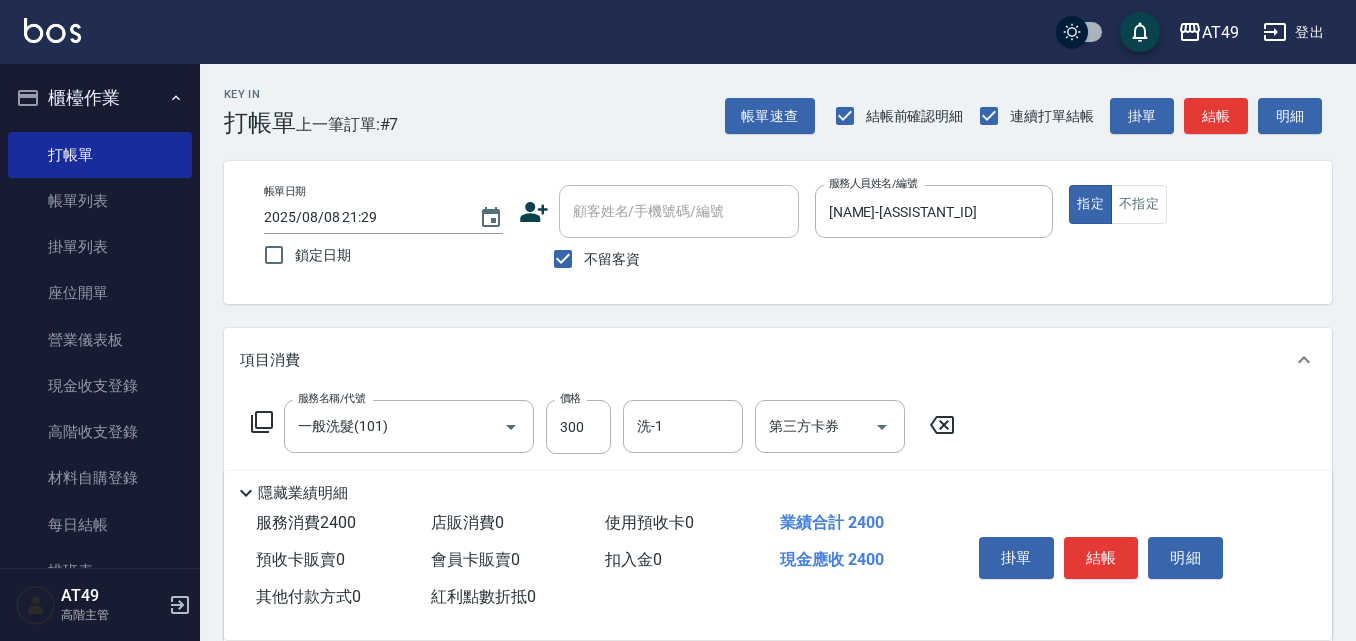 click 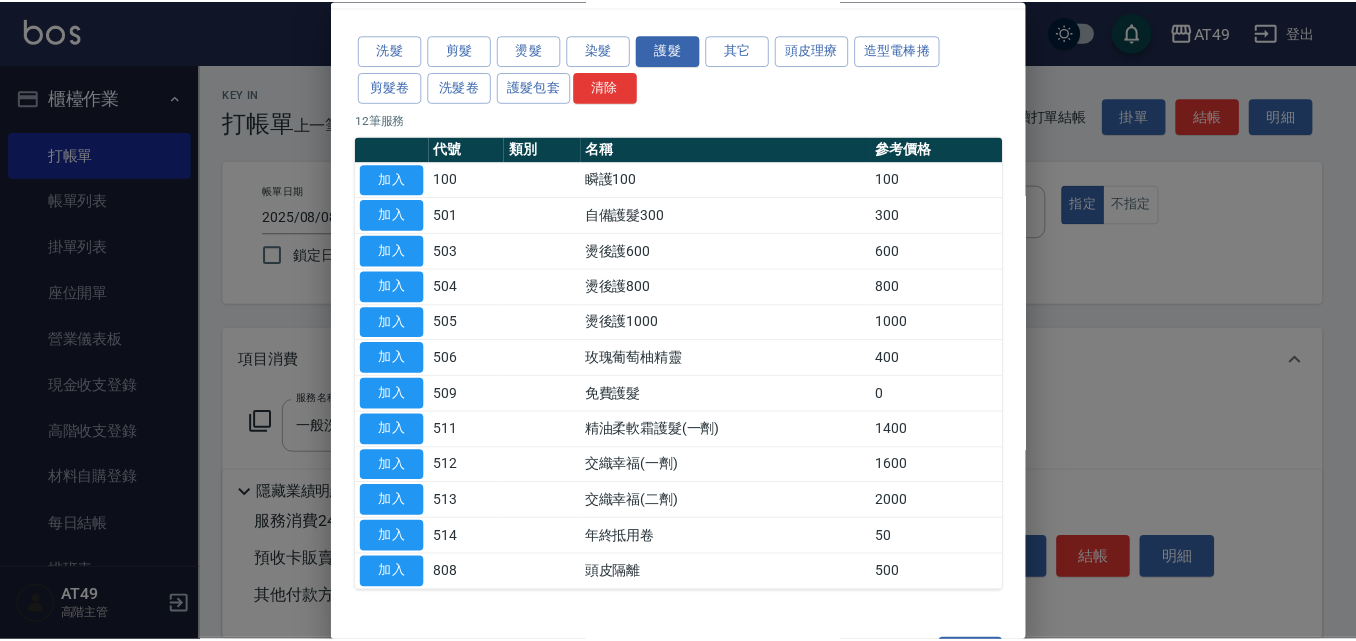 scroll, scrollTop: 122, scrollLeft: 0, axis: vertical 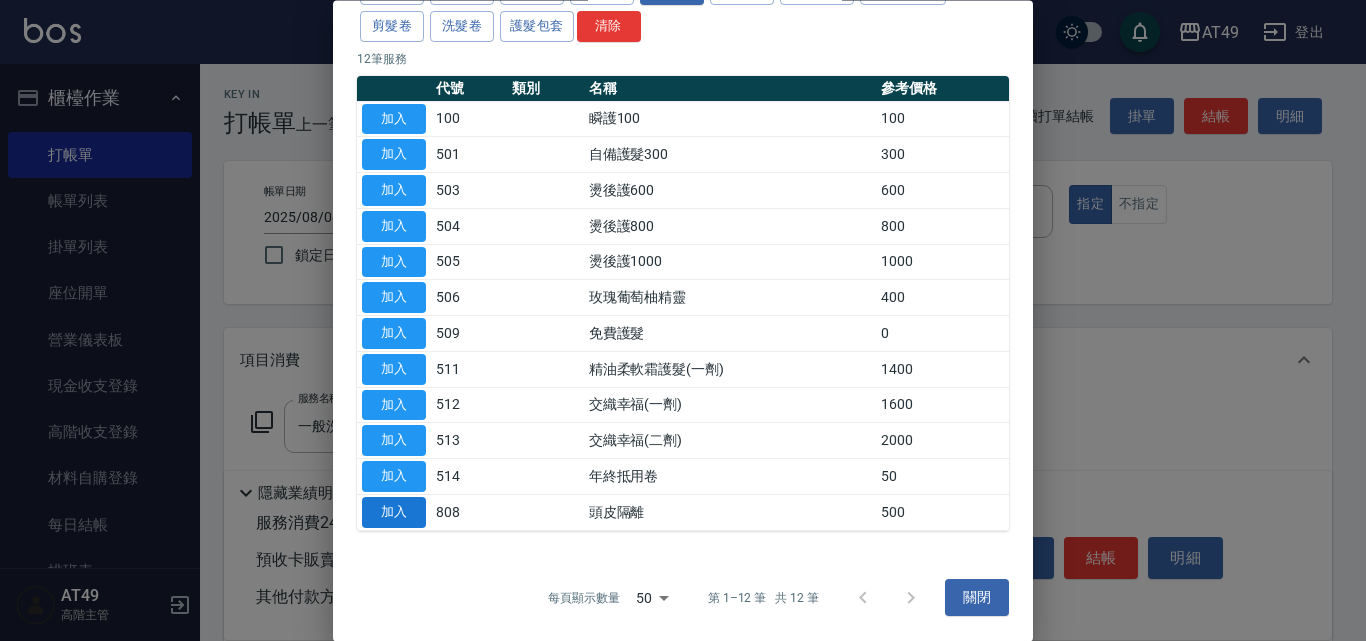 click on "加入" at bounding box center (394, 512) 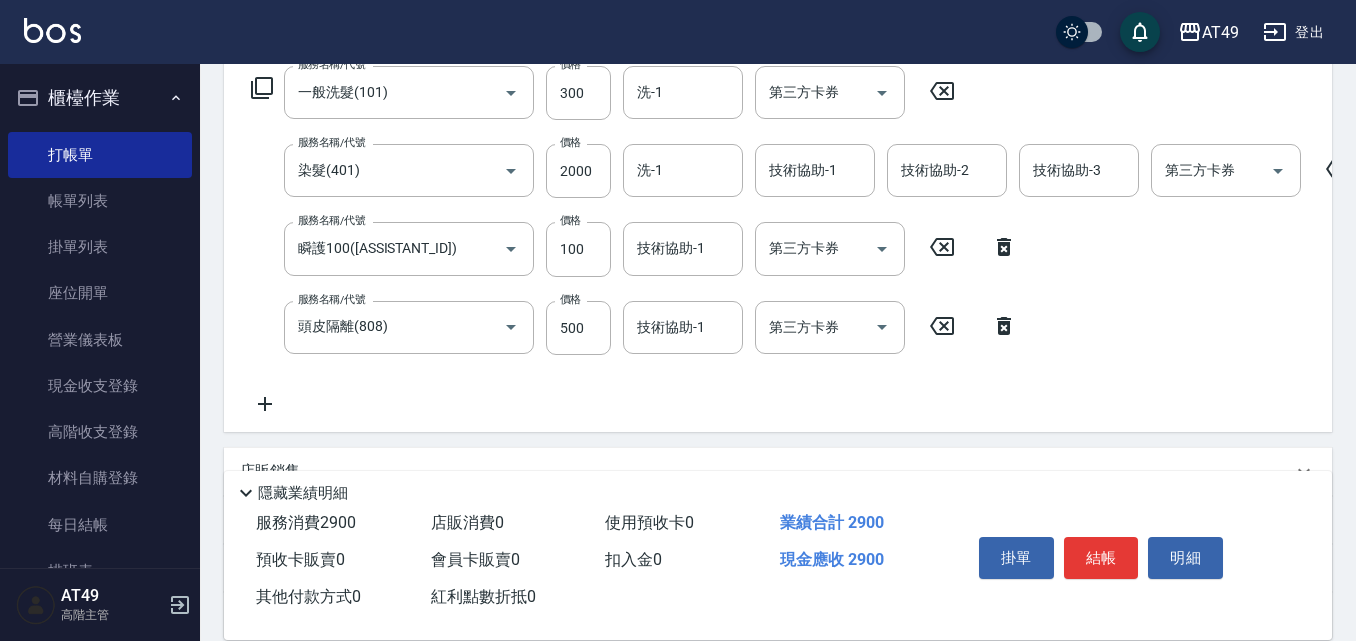 scroll, scrollTop: 400, scrollLeft: 0, axis: vertical 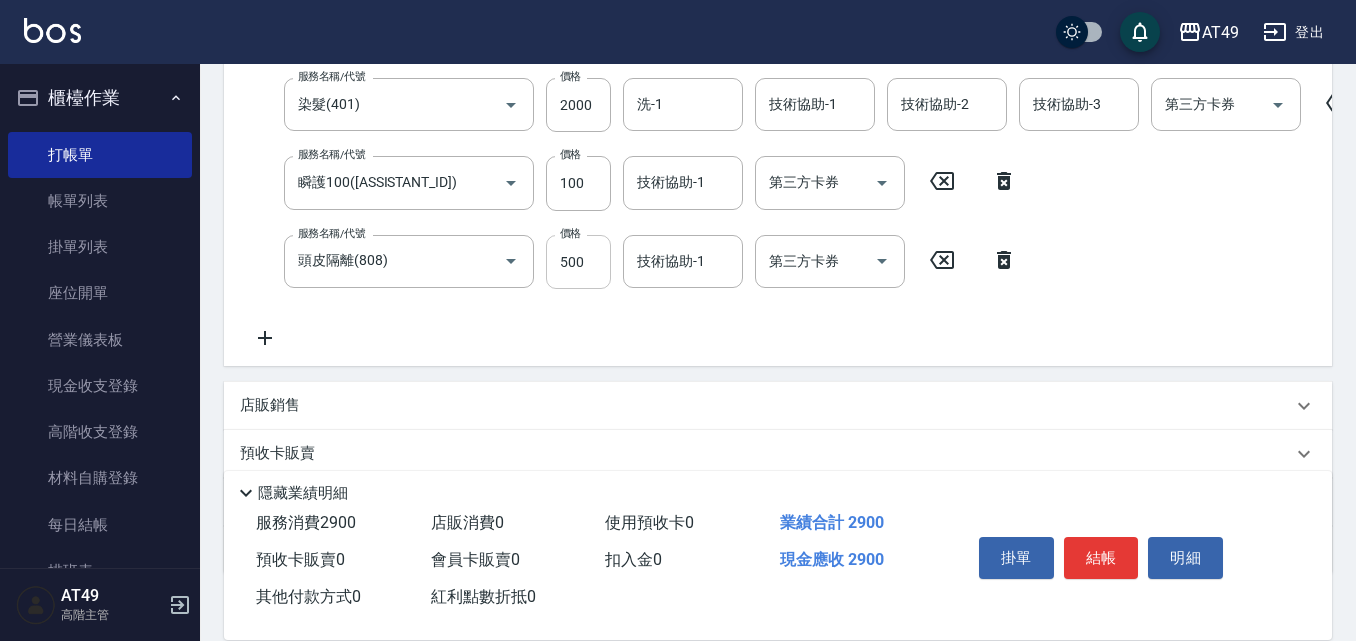 click on "500" at bounding box center (578, 262) 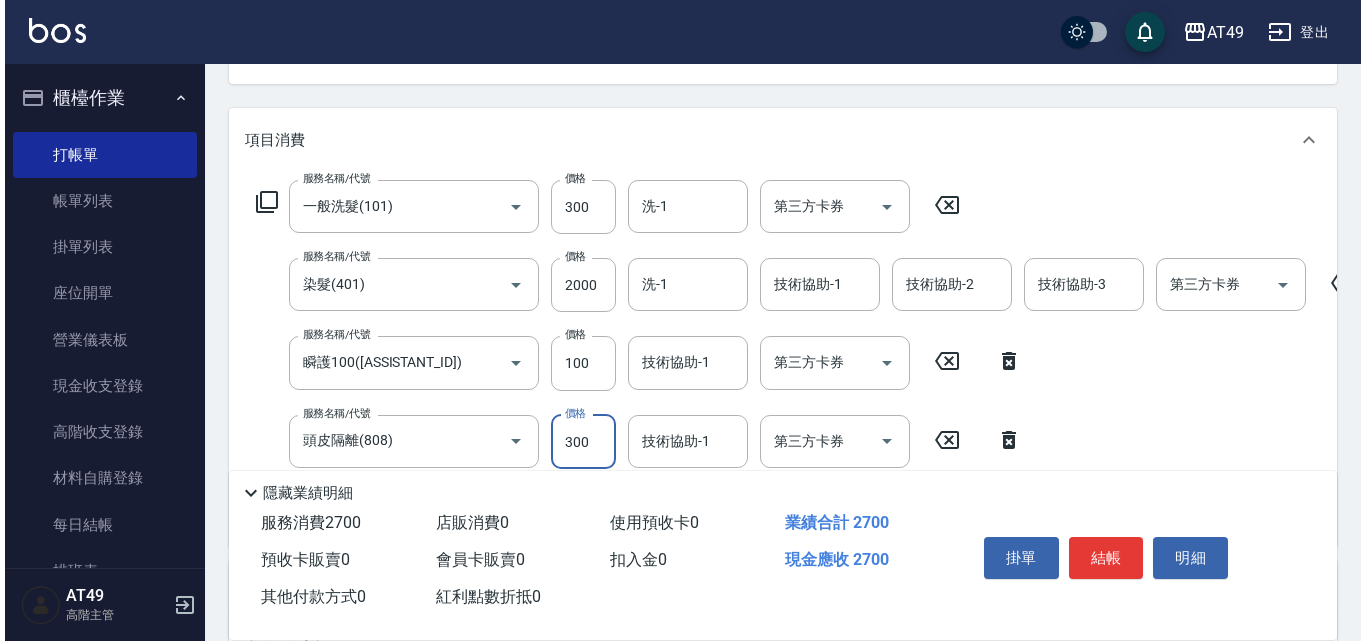scroll, scrollTop: 300, scrollLeft: 0, axis: vertical 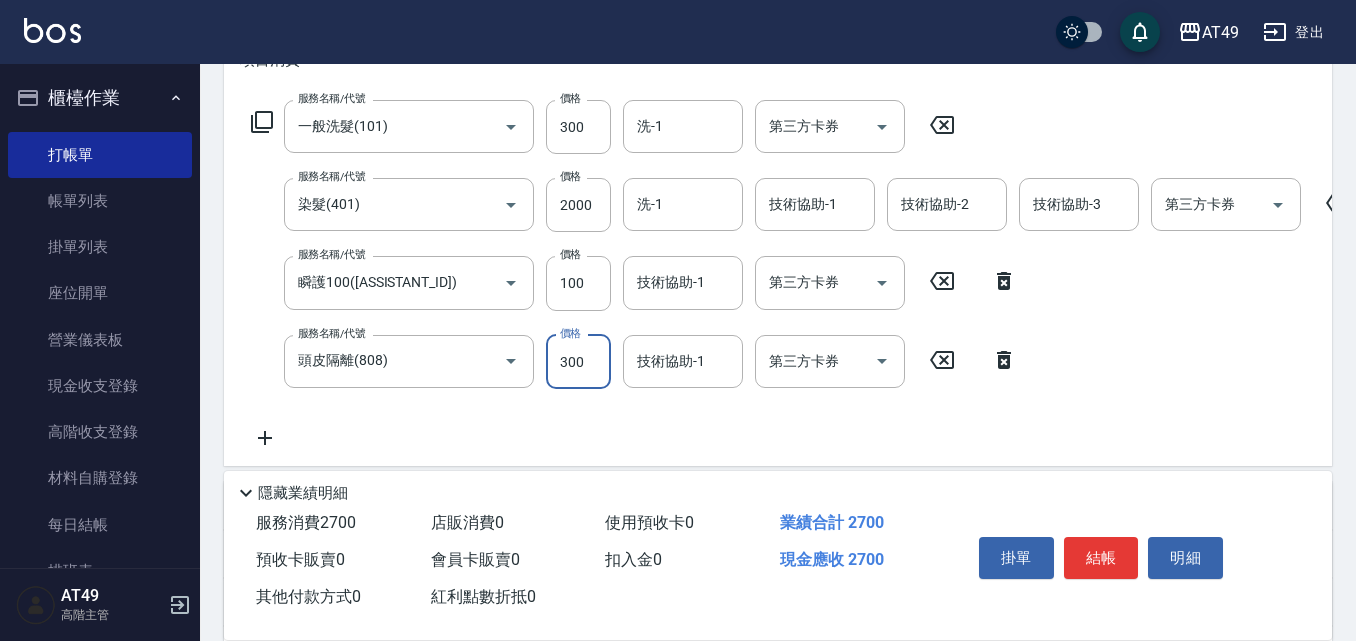 type on "300" 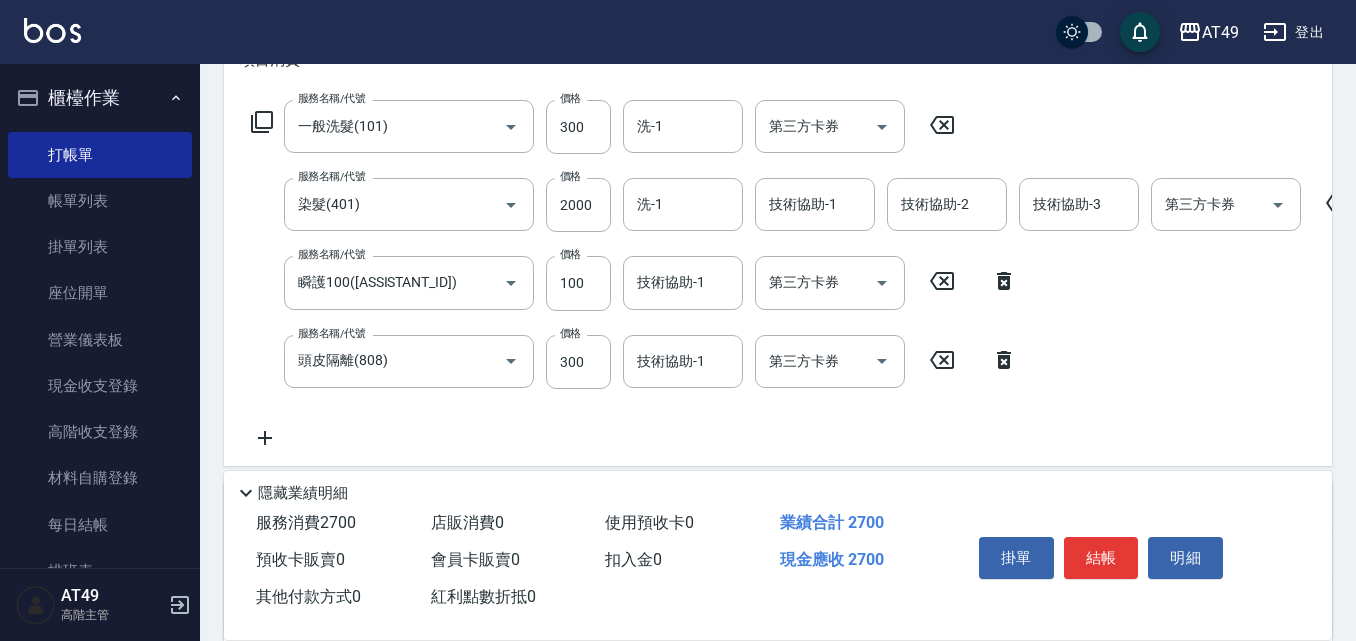 click 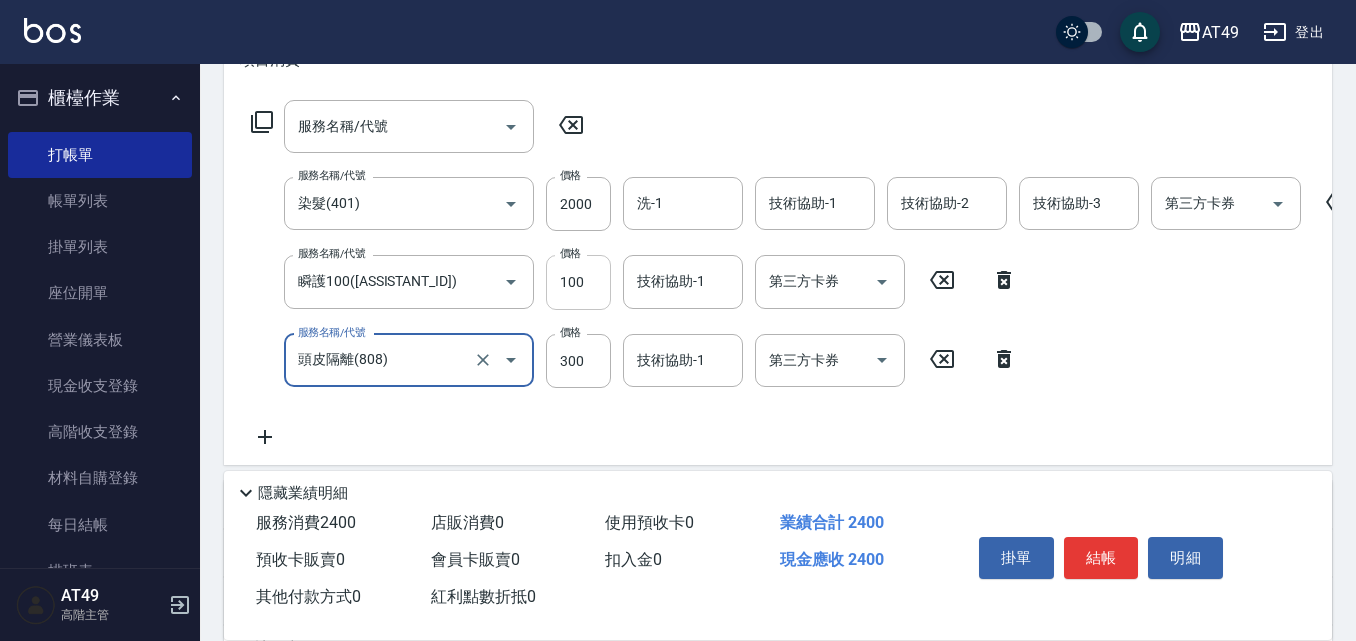 click on "100" at bounding box center (578, 282) 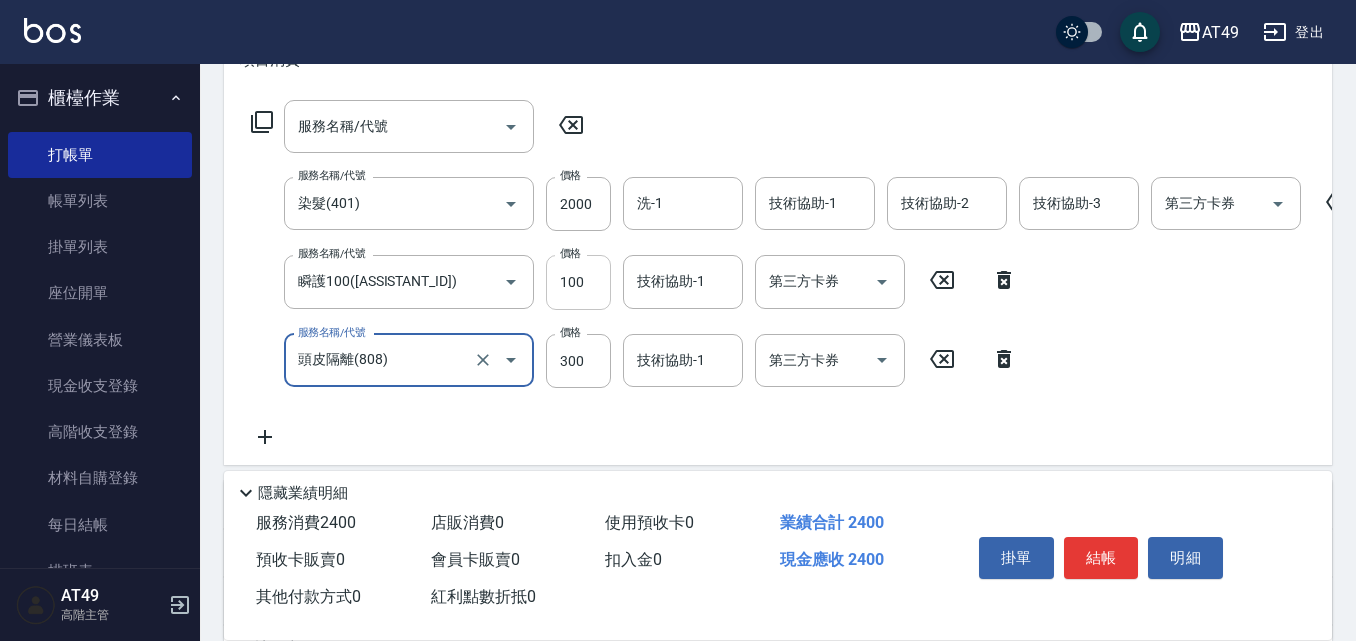click on "100" at bounding box center [578, 282] 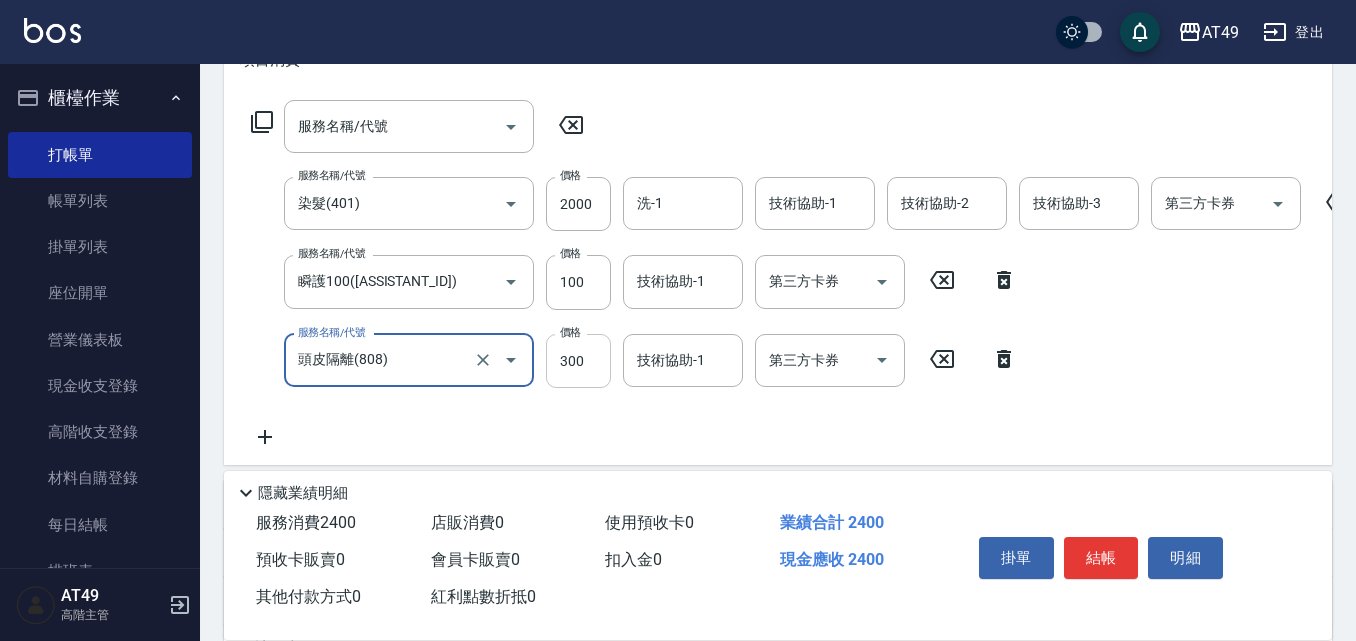 drag, startPoint x: 556, startPoint y: 355, endPoint x: 578, endPoint y: 353, distance: 22.090721 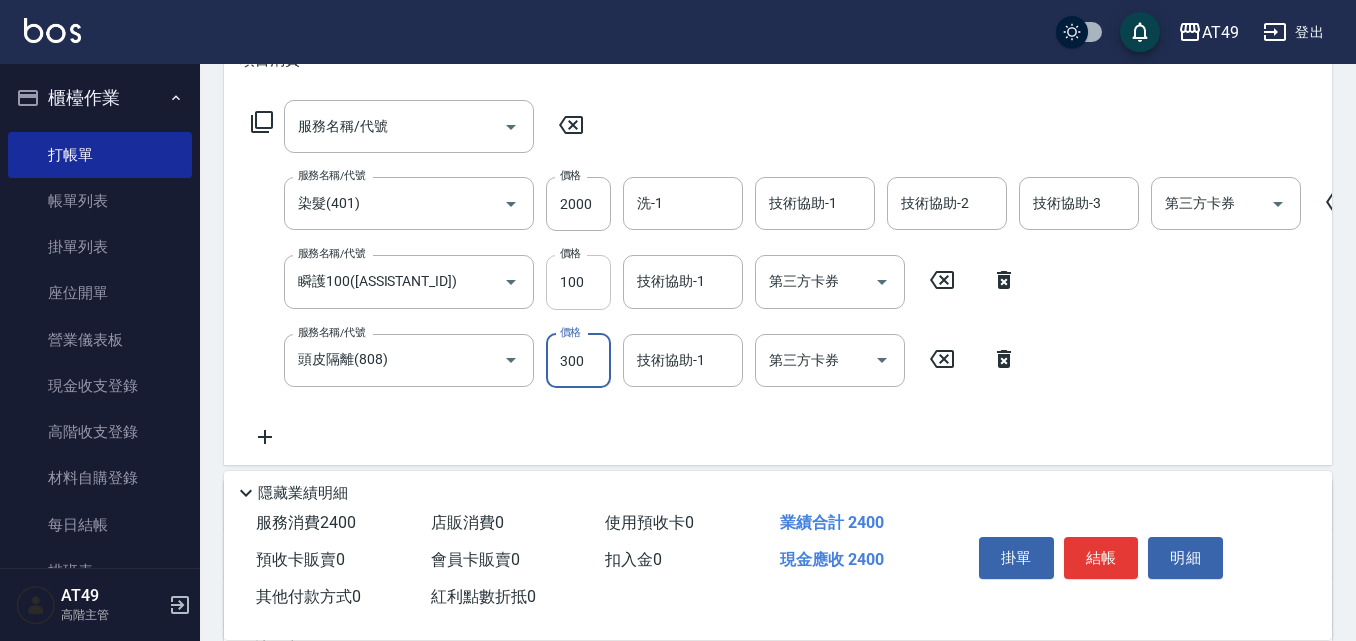 click on "100" at bounding box center (578, 282) 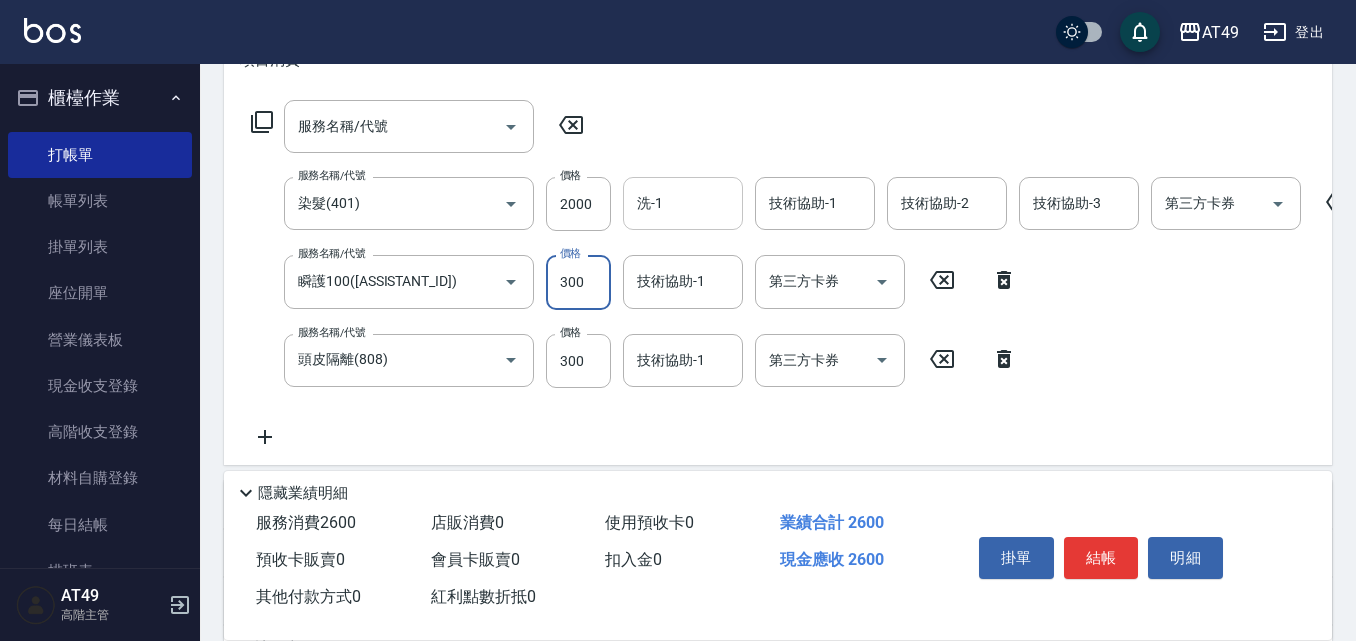 type on "300" 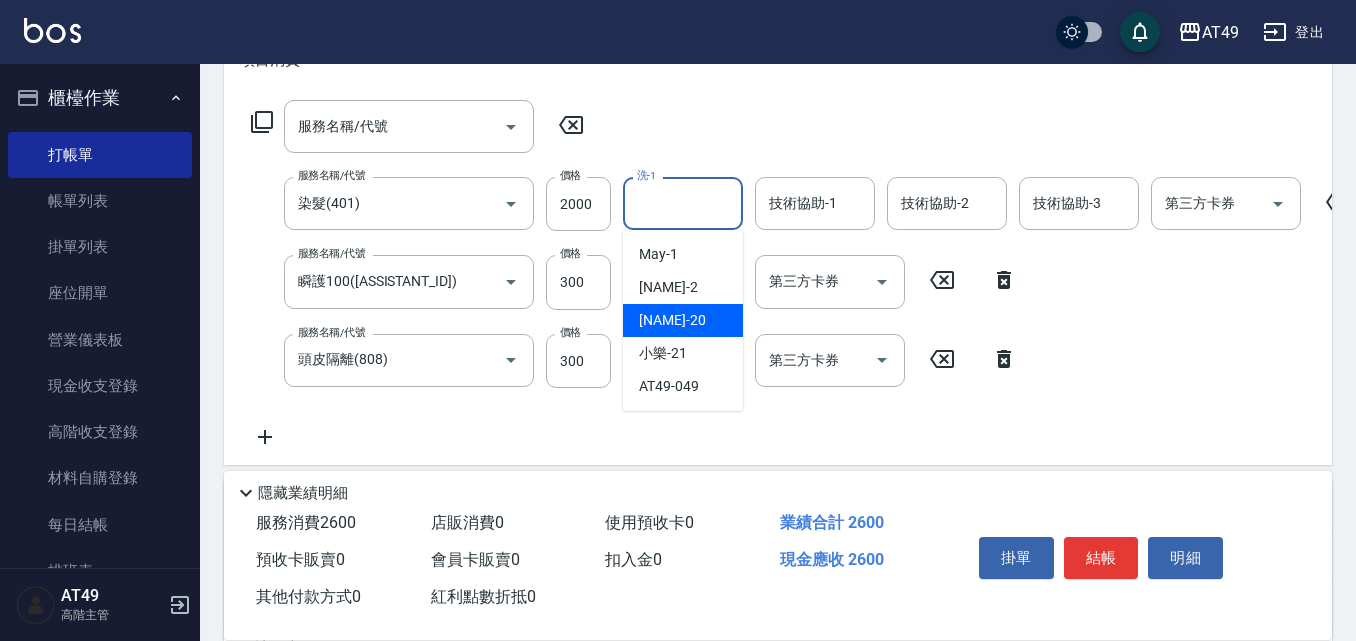 click on "[NAME] -[ASSISTANT_ID]" at bounding box center [683, 320] 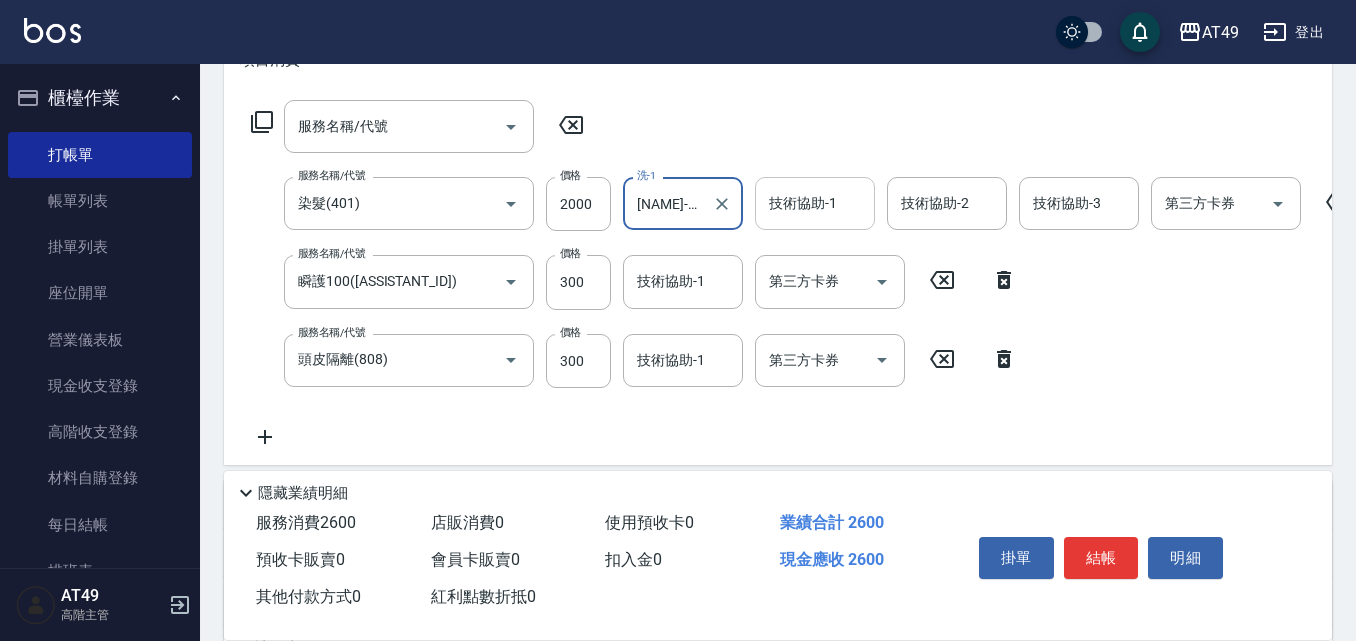 click on "技術協助-1 技術協助-1" at bounding box center (815, 203) 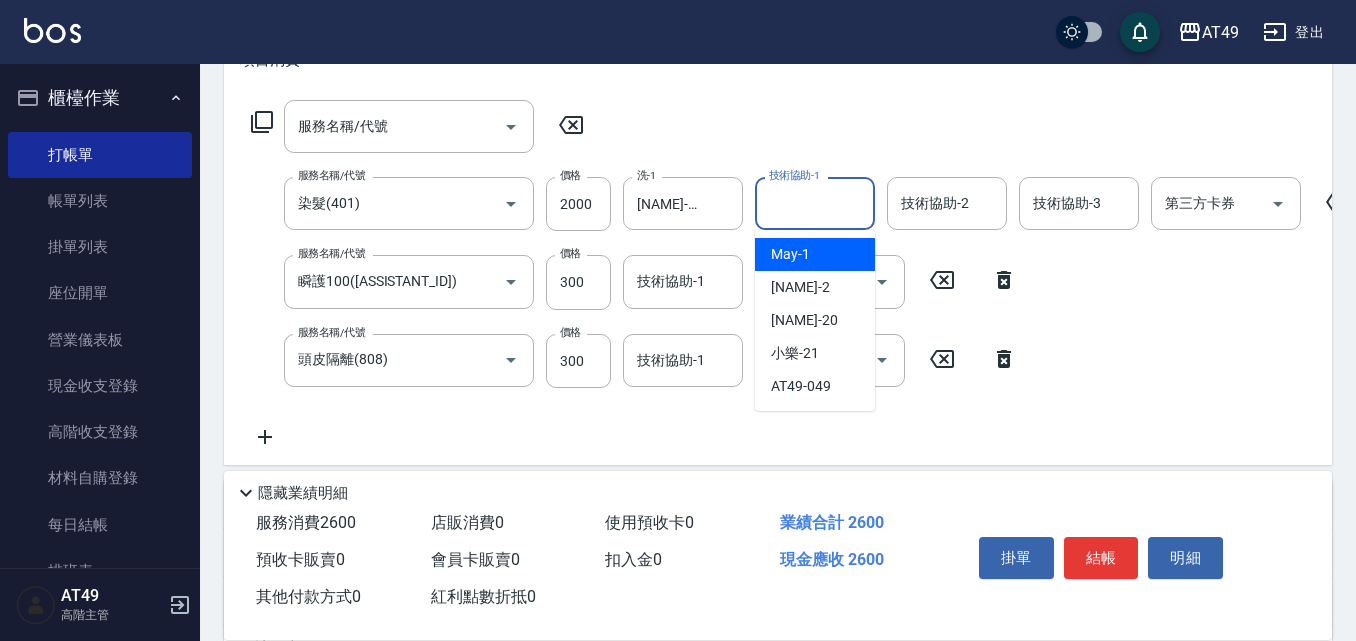 click on "[NAME] -[ASSISTANT_ID]" at bounding box center [815, 254] 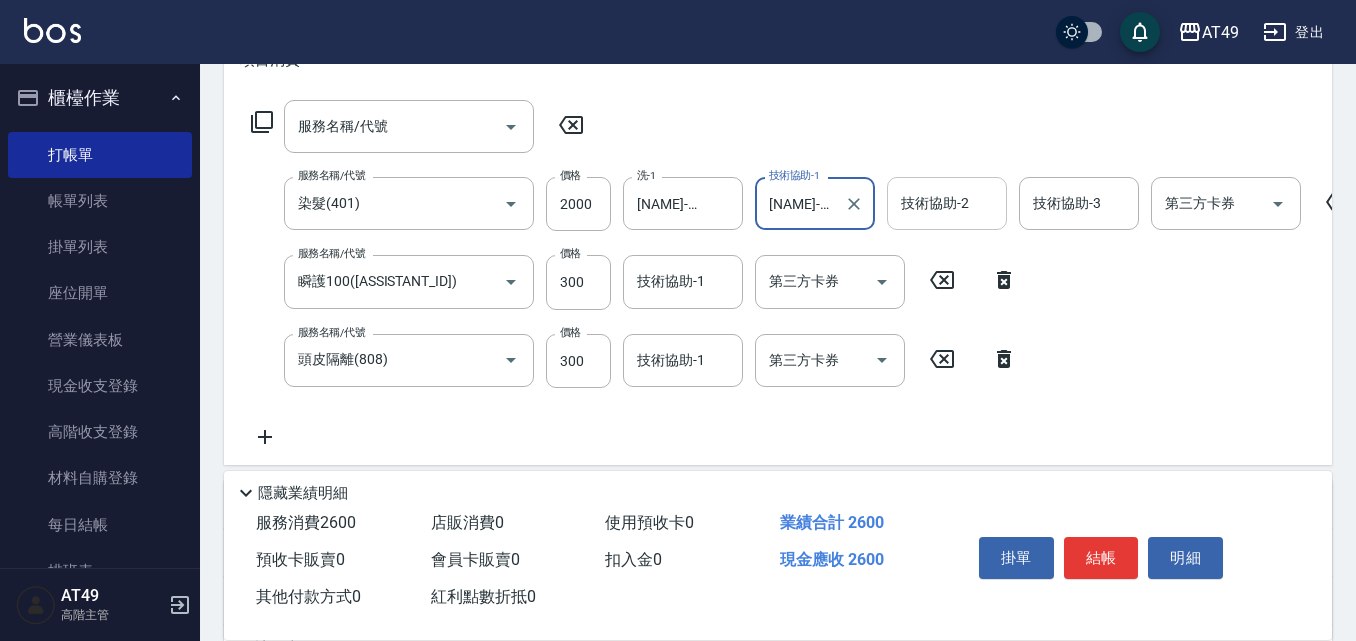 click on "技術協助-2" at bounding box center [947, 203] 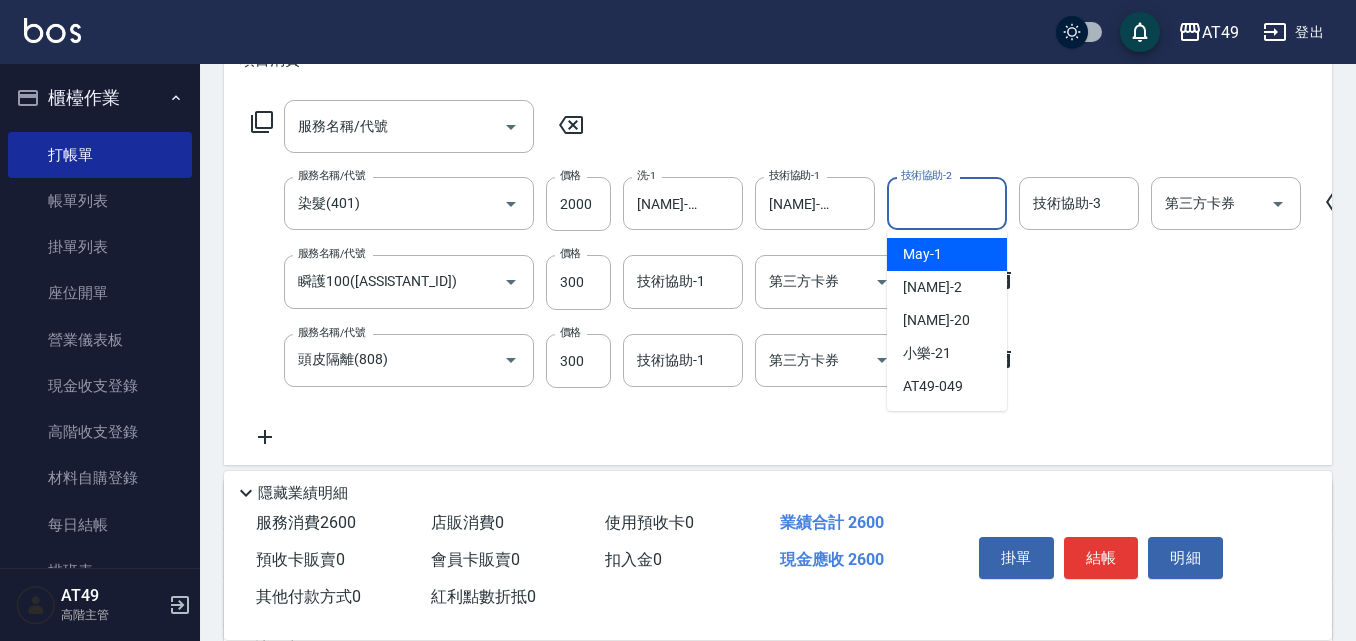 click on "[NAME] -[ASSISTANT_ID]" at bounding box center (947, 254) 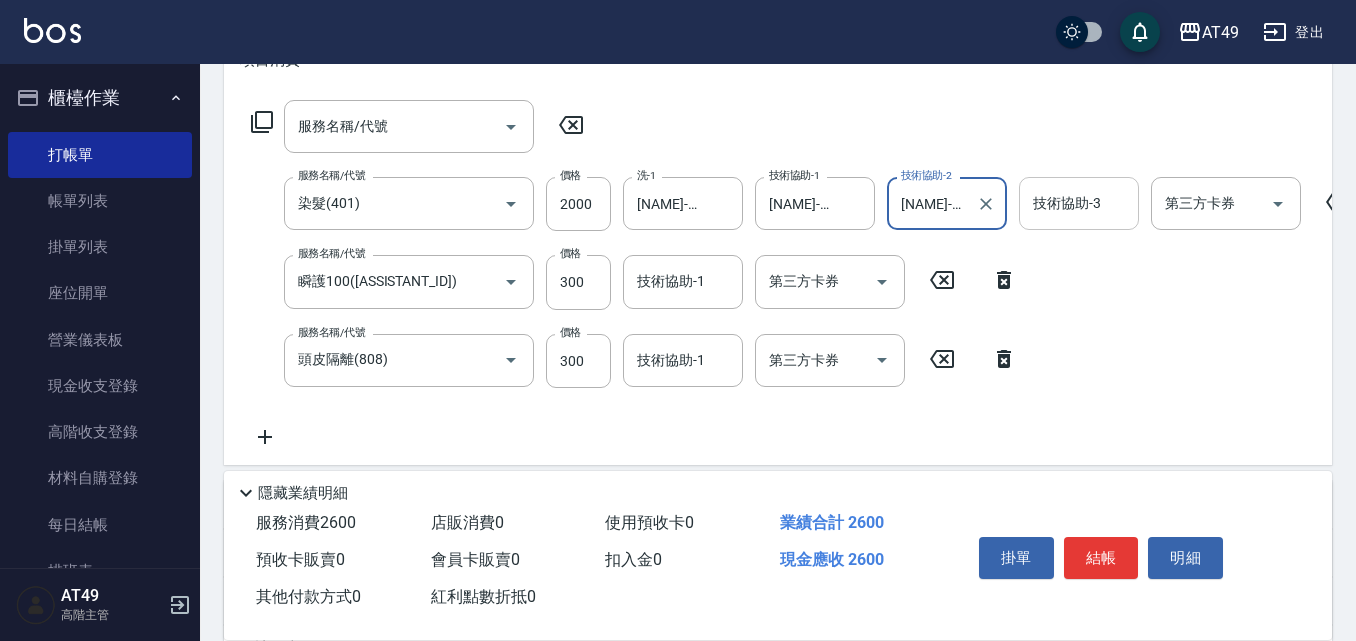 click on "技術協助-3" at bounding box center (1079, 203) 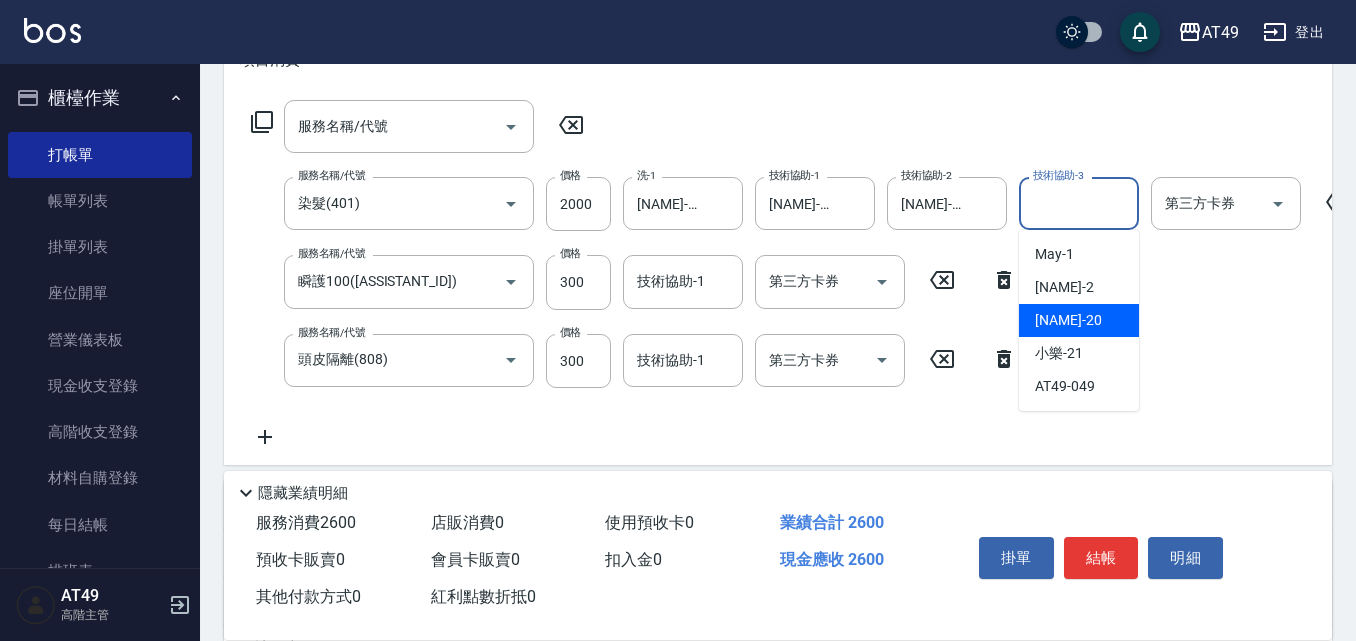 click on "[NAME] -[ASSISTANT_ID]" at bounding box center [1079, 320] 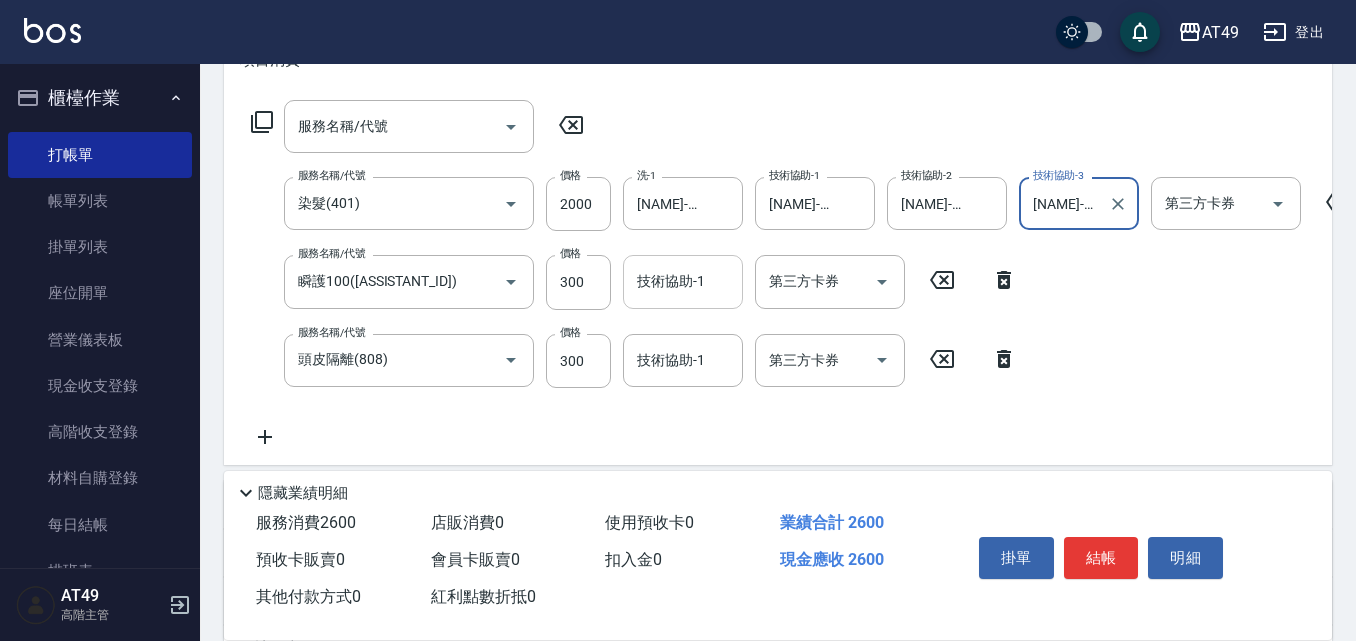click on "技術協助-1 技術協助-1" at bounding box center (683, 281) 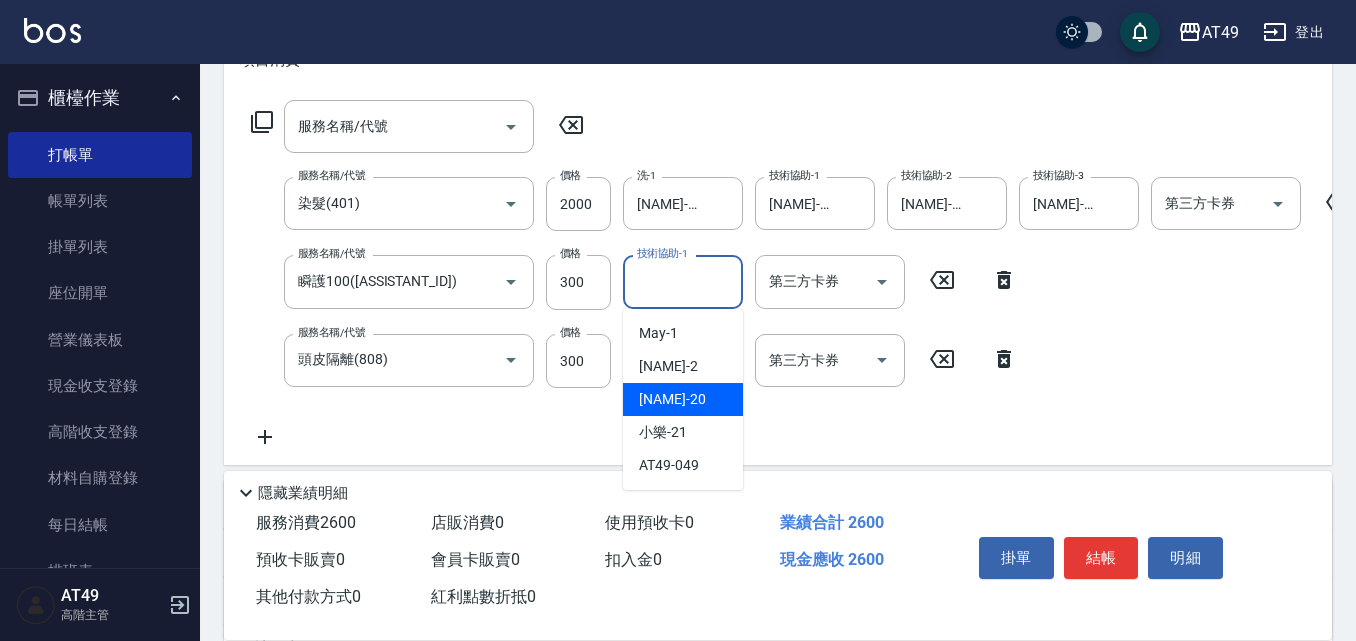 click on "[NAME] -[ASSISTANT_ID]" at bounding box center [672, 399] 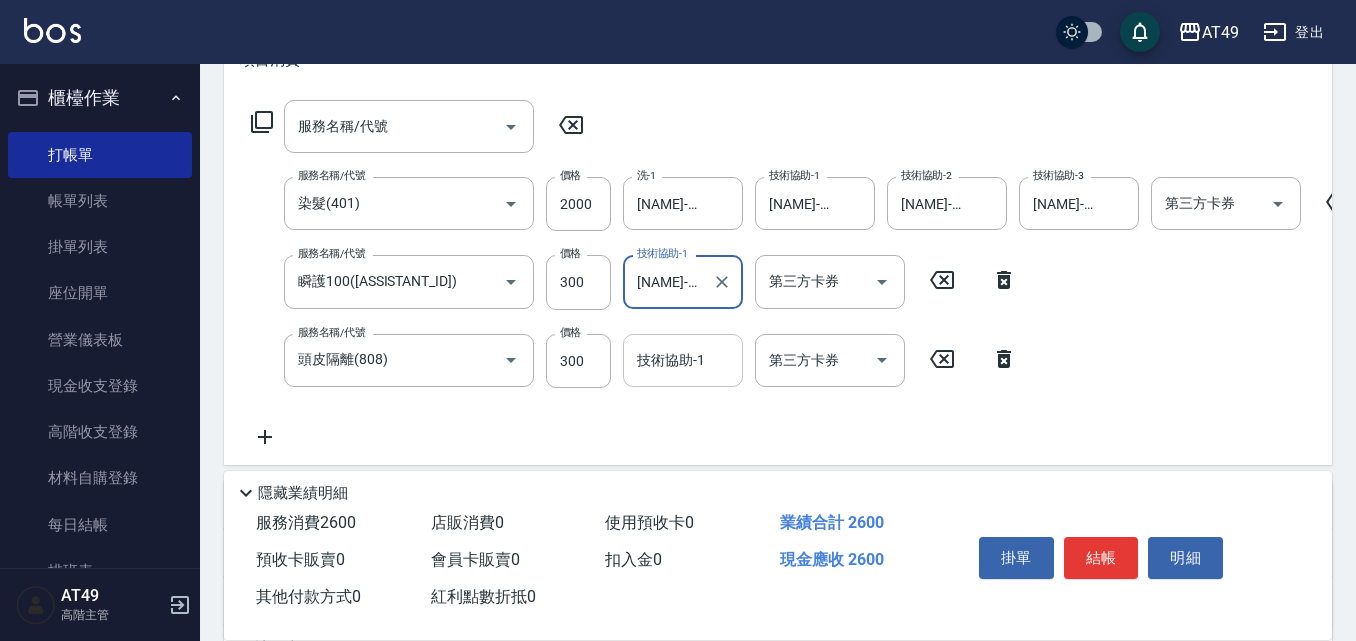 click on "技術協助-1" at bounding box center [683, 360] 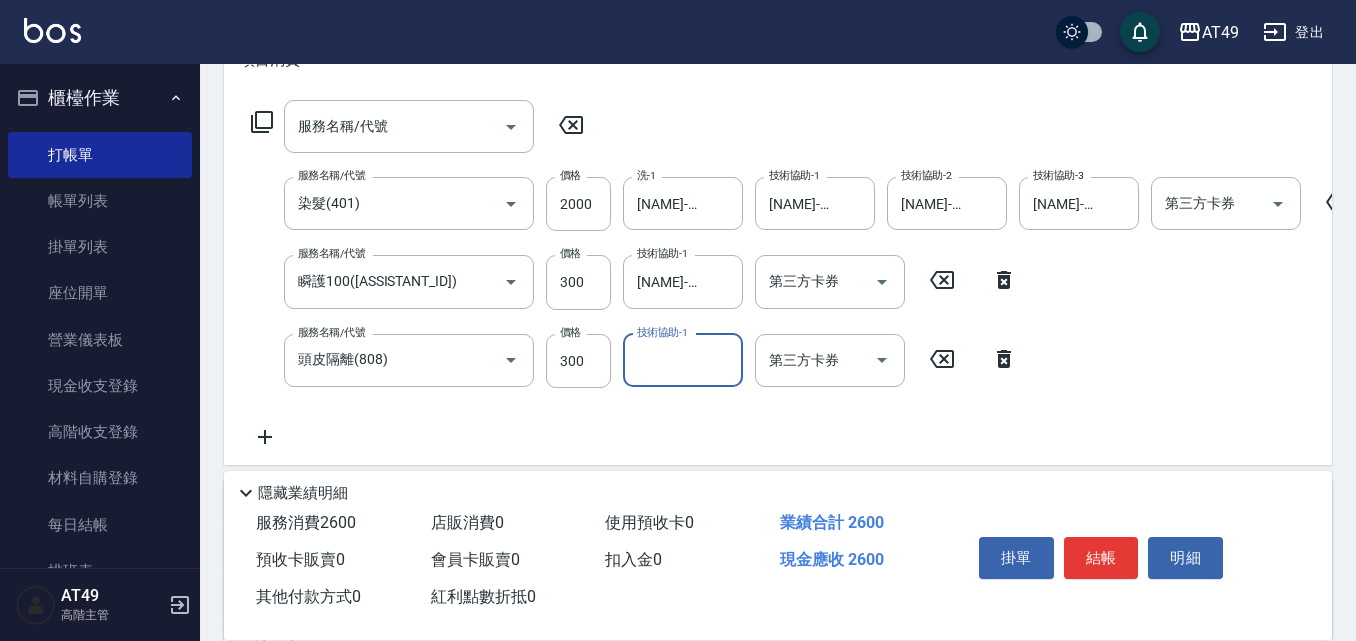 click on "技術協助-1" at bounding box center (683, 360) 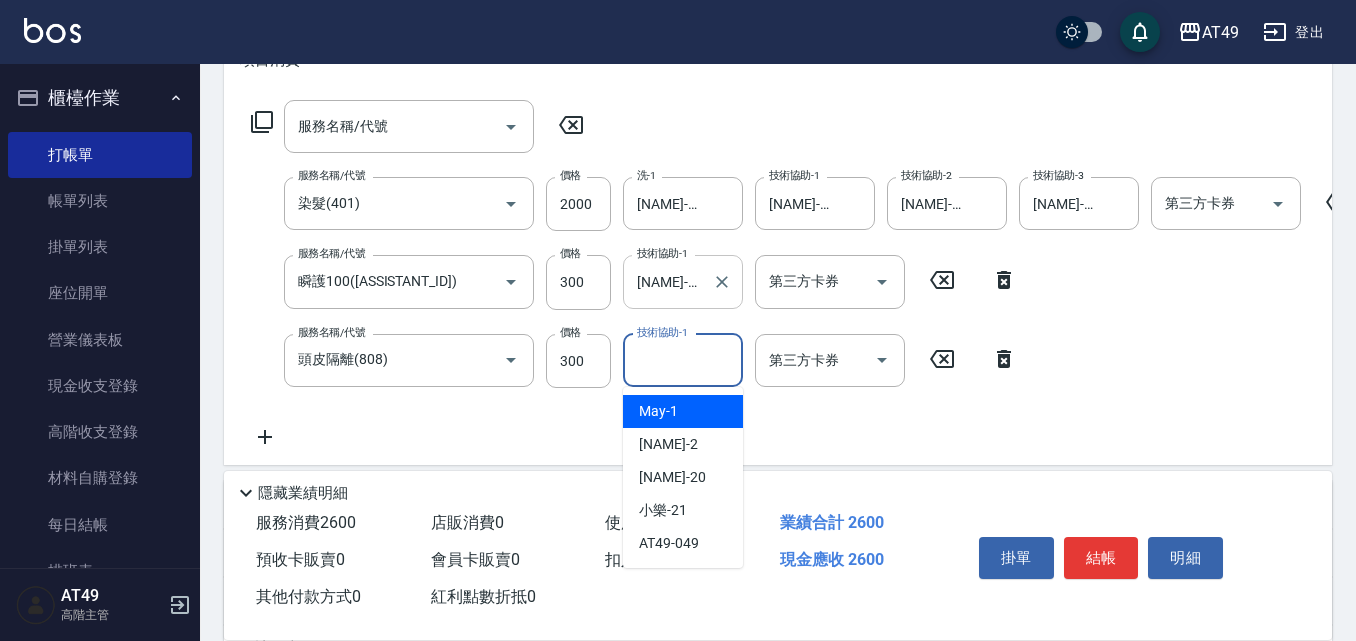 click on "[NAME]-[ASSISTANT_ID]" at bounding box center [668, 281] 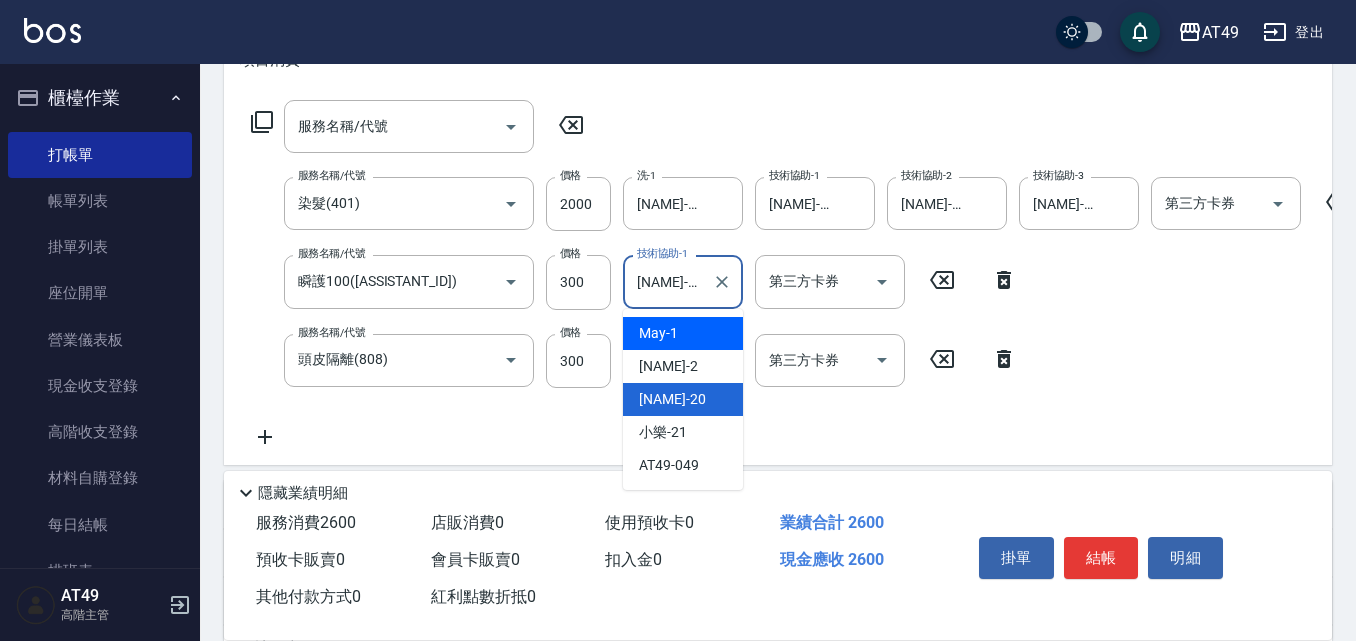 click on "[NAME] -[ASSISTANT_ID]" at bounding box center (683, 333) 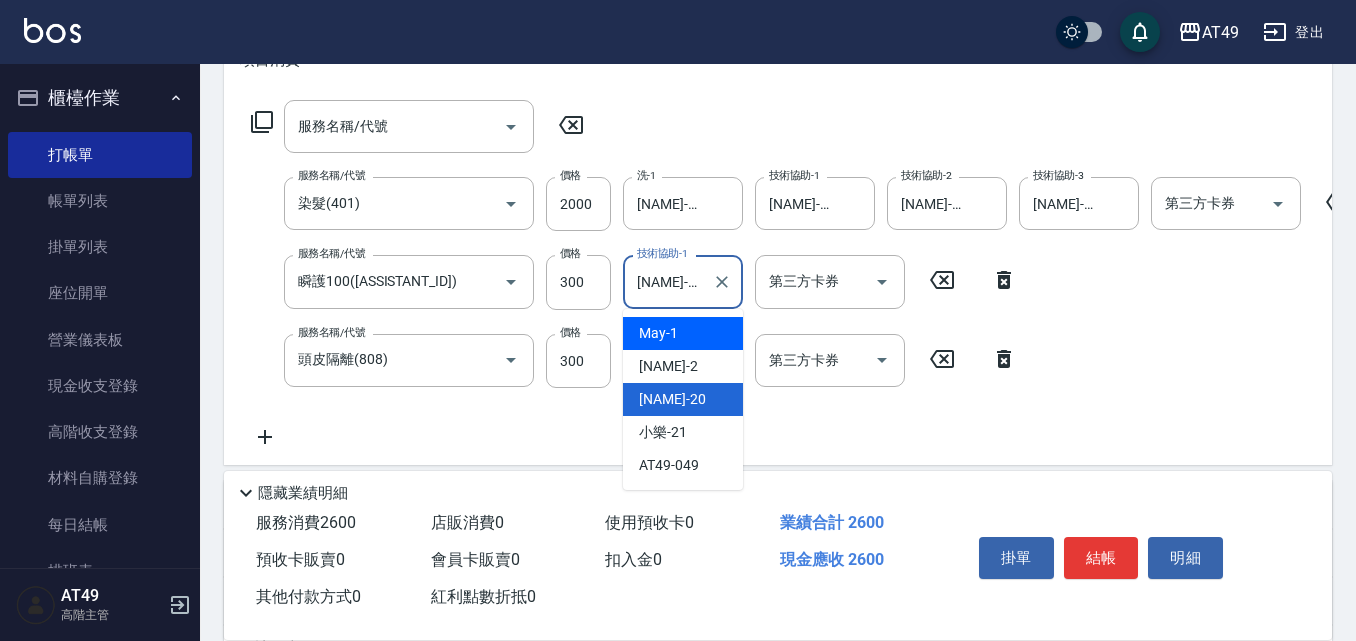type on "[NAME]-[ASSISTANT_ID]" 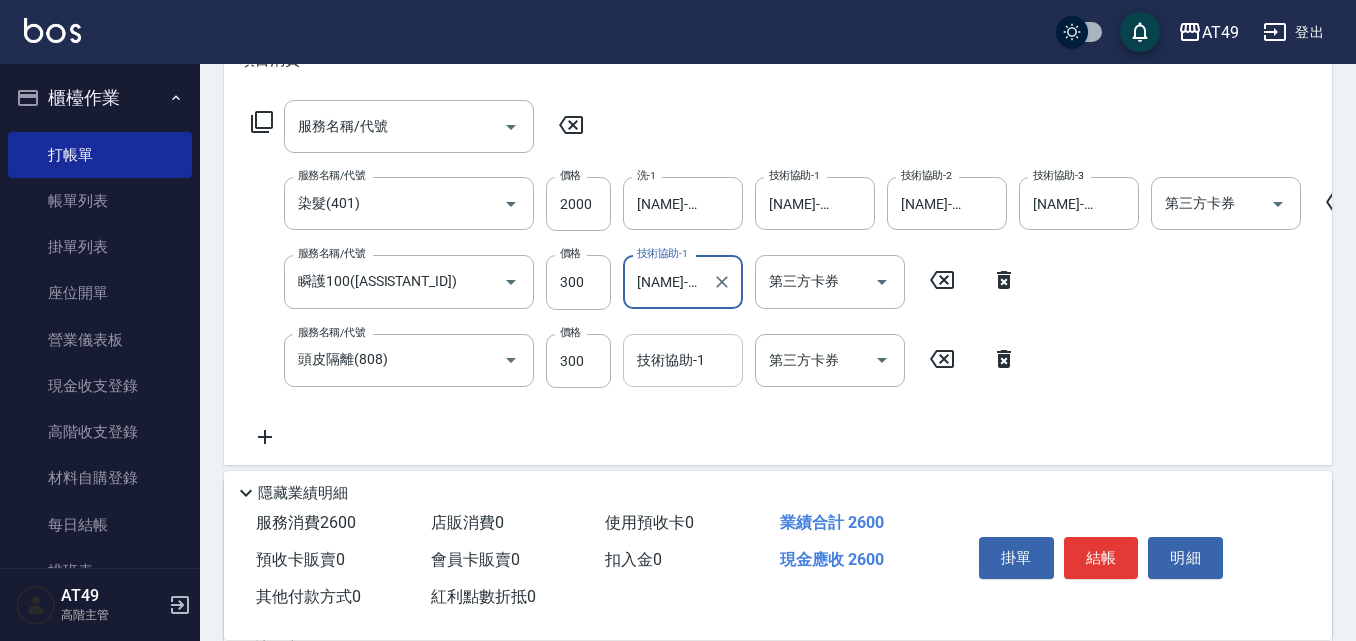 click on "技術協助-1" at bounding box center [683, 360] 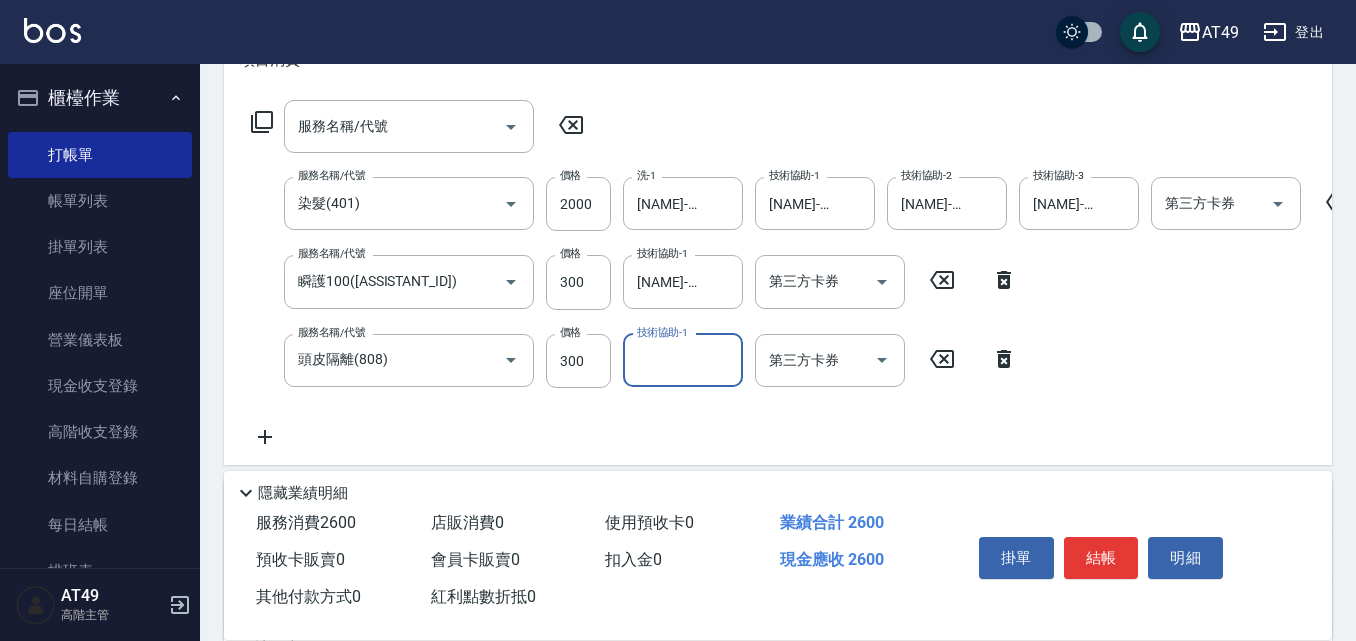 click on "技術協助-1" at bounding box center (683, 360) 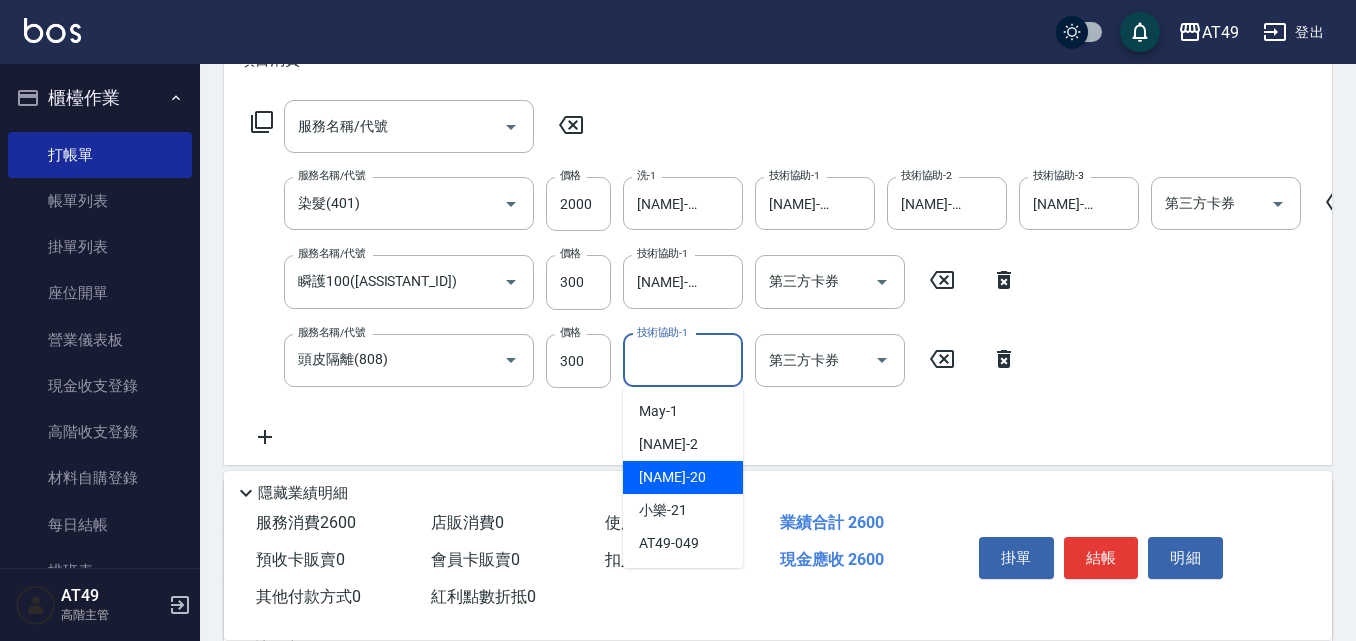 click on "[NAME] -[ASSISTANT_ID]" at bounding box center (672, 477) 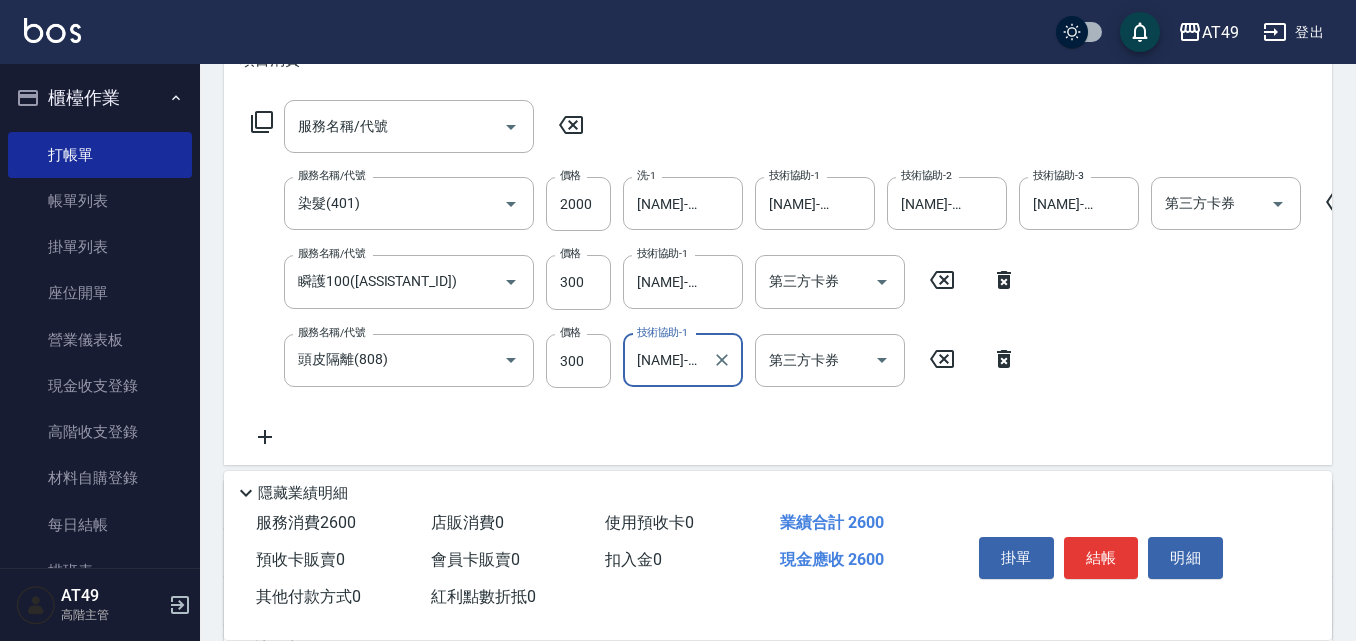 type on "[NAME]-[ASSISTANT_ID]" 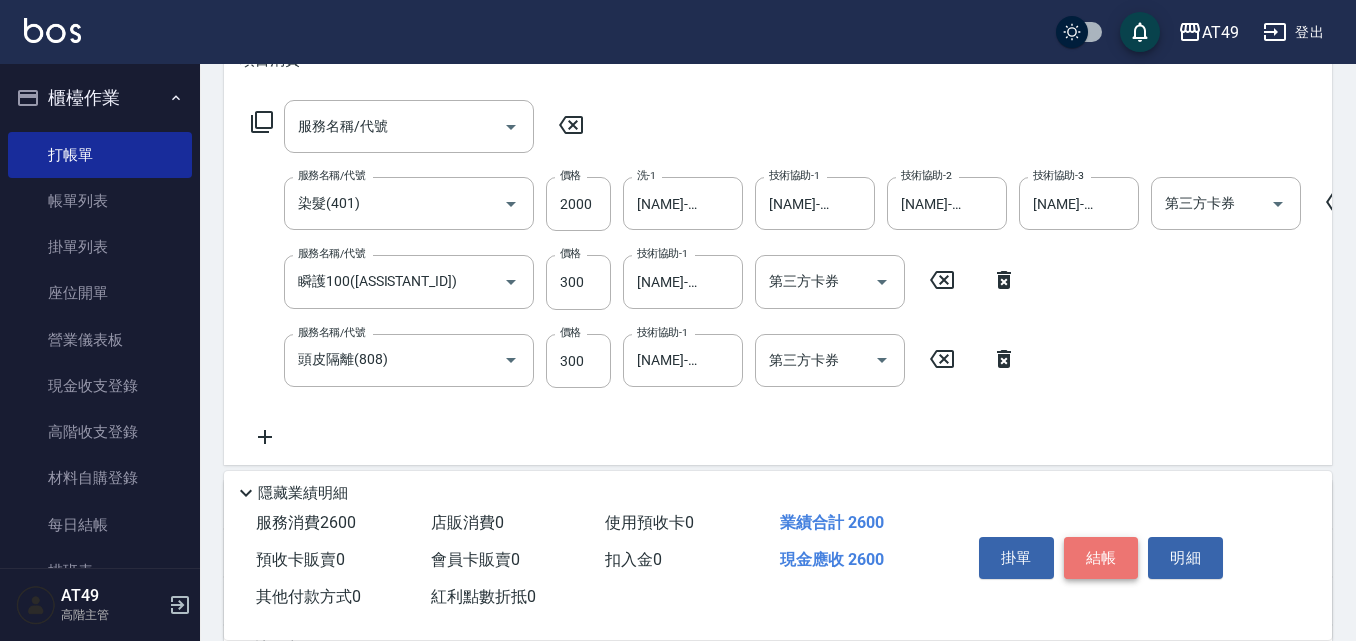 click on "結帳" at bounding box center (1101, 558) 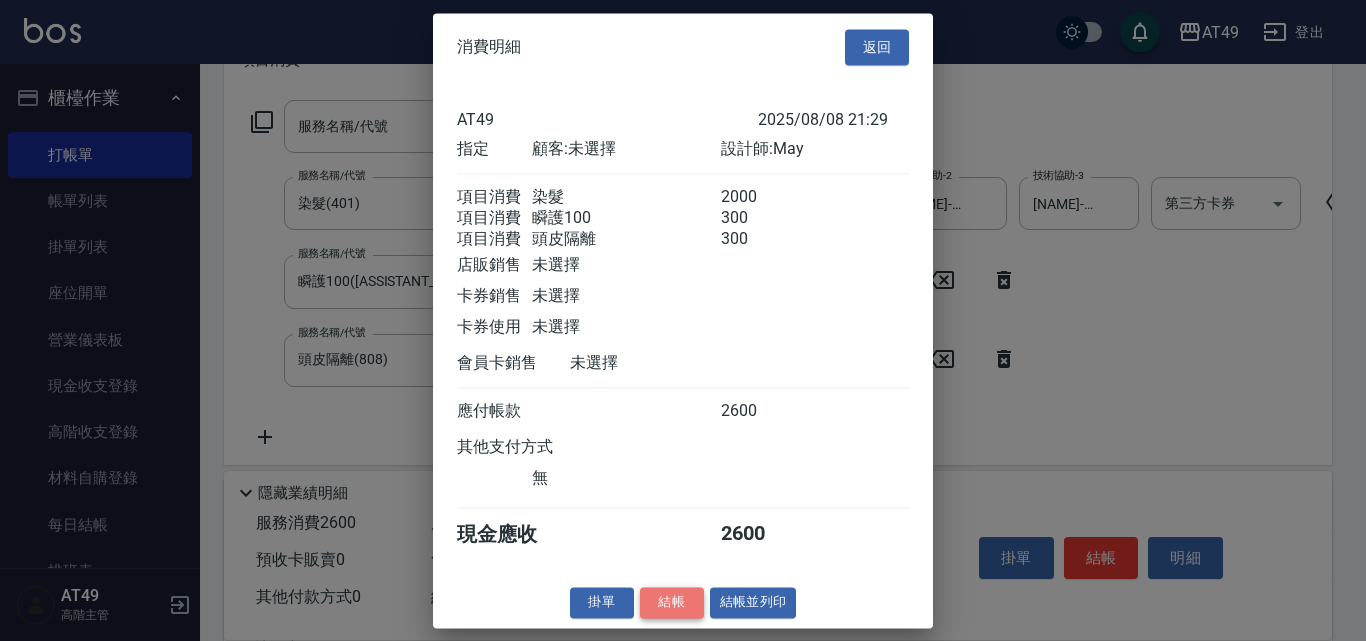 click on "結帳" at bounding box center [672, 602] 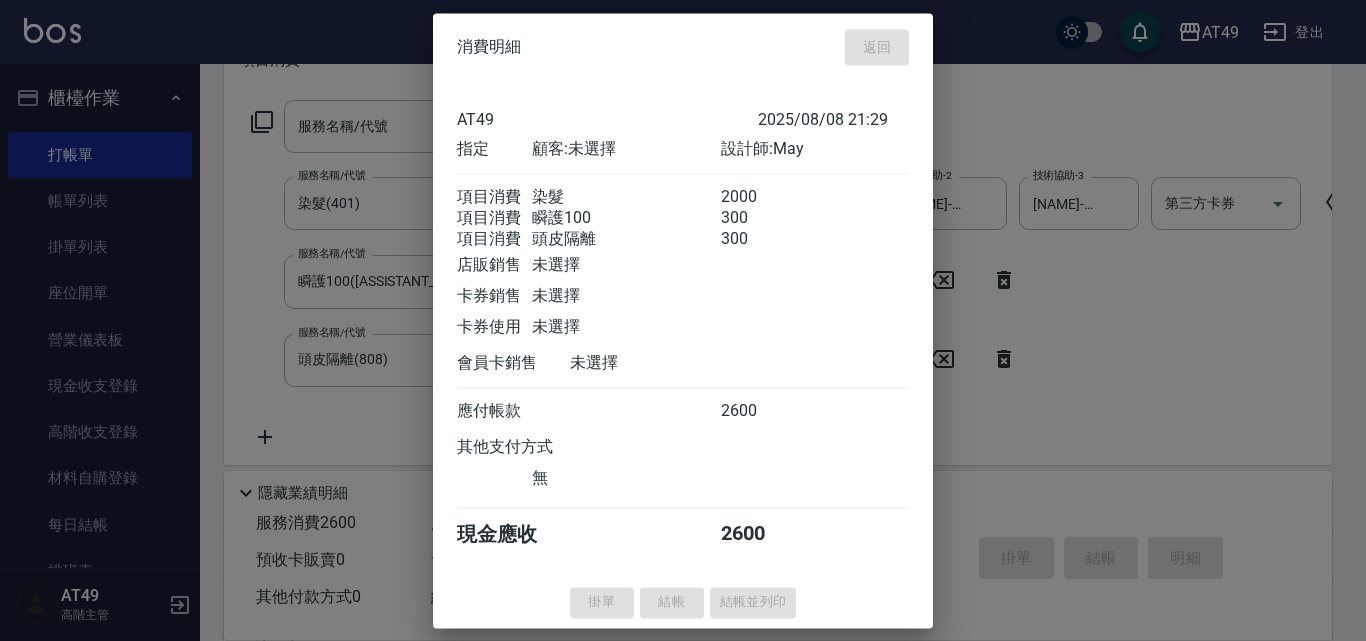 type on "[DATE] [TIME]" 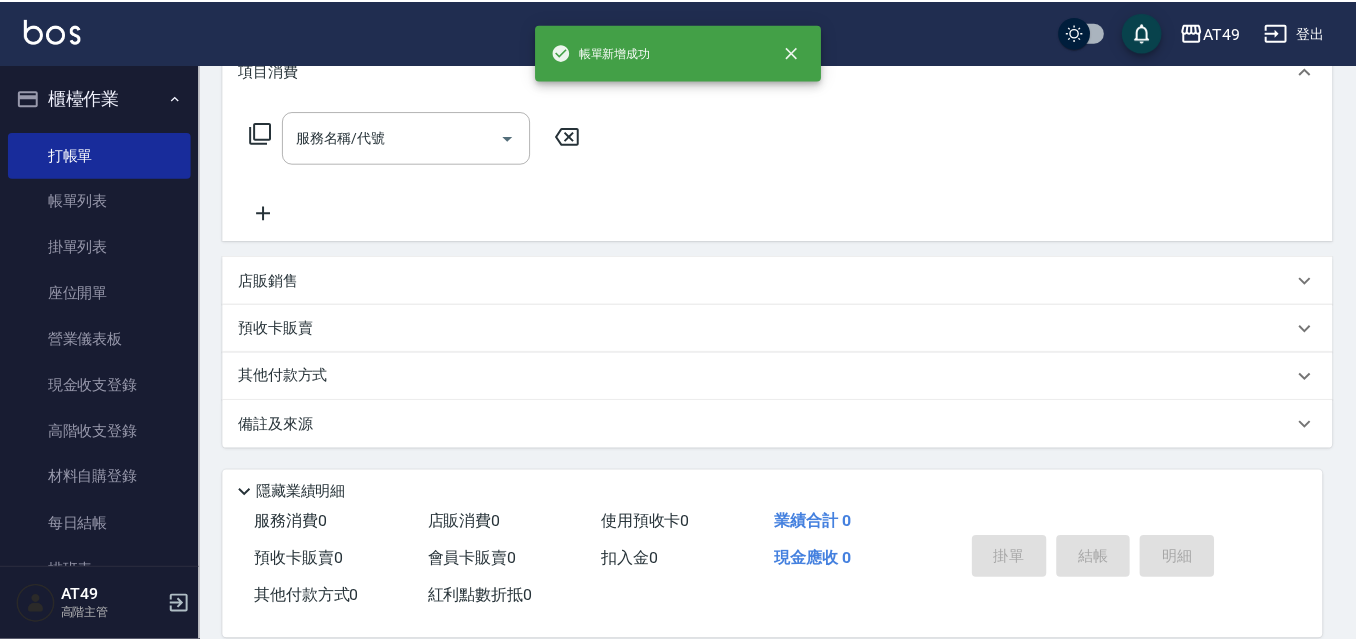 scroll, scrollTop: 0, scrollLeft: 0, axis: both 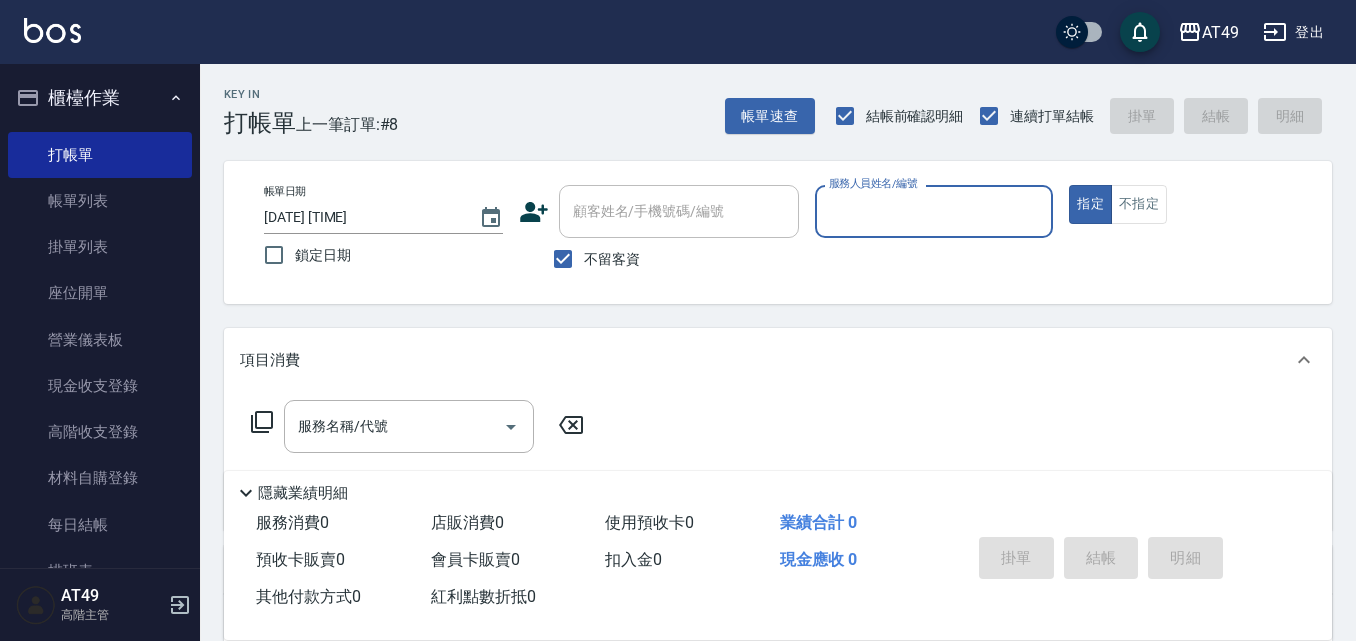 click on "服務人員姓名/編號" at bounding box center [934, 211] 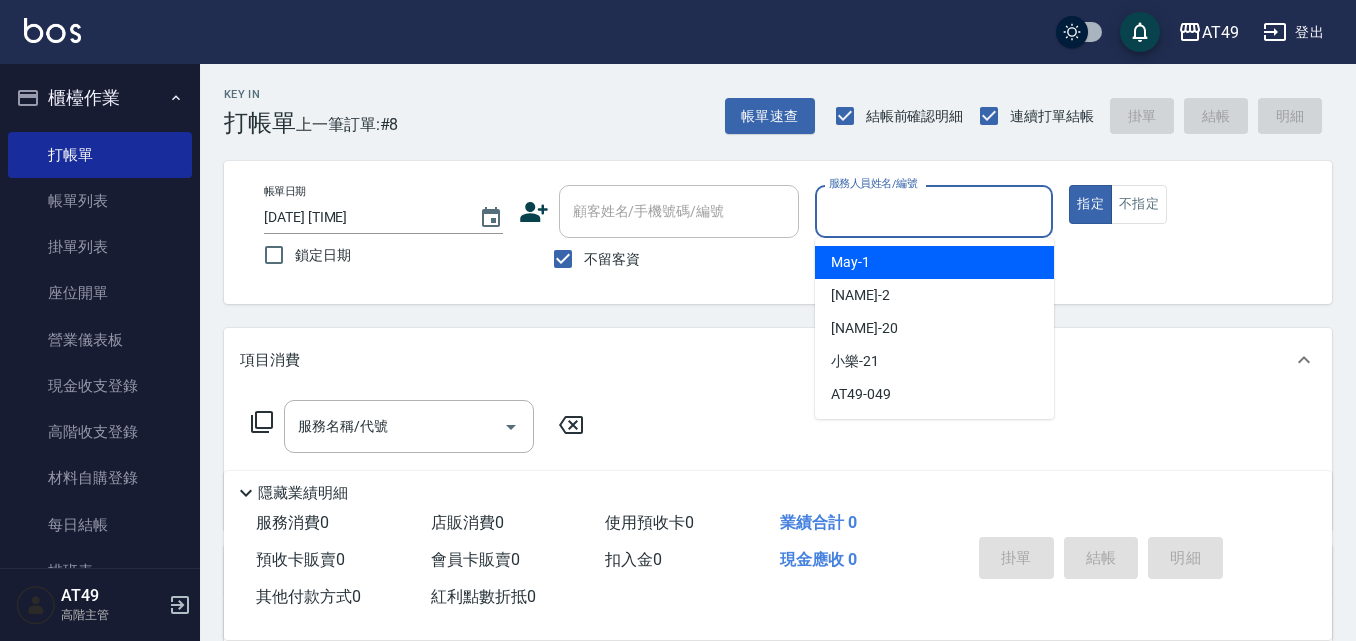 click on "[NAME] -[ASSISTANT_ID]" at bounding box center (850, 262) 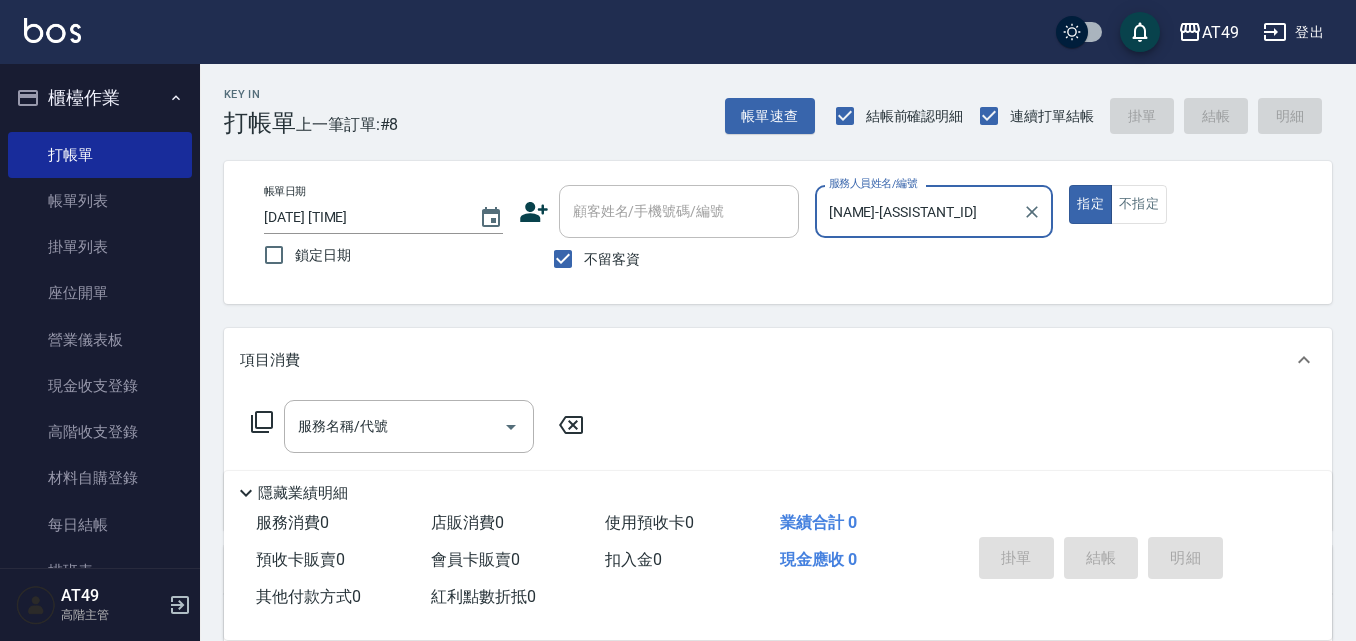 click 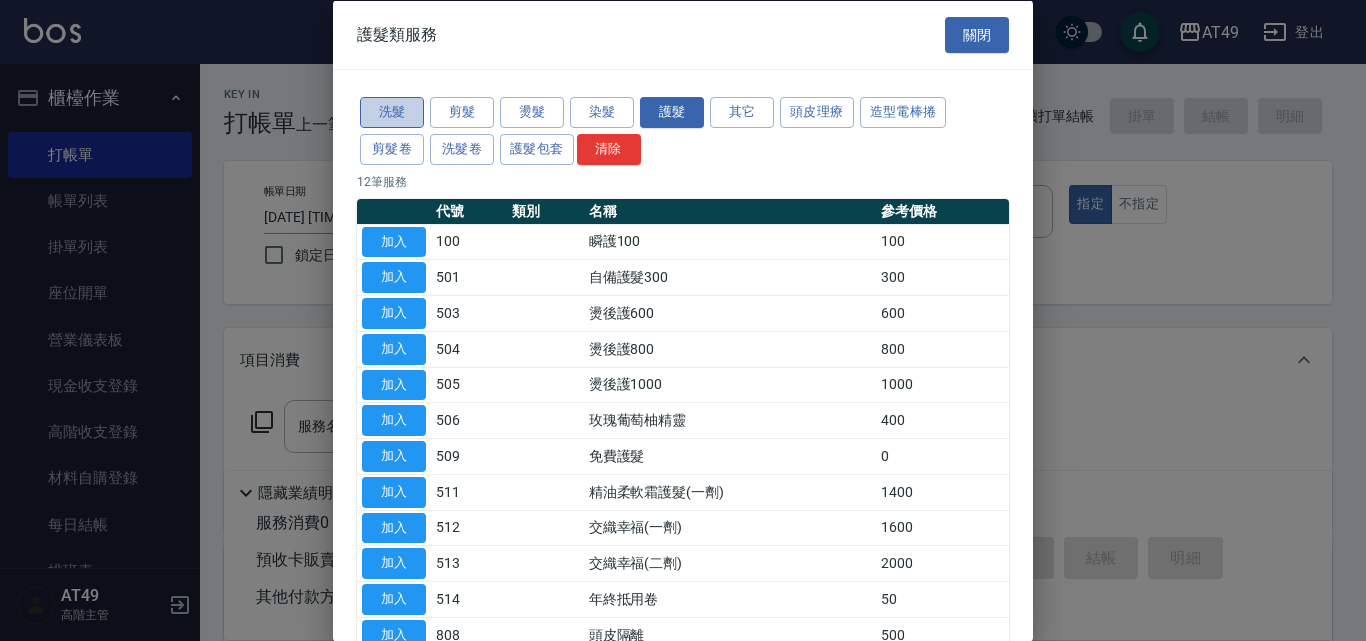 click on "洗髮" at bounding box center (392, 112) 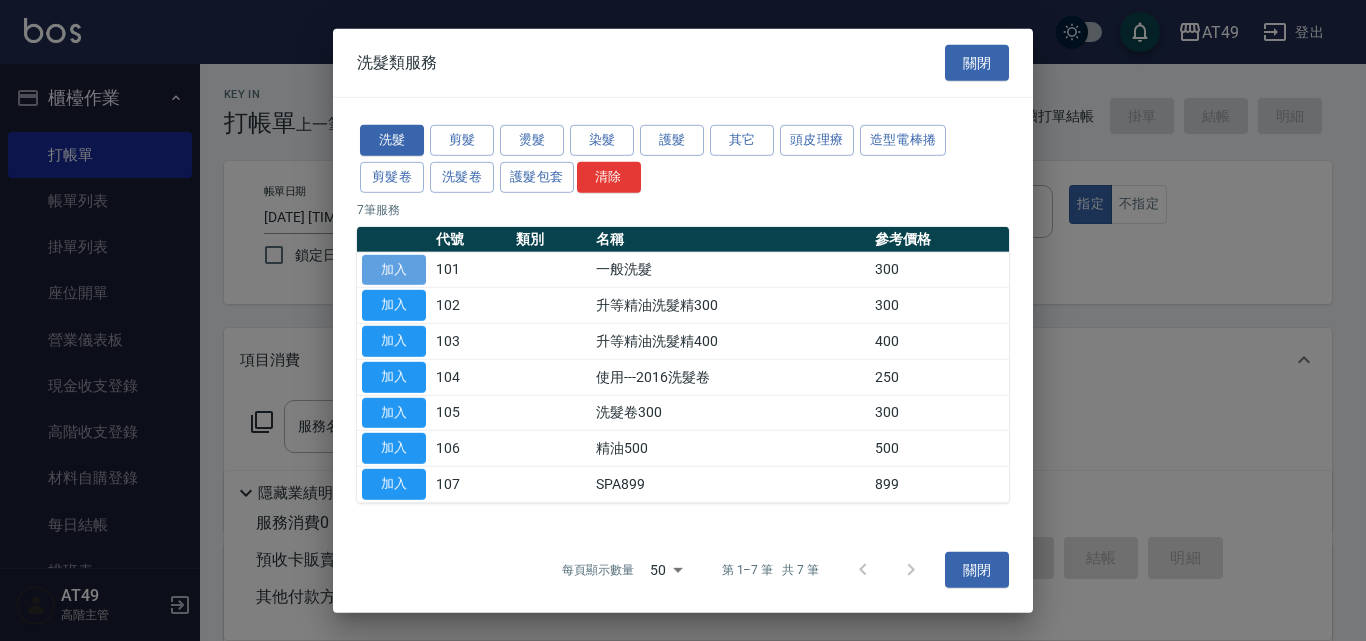 click on "加入" at bounding box center (394, 269) 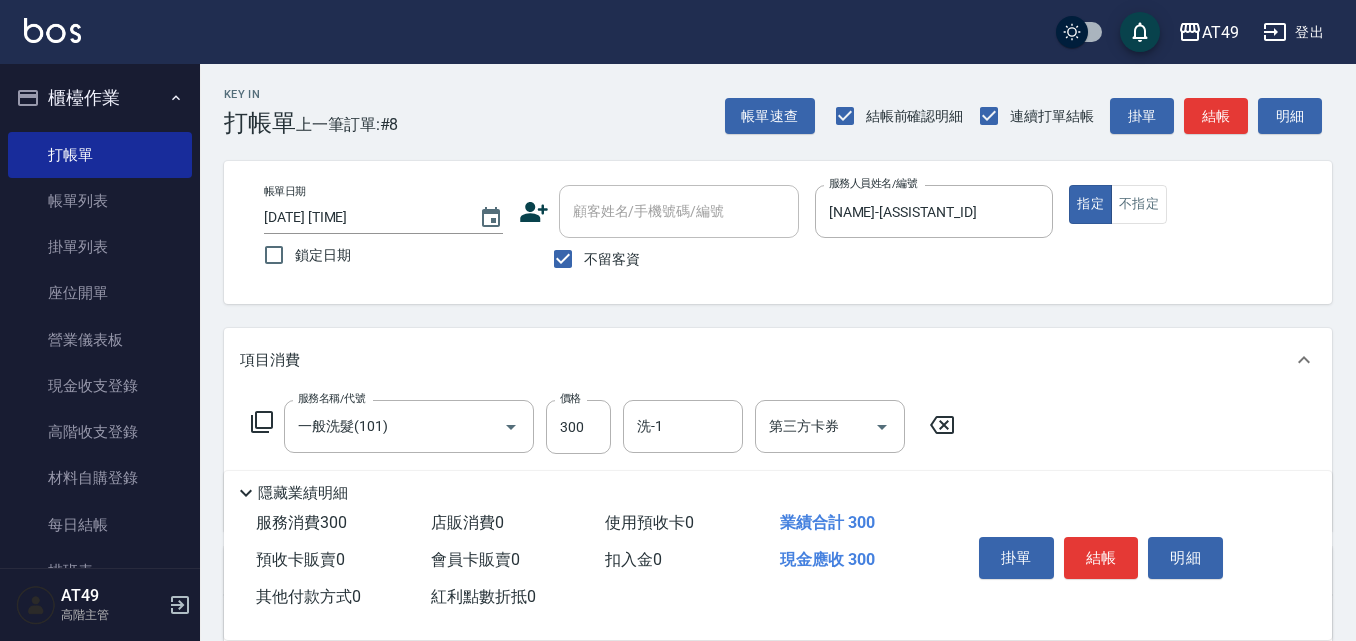click 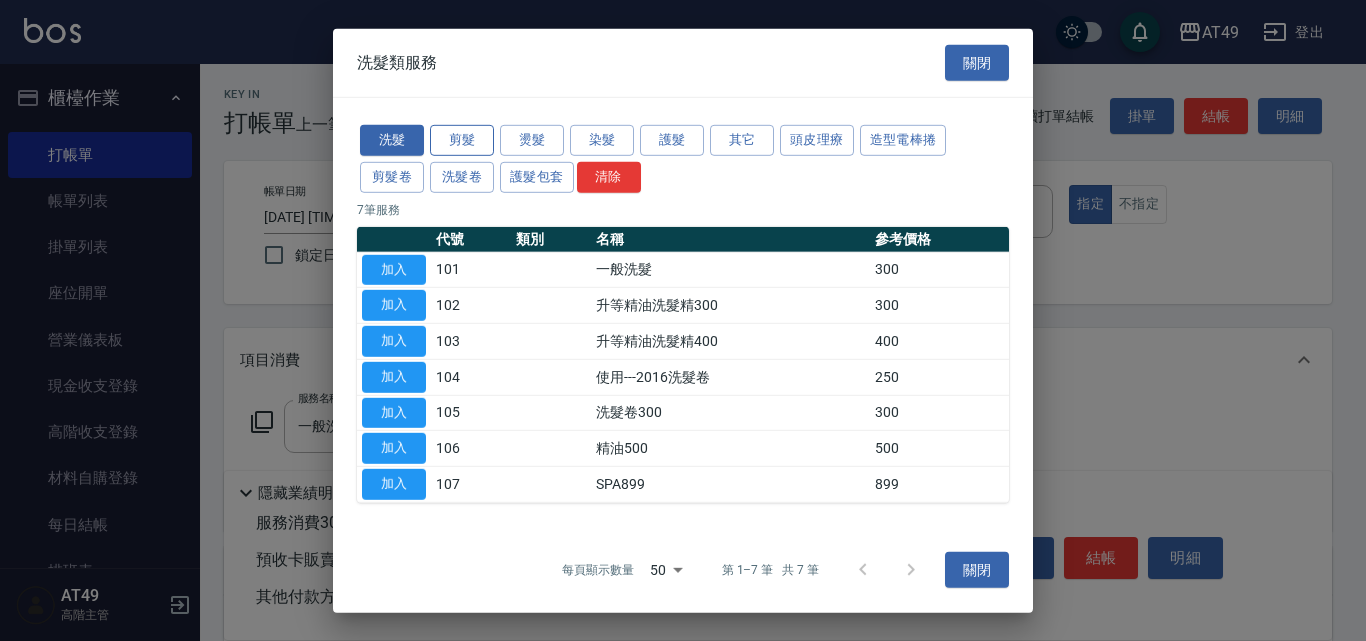 click on "剪髮" at bounding box center (462, 140) 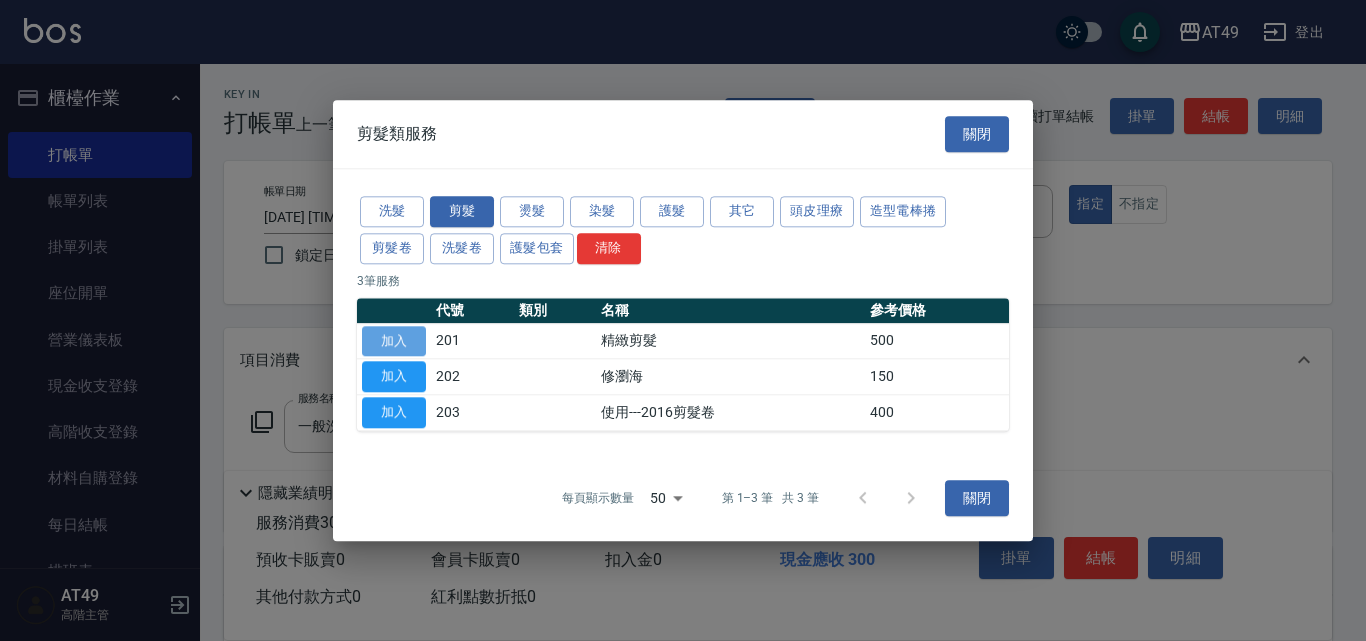 click on "加入" at bounding box center [394, 341] 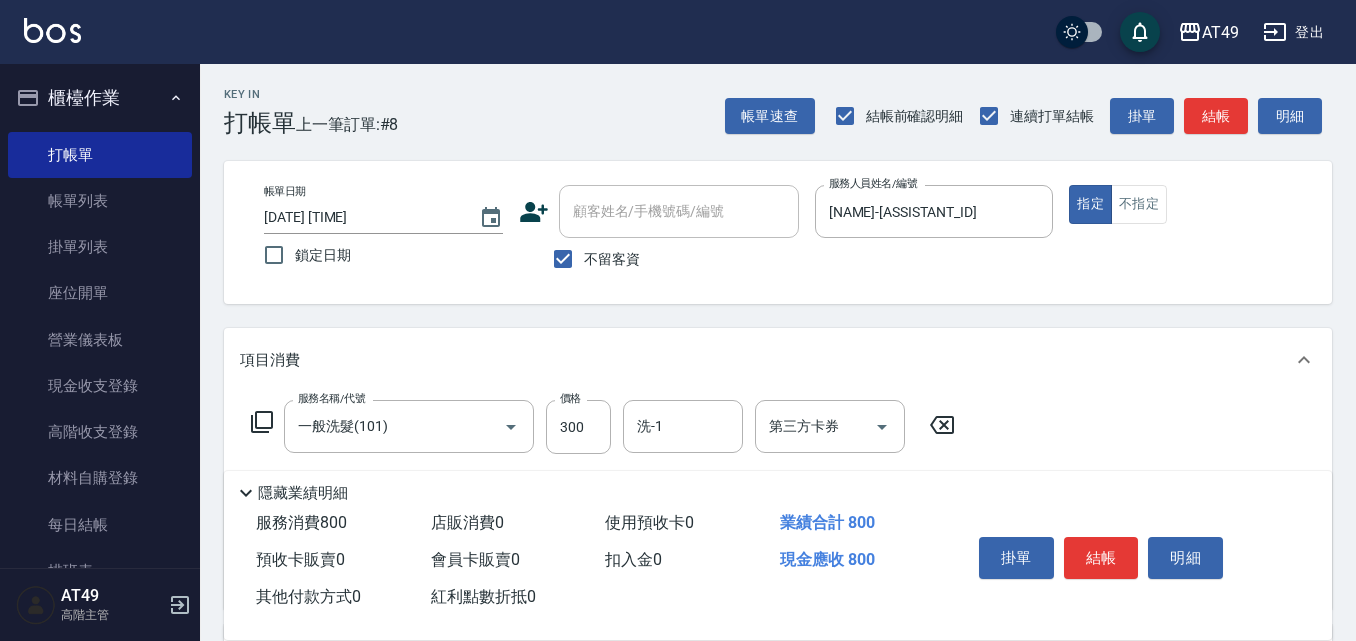 click 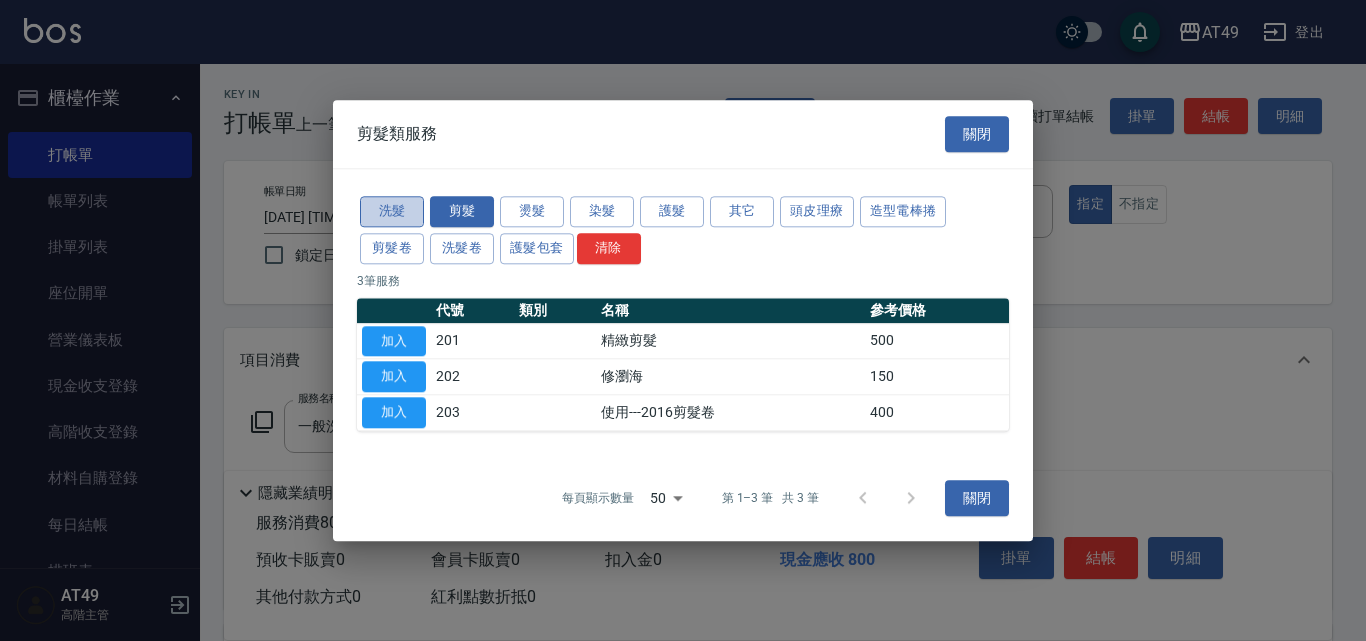 click on "洗髮" at bounding box center (392, 211) 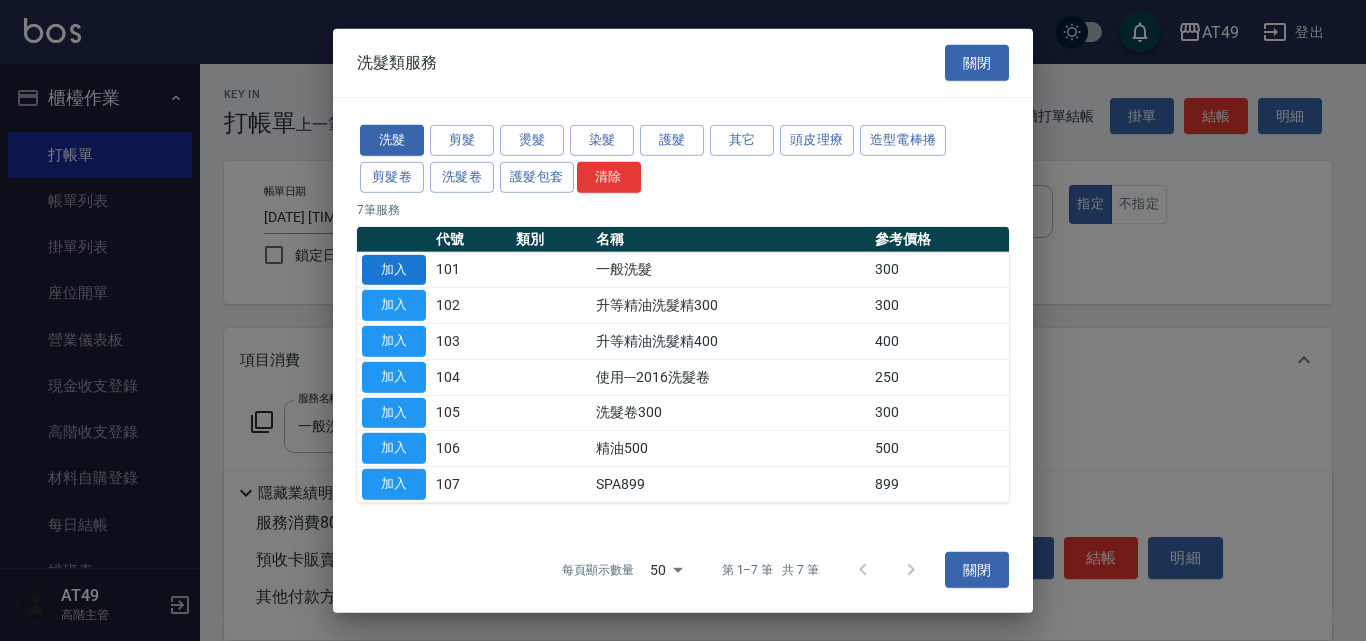 click on "加入" at bounding box center [394, 269] 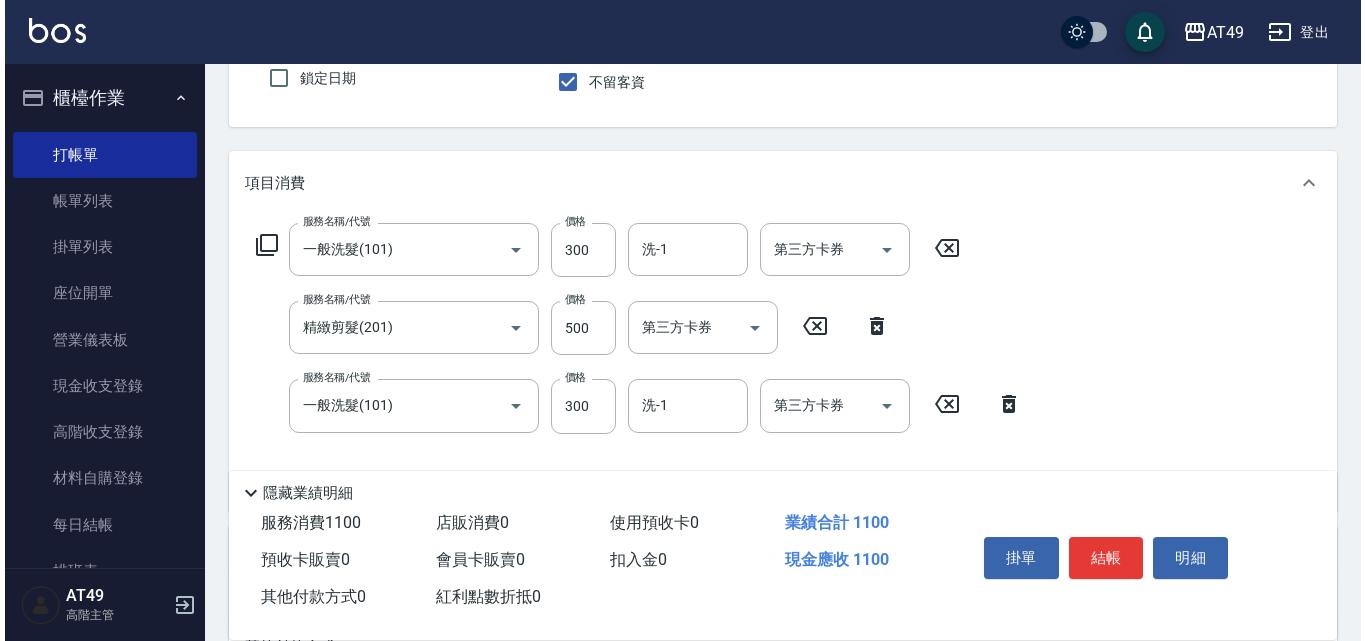 scroll, scrollTop: 200, scrollLeft: 0, axis: vertical 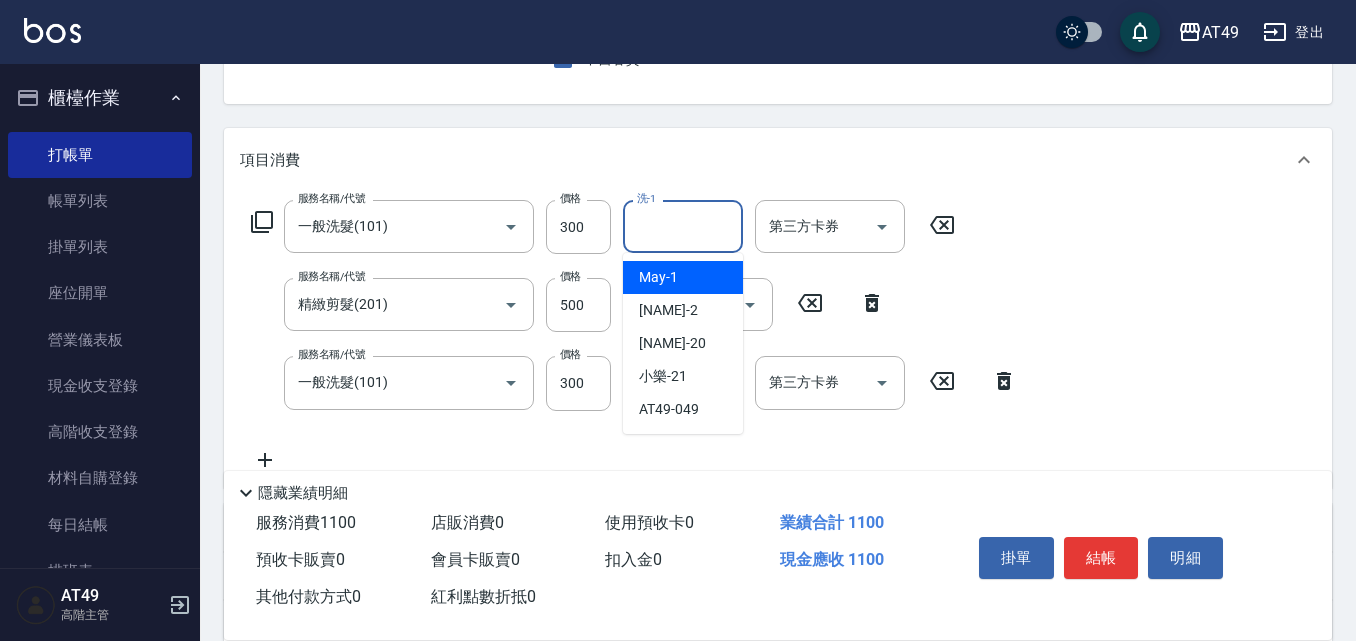 click on "洗-1" at bounding box center [683, 226] 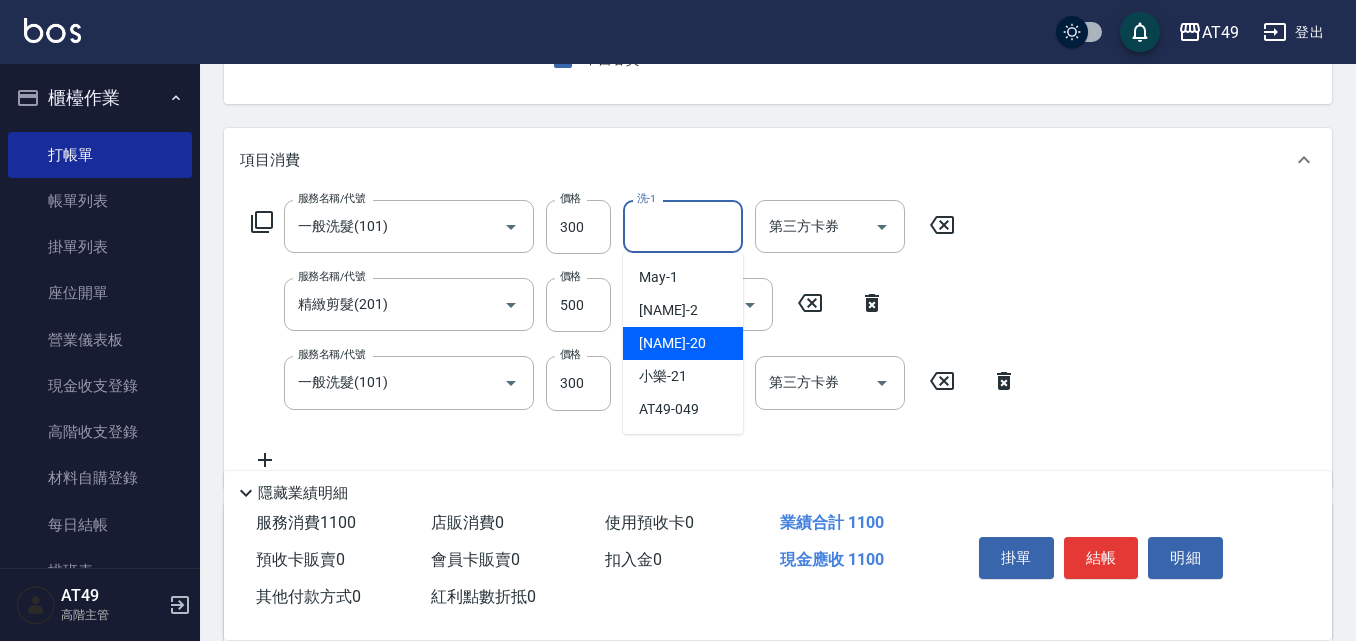 click on "[NAME] -[ASSISTANT_ID]" at bounding box center (683, 343) 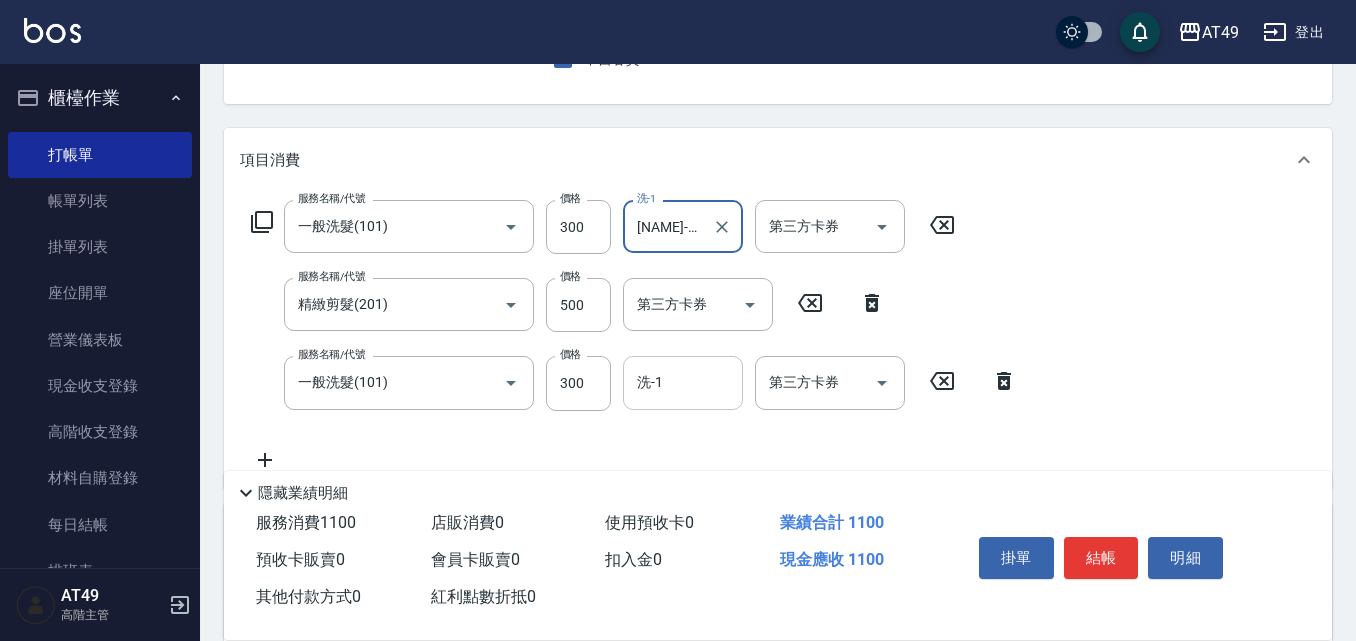 click on "洗-1" at bounding box center [683, 382] 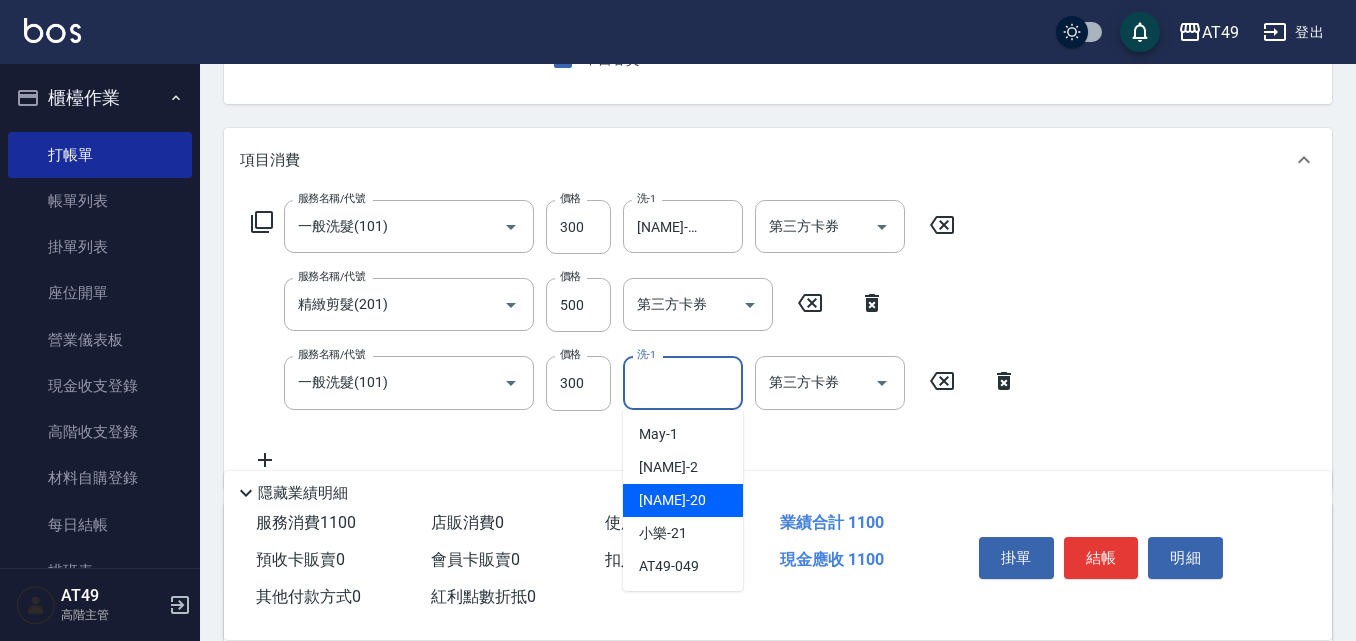 click on "[NAME] -[ASSISTANT_ID]" at bounding box center (683, 500) 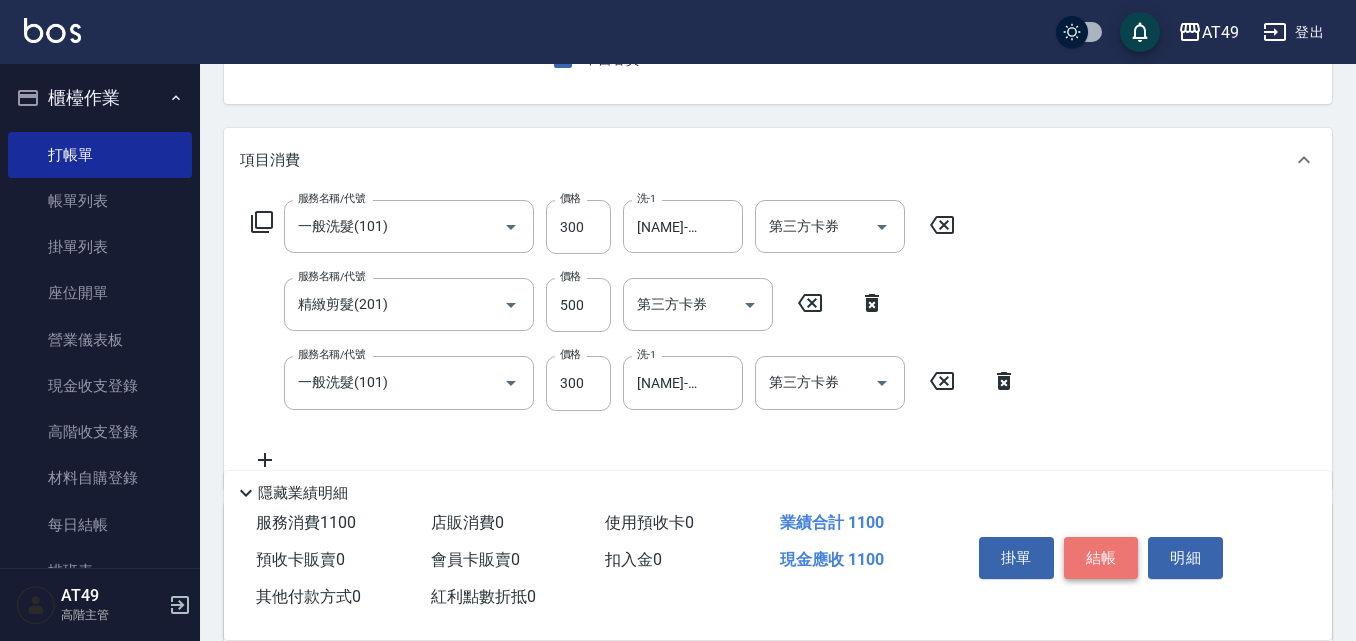 click on "結帳" at bounding box center [1101, 558] 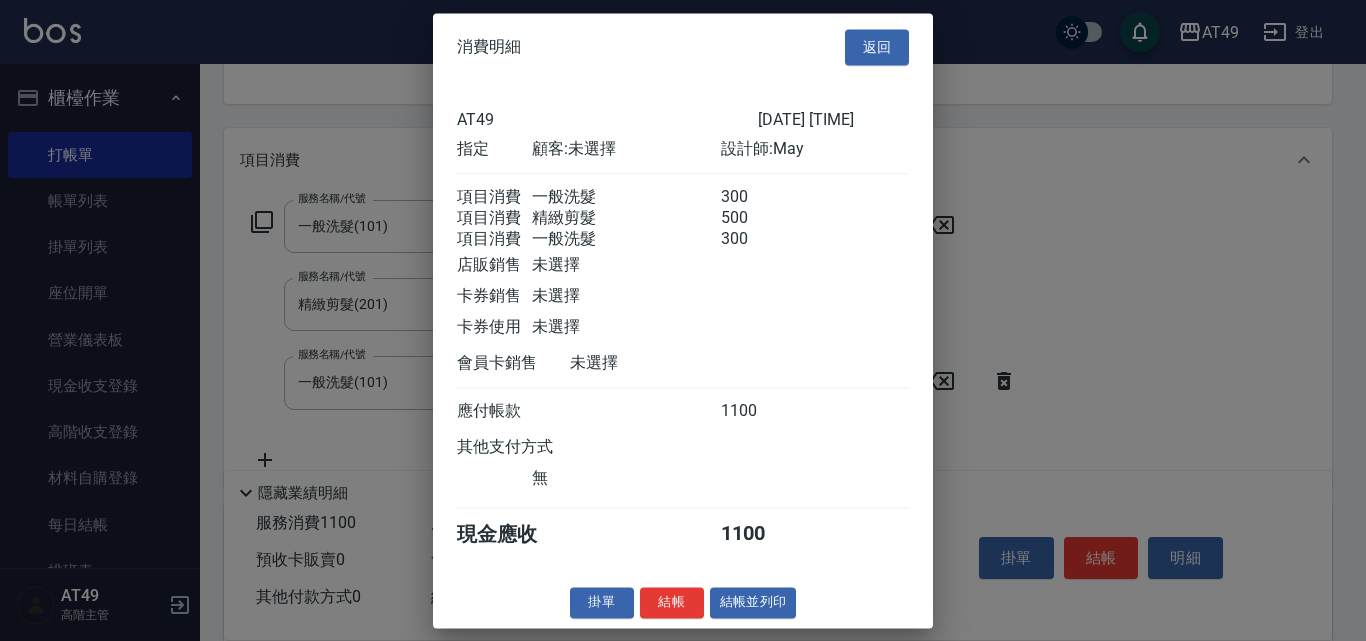 scroll, scrollTop: 9, scrollLeft: 0, axis: vertical 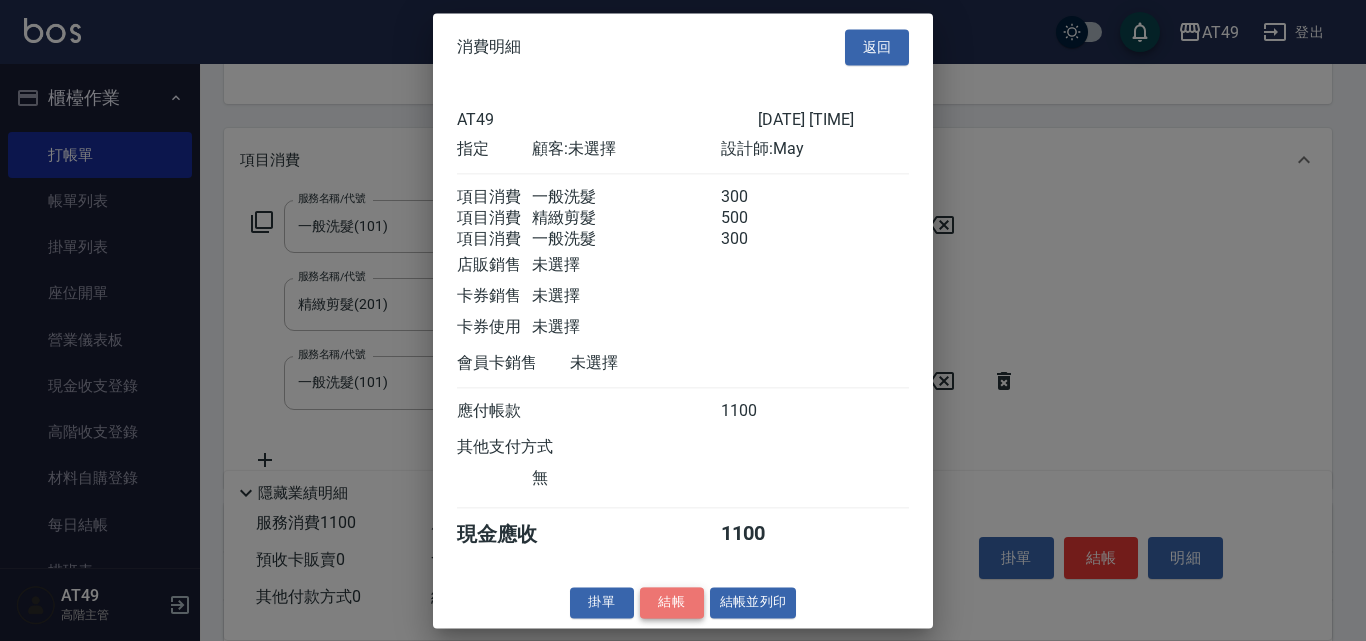 click on "結帳" at bounding box center [672, 602] 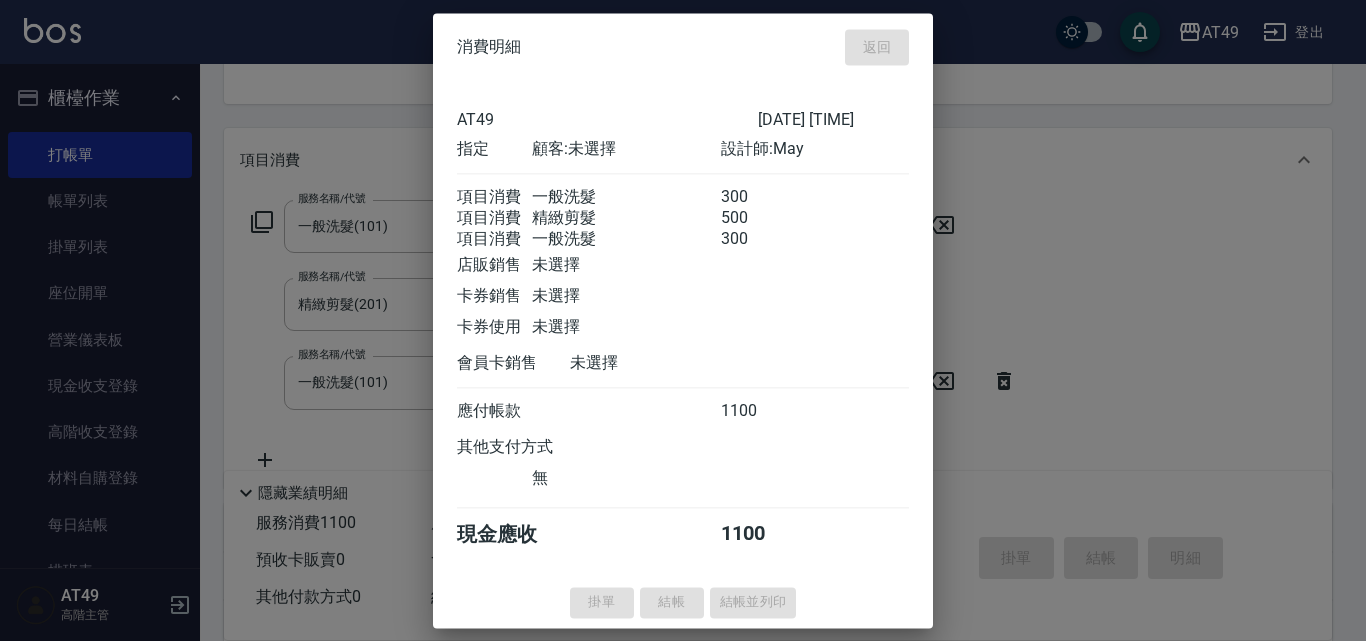 type on "[DATE] [TIME]" 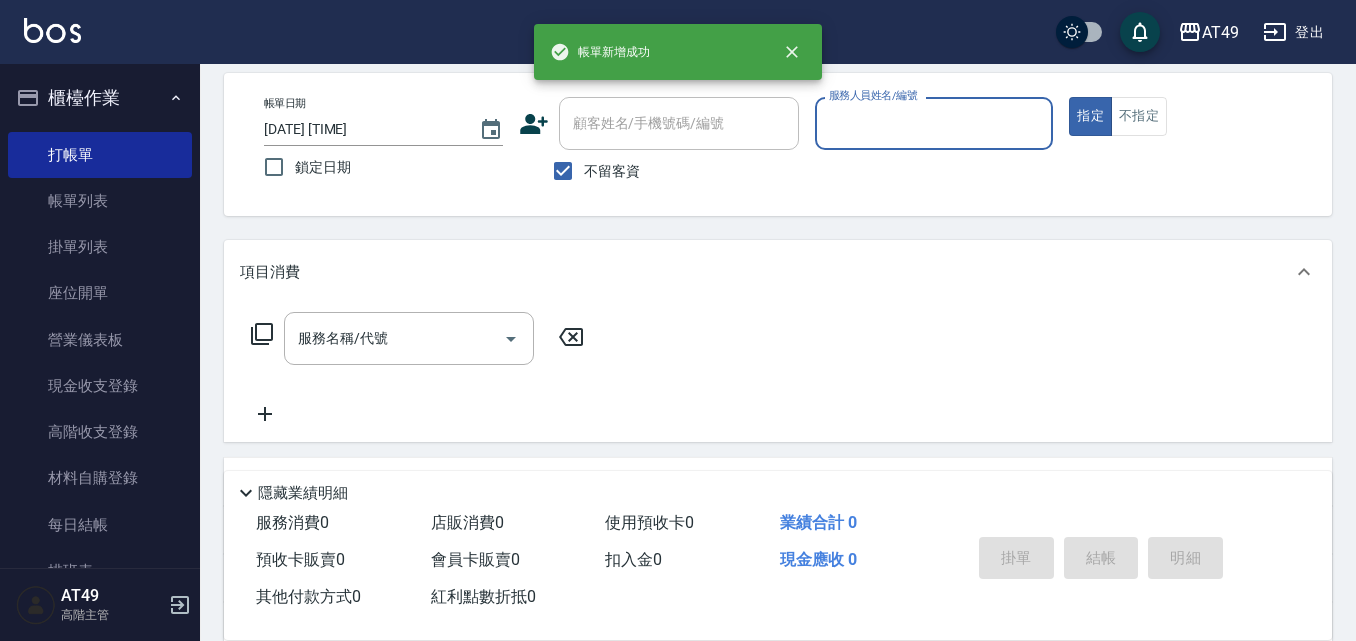scroll, scrollTop: 0, scrollLeft: 0, axis: both 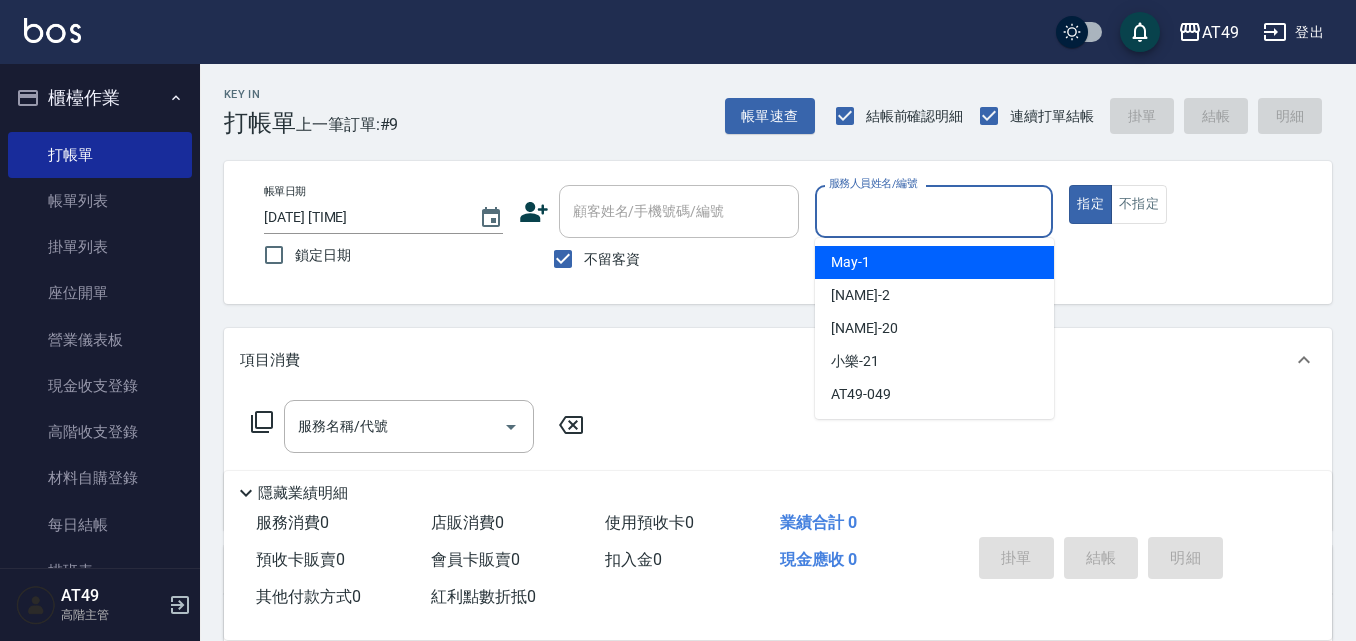 click on "服務人員姓名/編號" at bounding box center (934, 211) 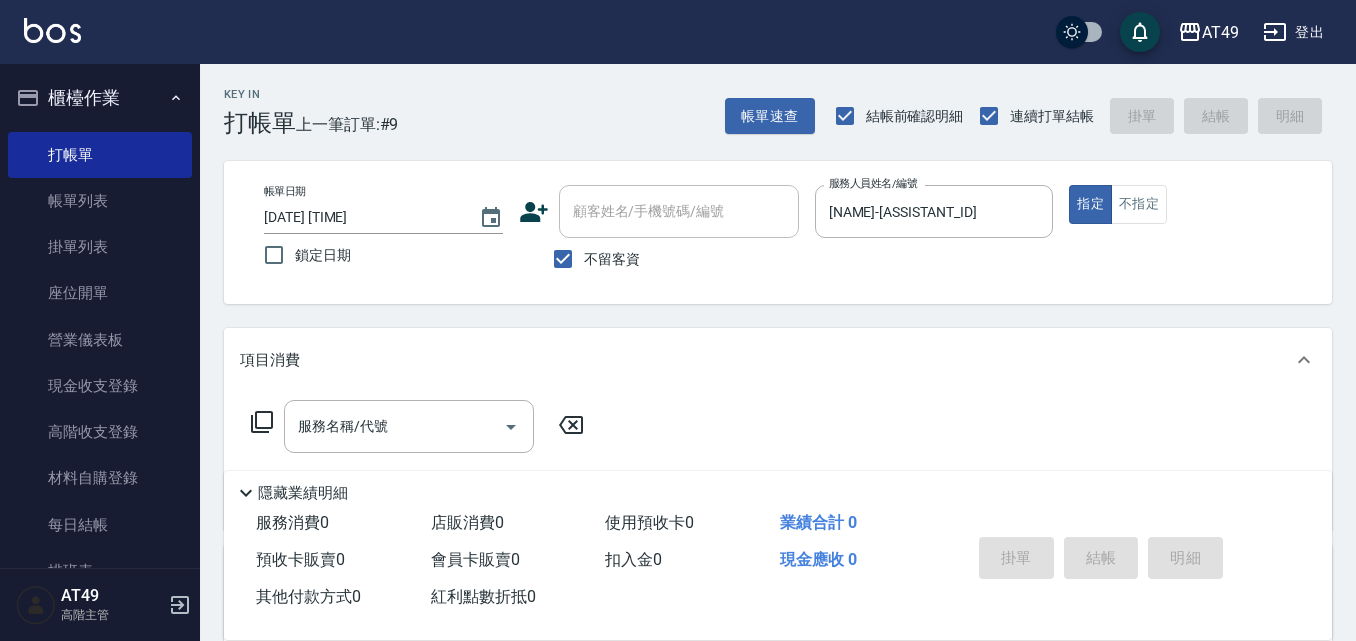 click 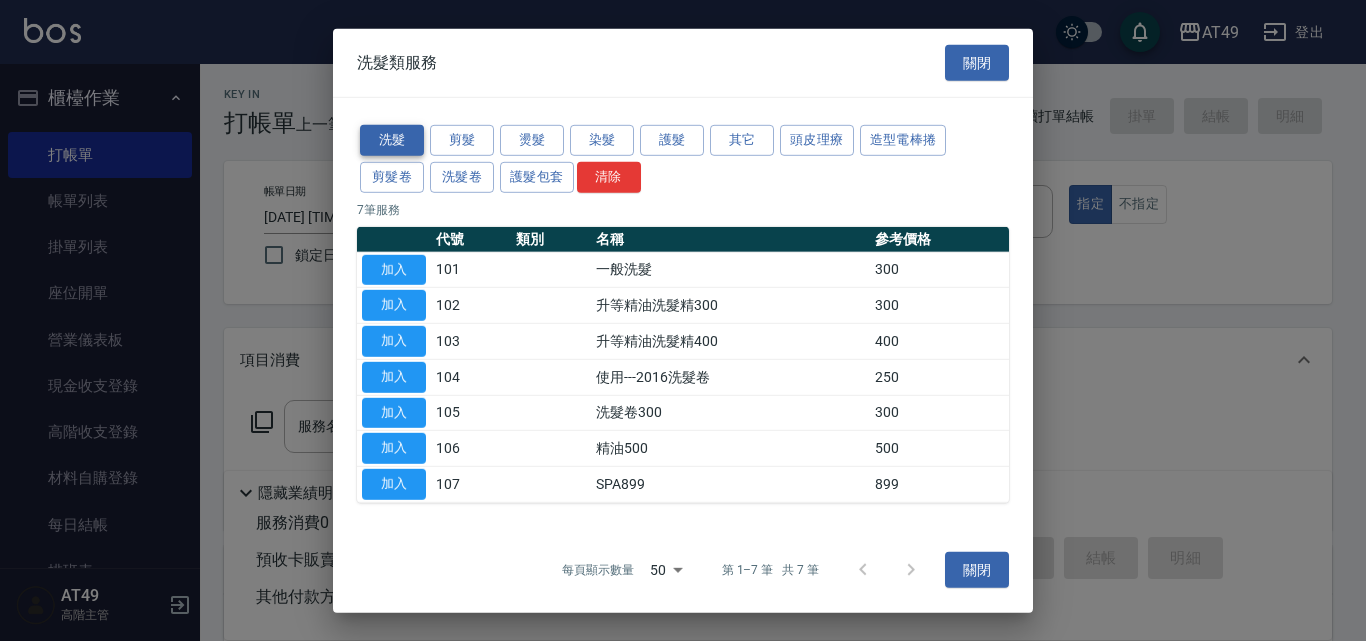 click on "洗髮" at bounding box center (392, 140) 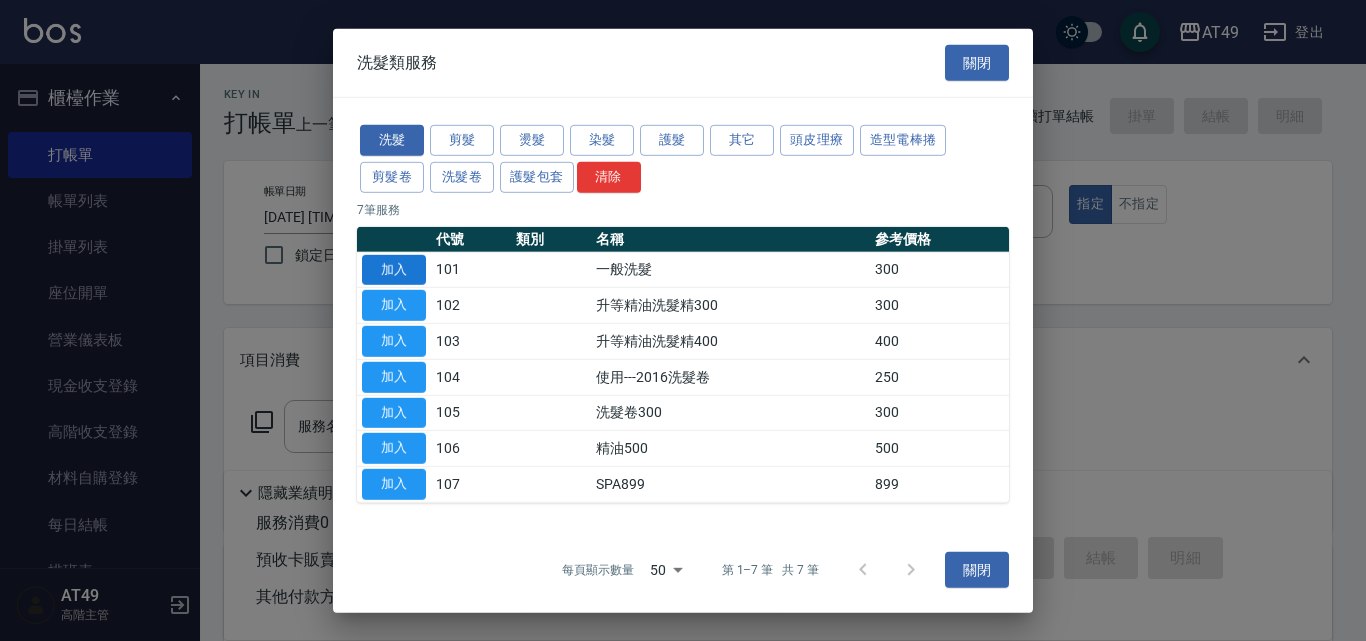 click on "加入" at bounding box center (394, 269) 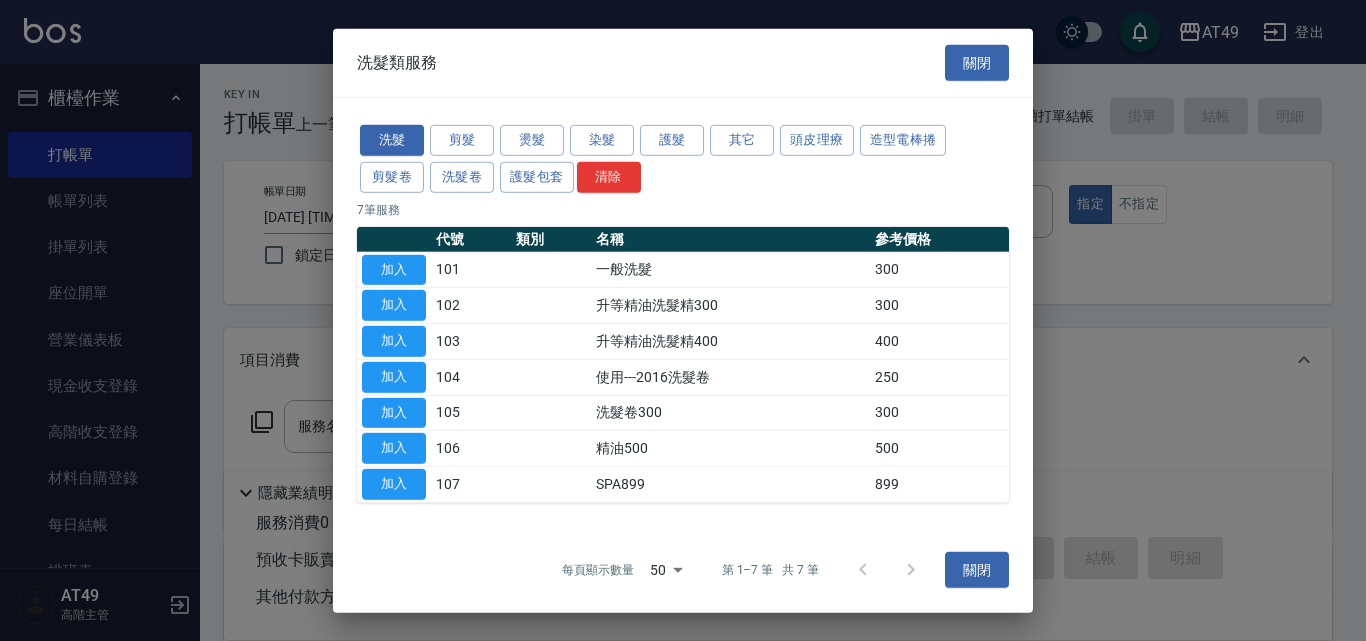 type on "一般洗髮(101)" 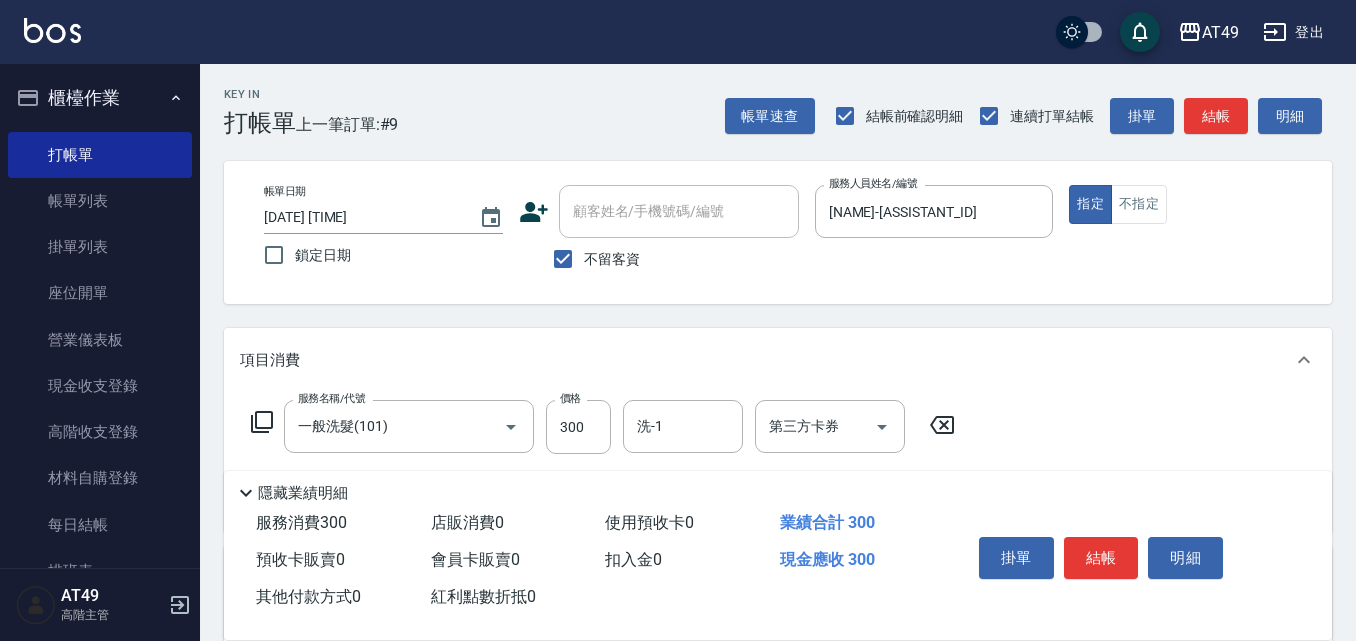 click 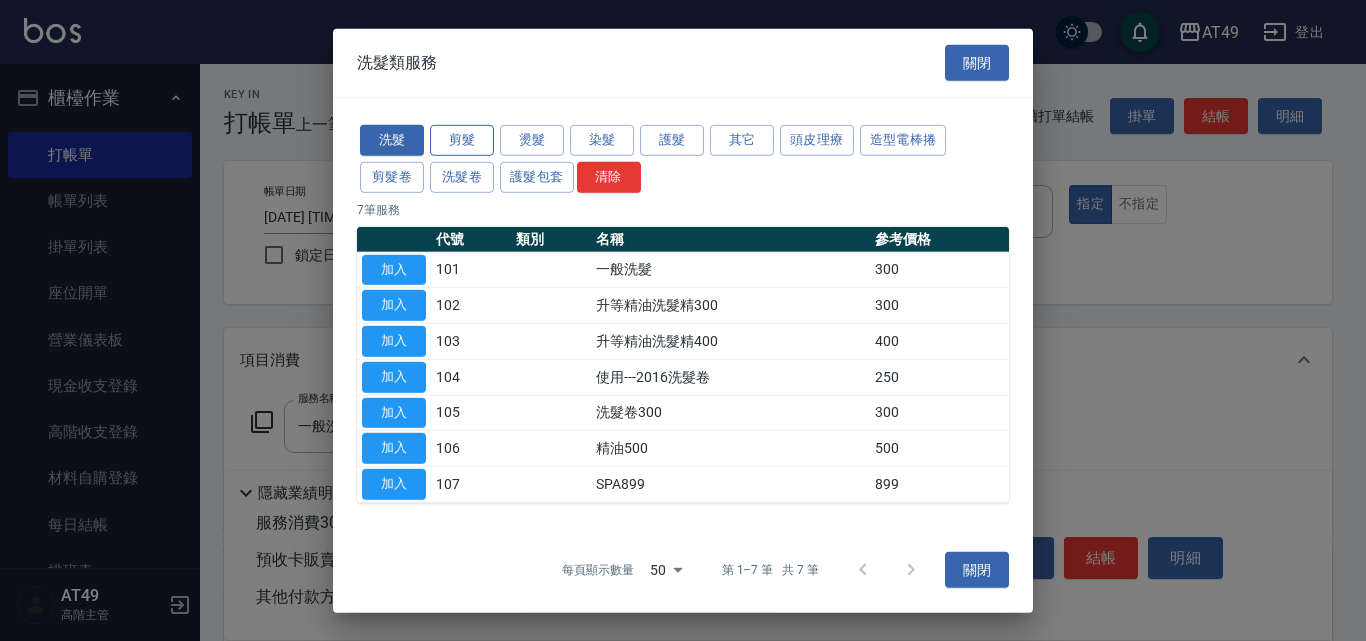 click on "剪髮" at bounding box center (462, 140) 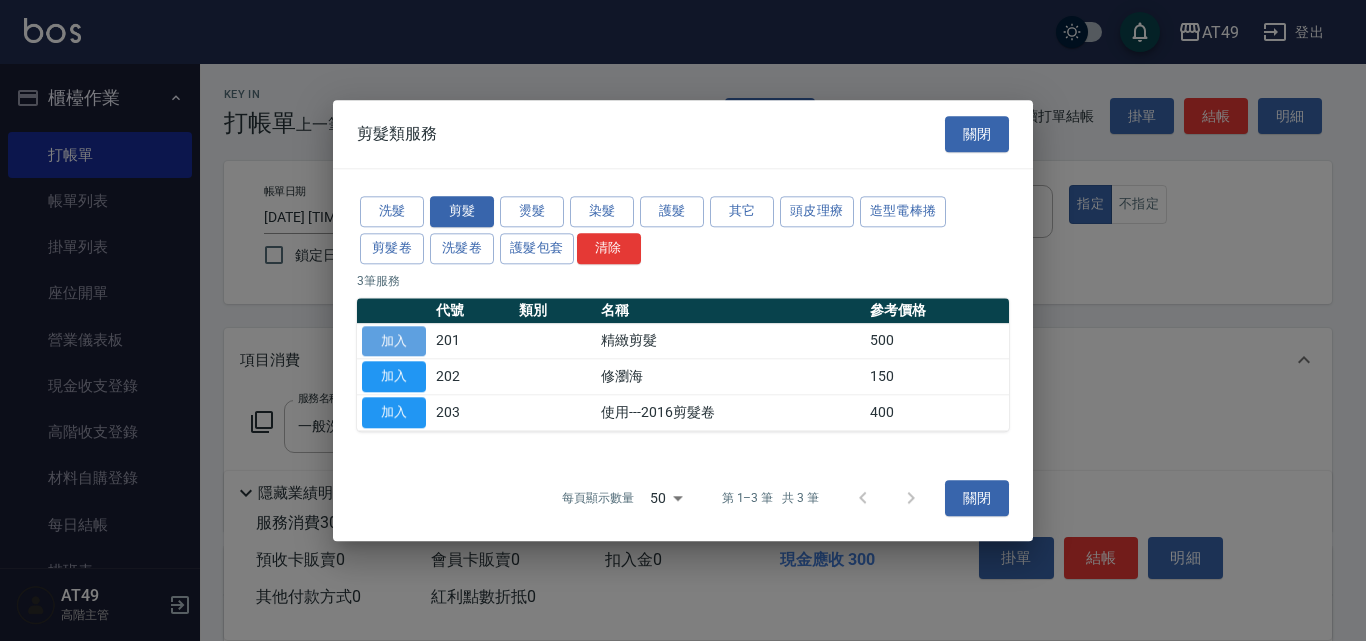 click on "加入" at bounding box center (394, 341) 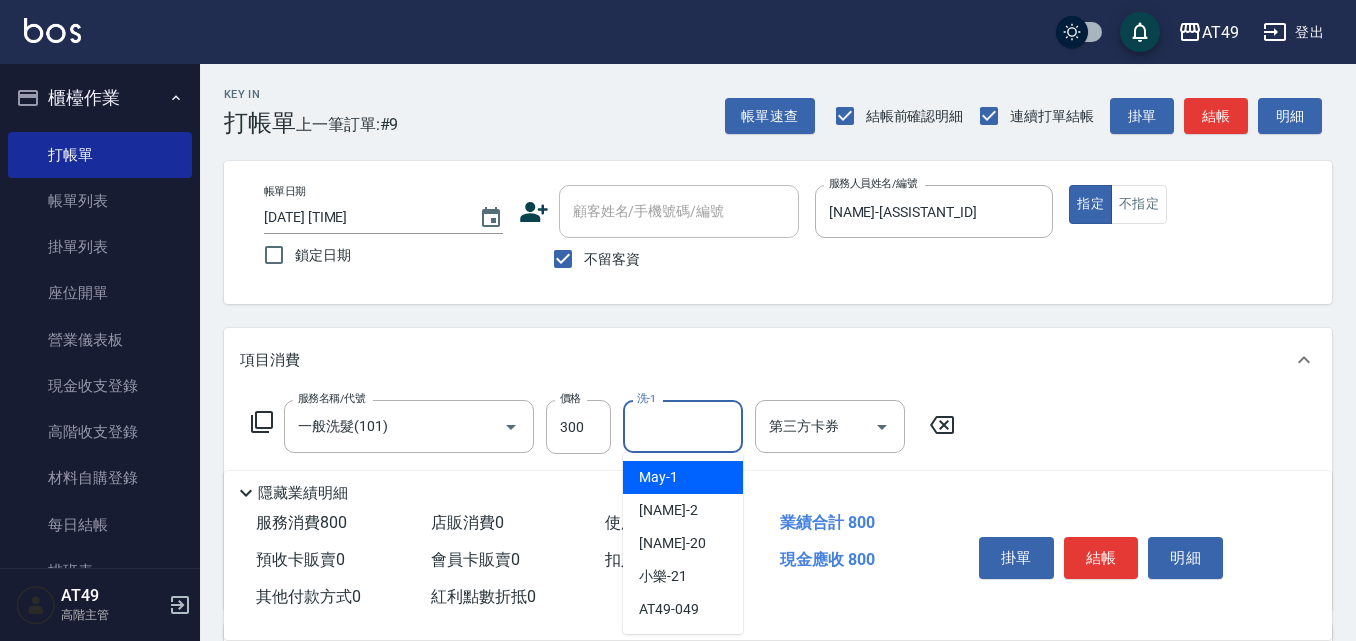 click on "洗-1" at bounding box center (683, 426) 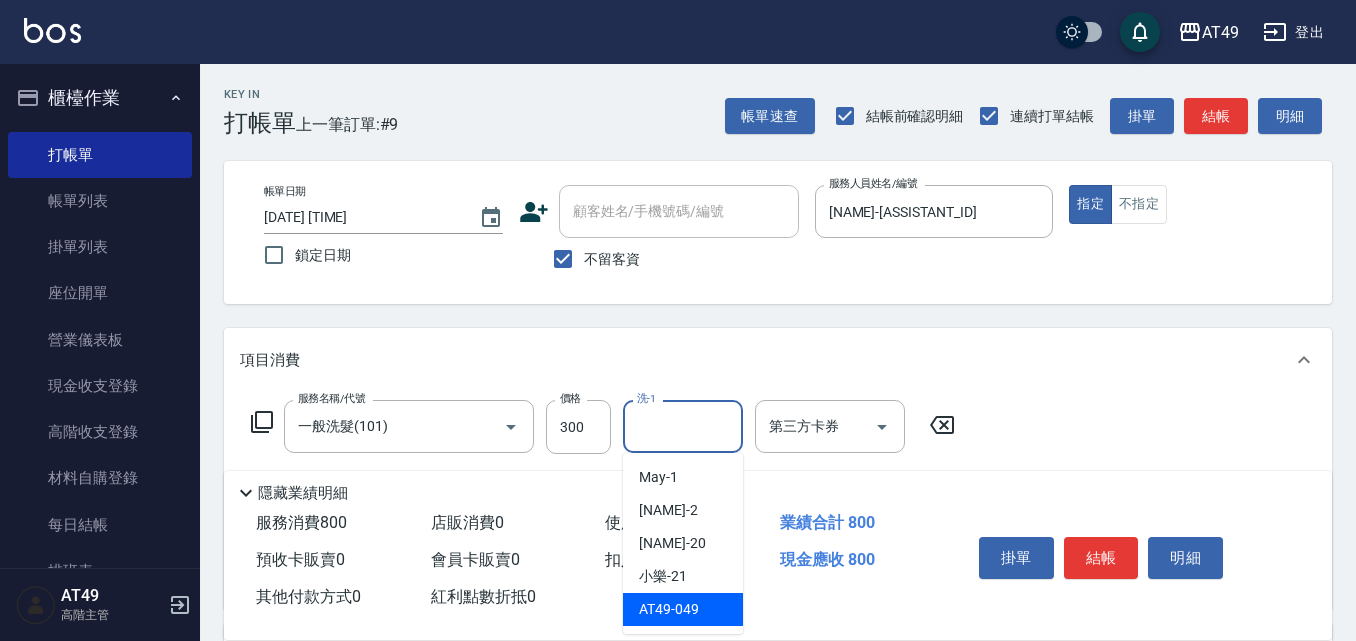 click on "AT49 -[ASSISTANT_ID]" at bounding box center [683, 609] 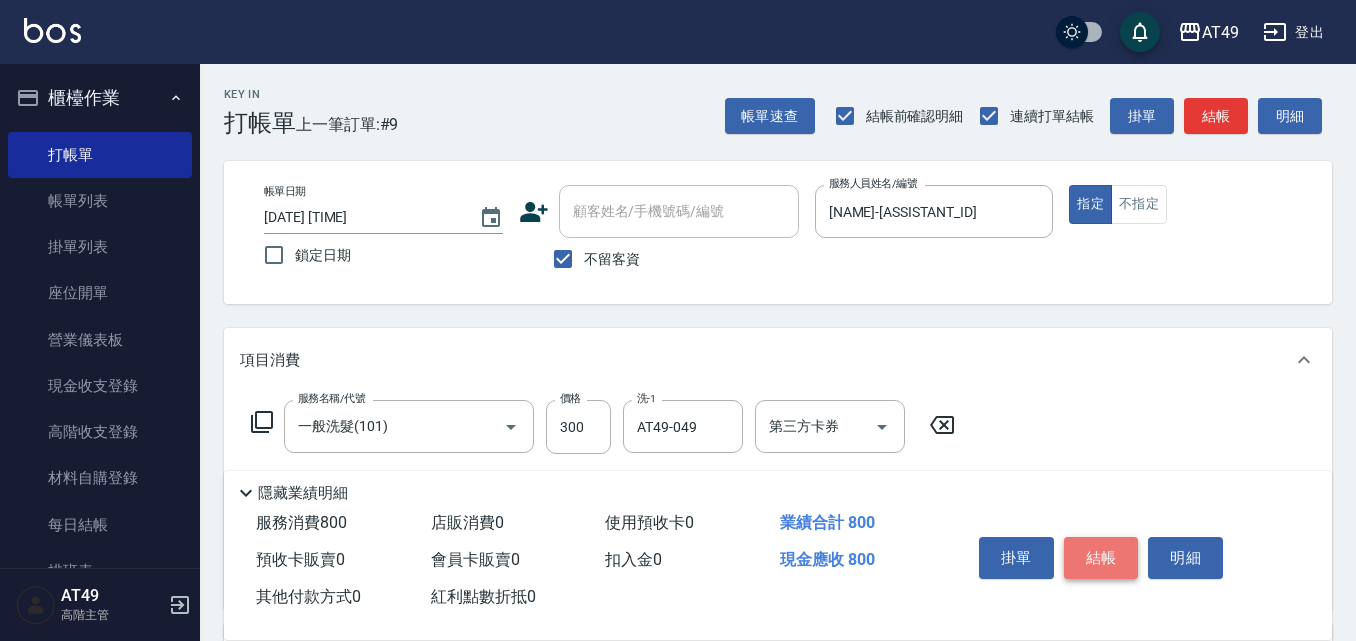 click on "結帳" at bounding box center (1101, 558) 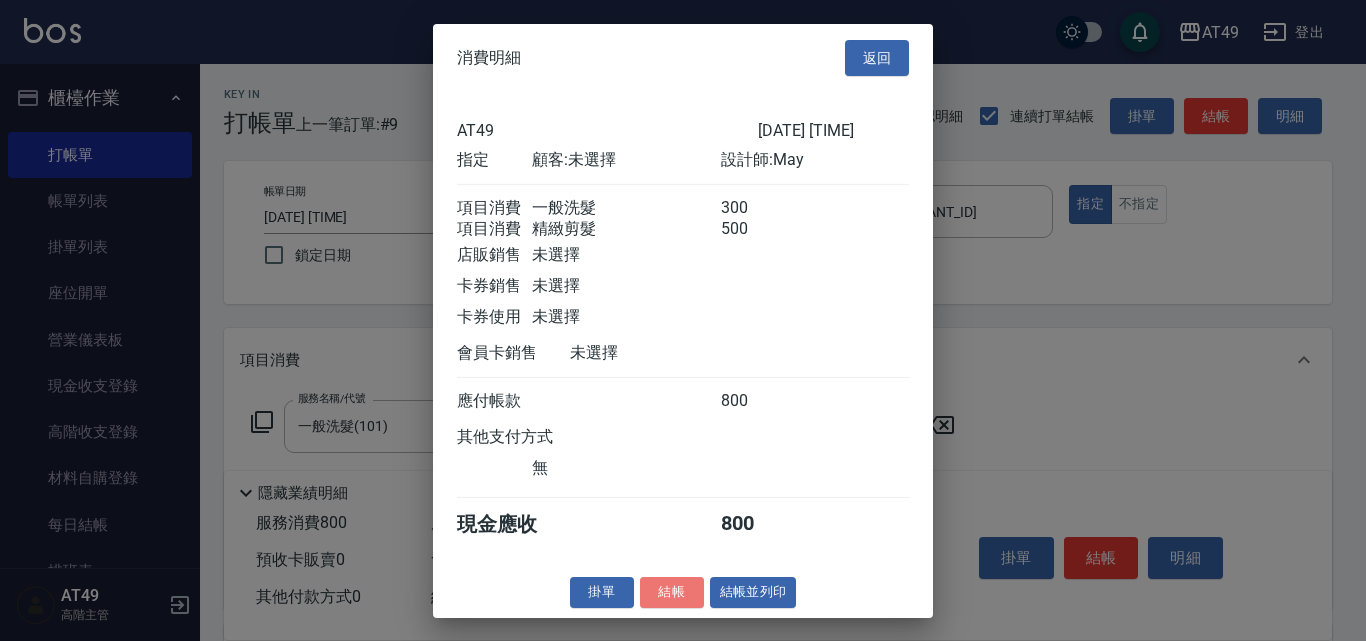click on "結帳" at bounding box center [672, 592] 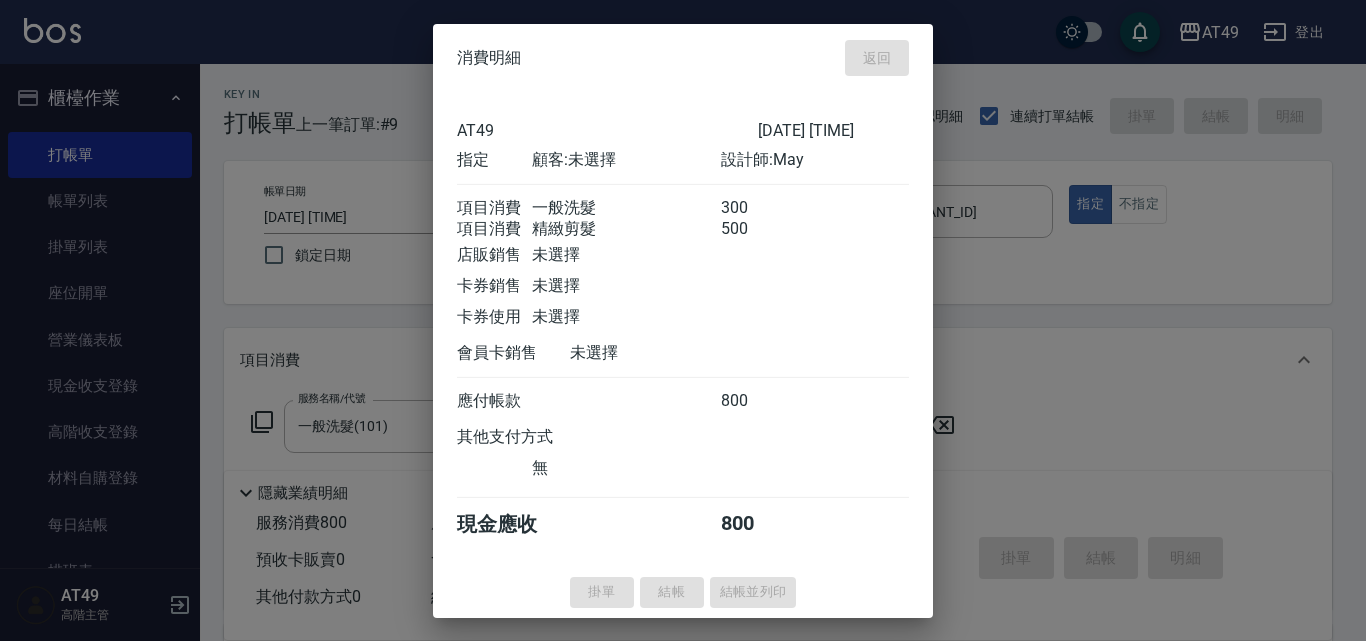 type on "[DATE] [TIME]" 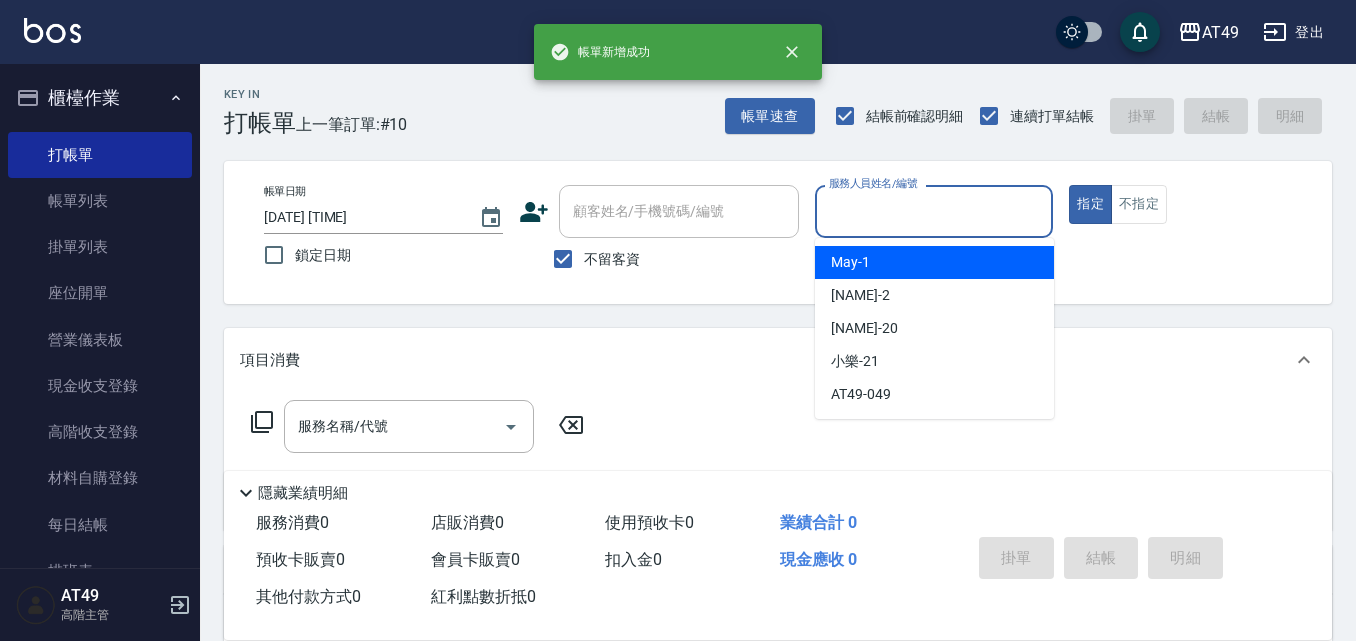 click on "服務人員姓名/編號" at bounding box center (934, 211) 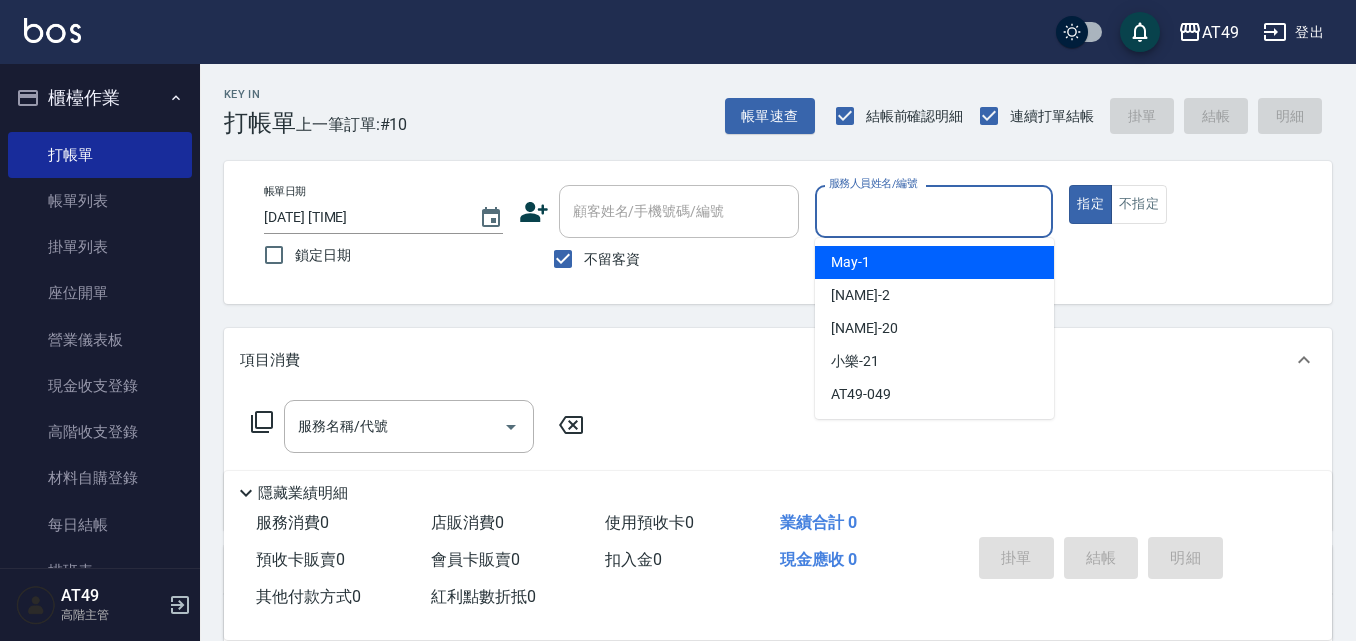 click on "[NAME] -[ASSISTANT_ID]" at bounding box center [934, 262] 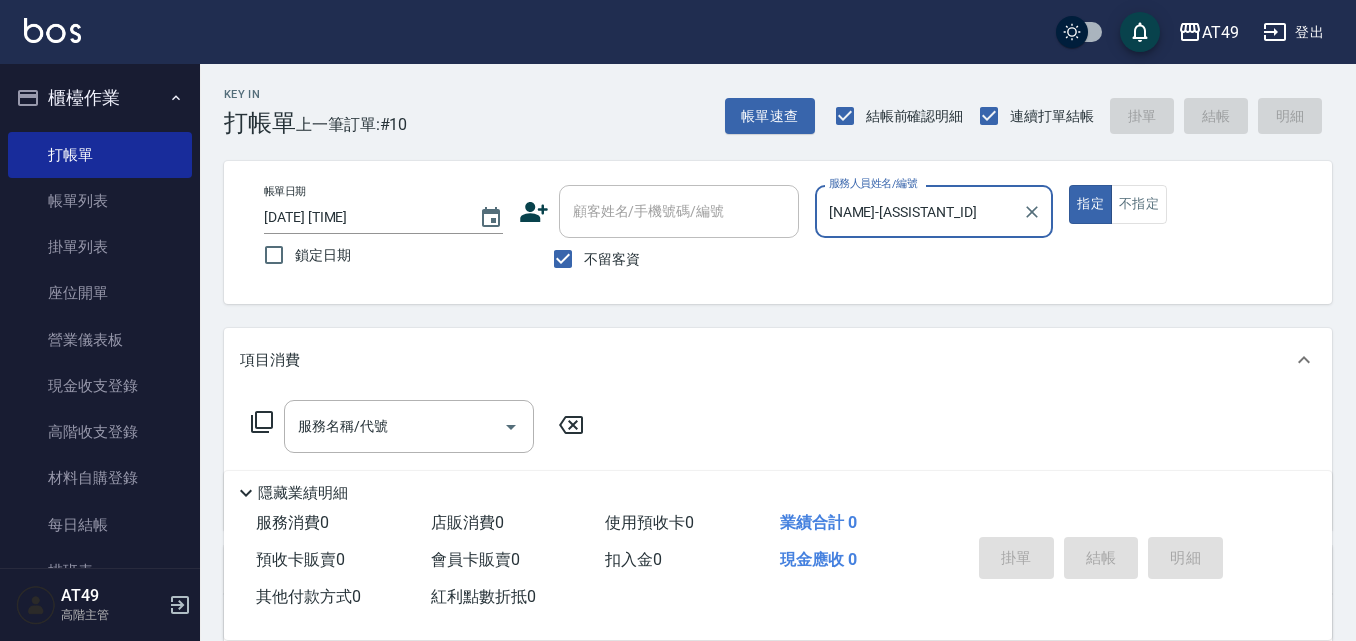click 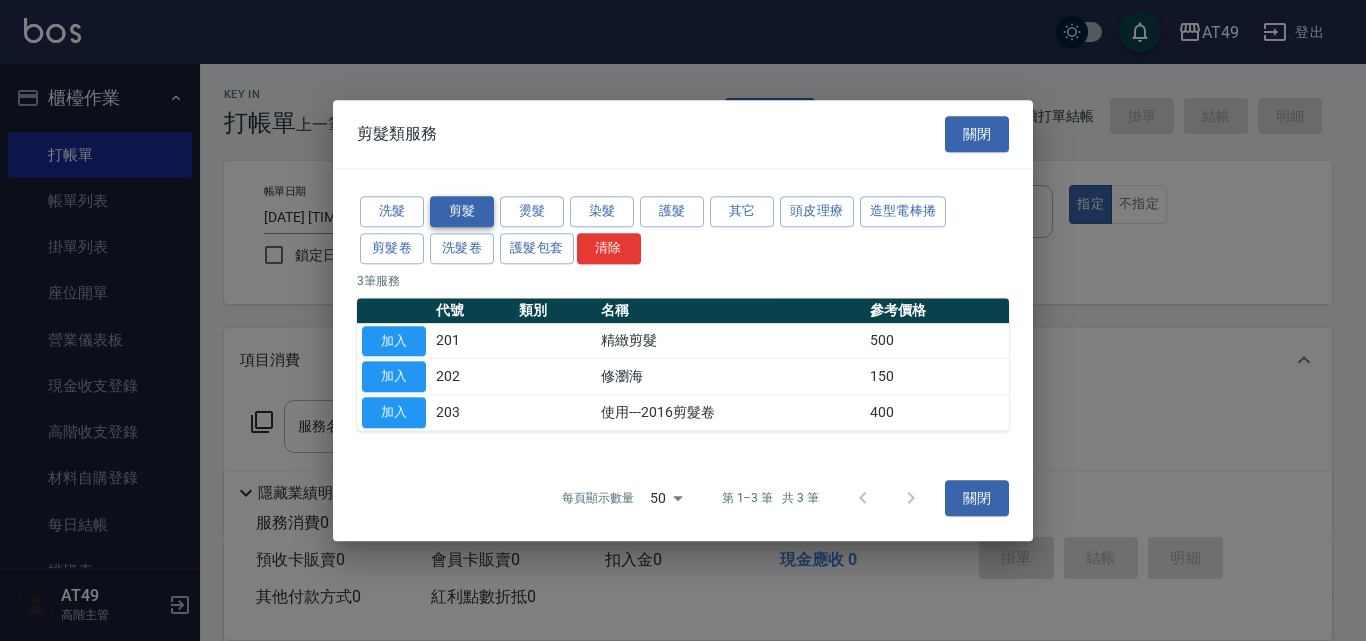click on "剪髮" at bounding box center (462, 211) 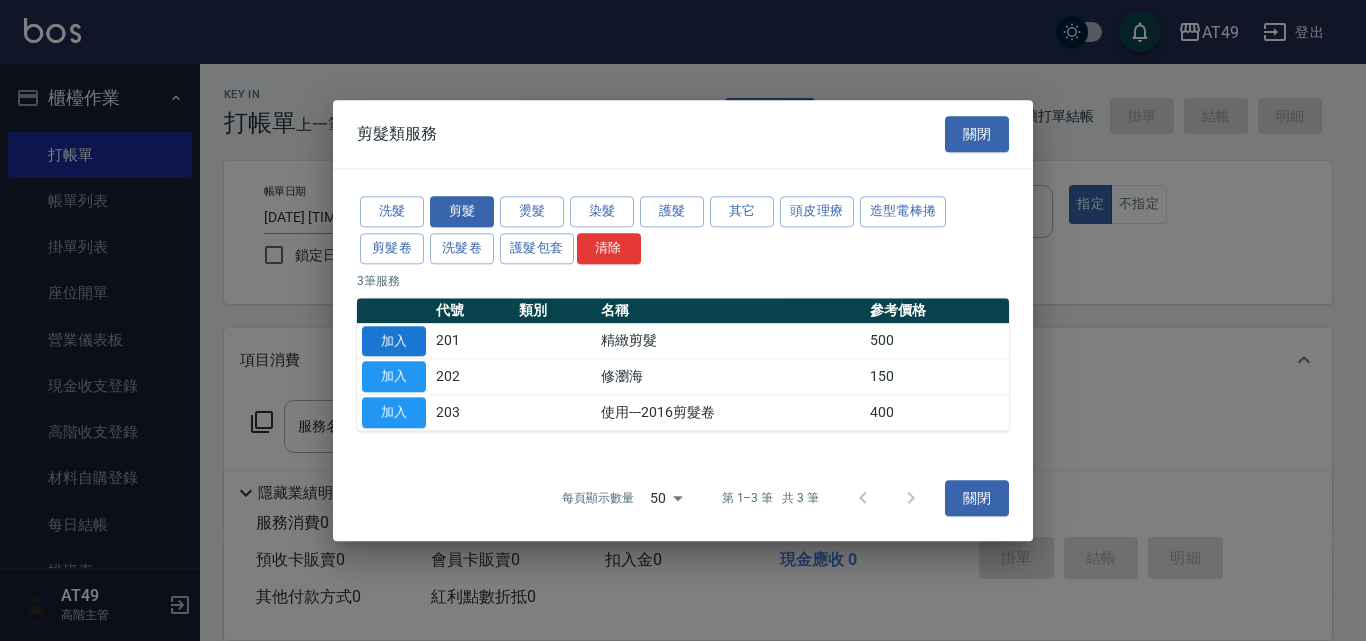 click on "加入" at bounding box center [394, 341] 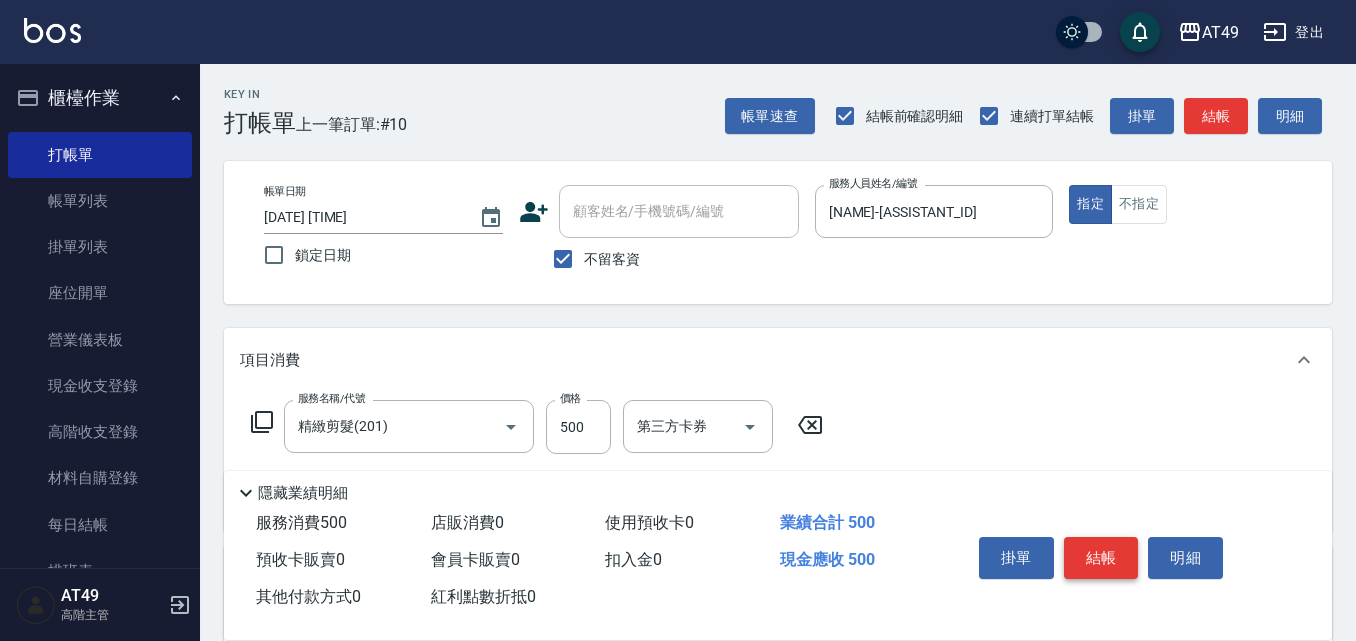 click on "結帳" at bounding box center [1101, 558] 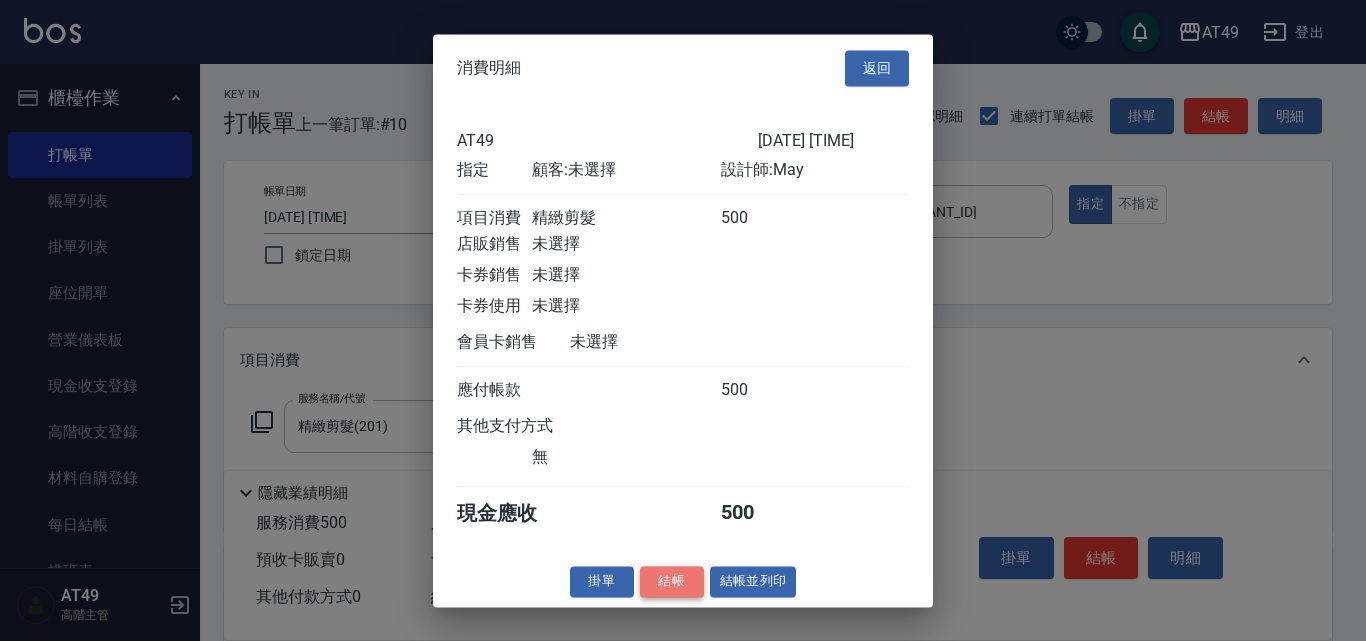 click on "結帳" at bounding box center (672, 581) 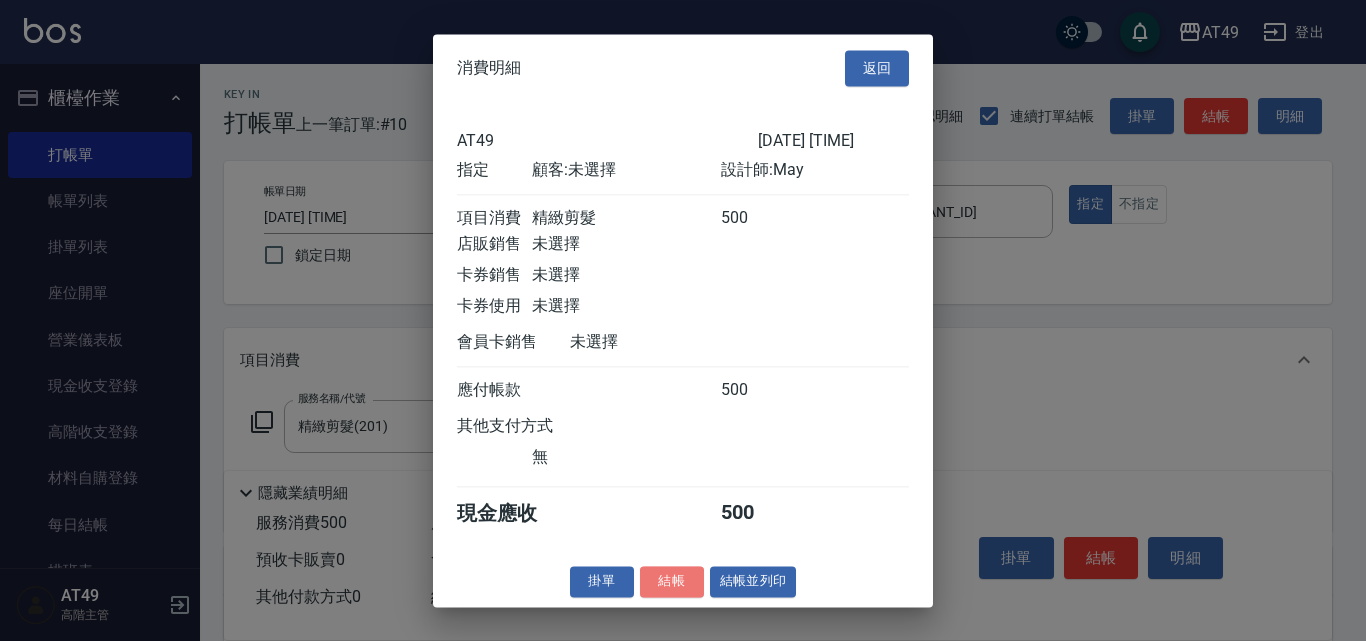 type on "[DATE] [TIME]" 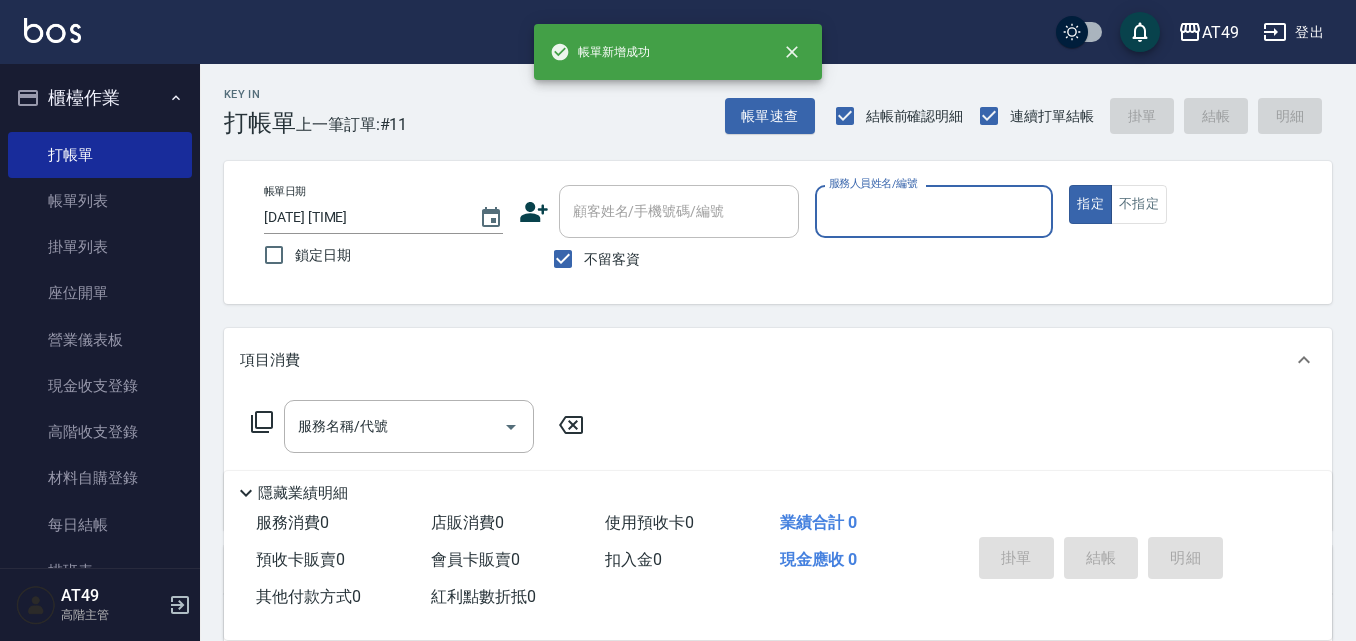 click on "服務人員姓名/編號" at bounding box center [934, 211] 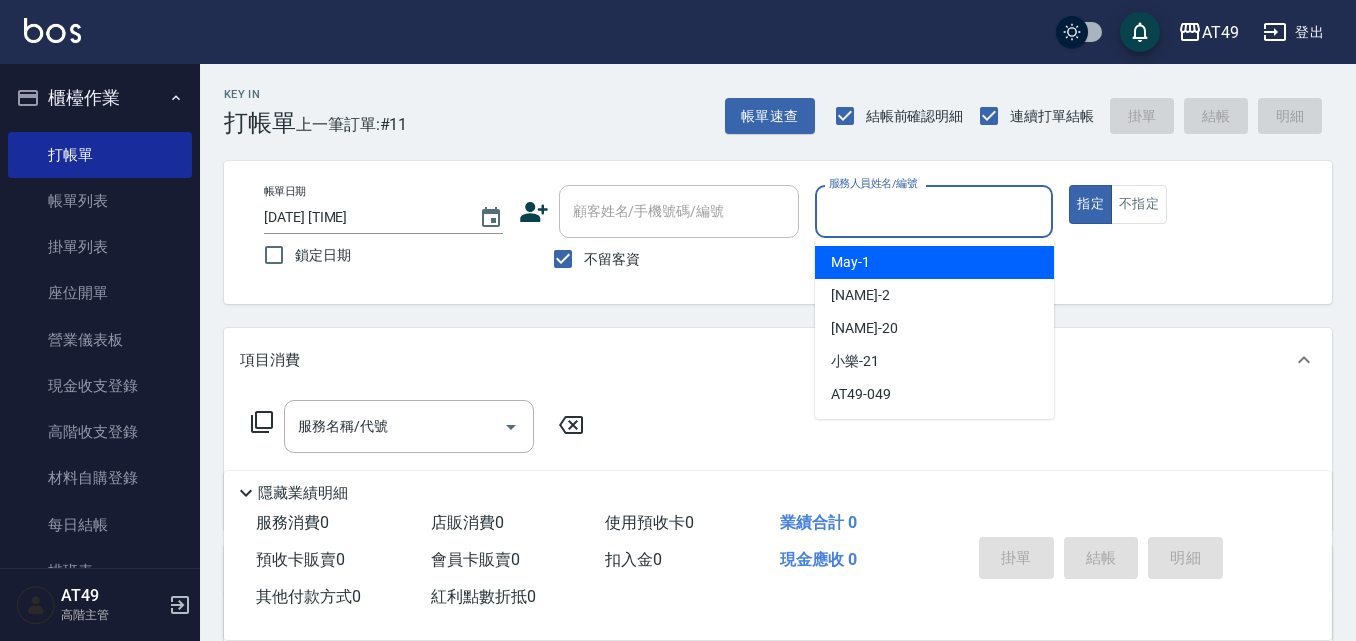 click on "[NAME] -[ASSISTANT_ID]" at bounding box center (934, 262) 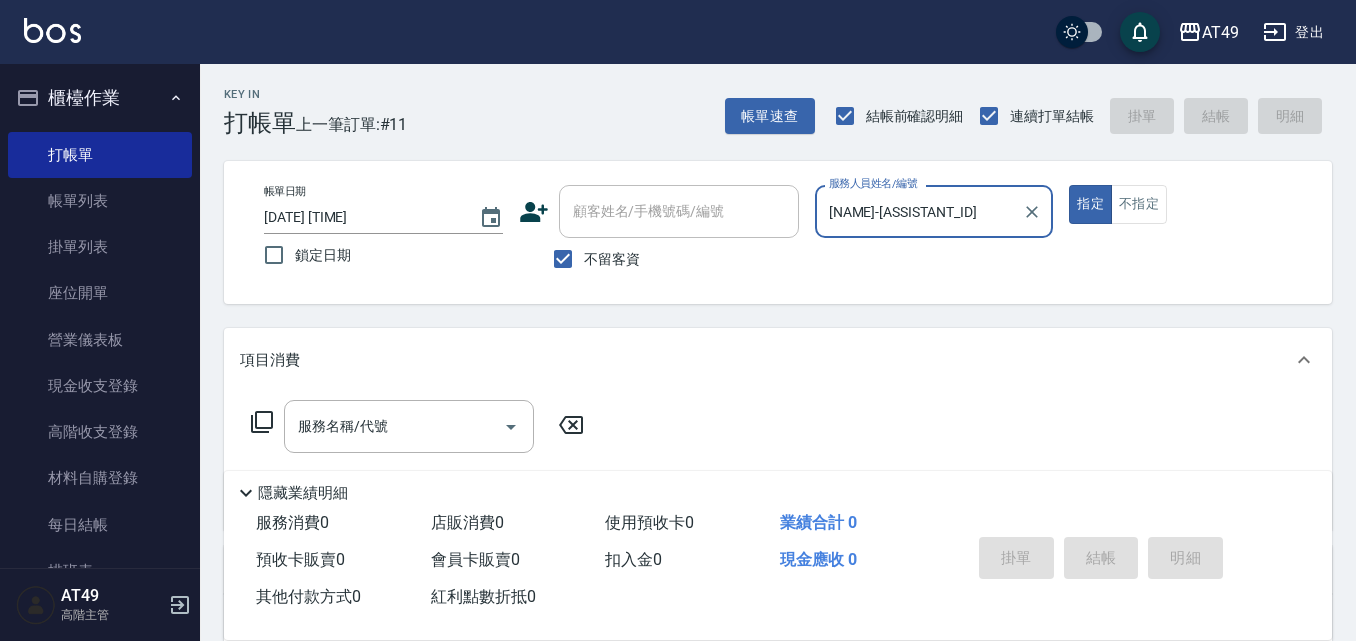 click 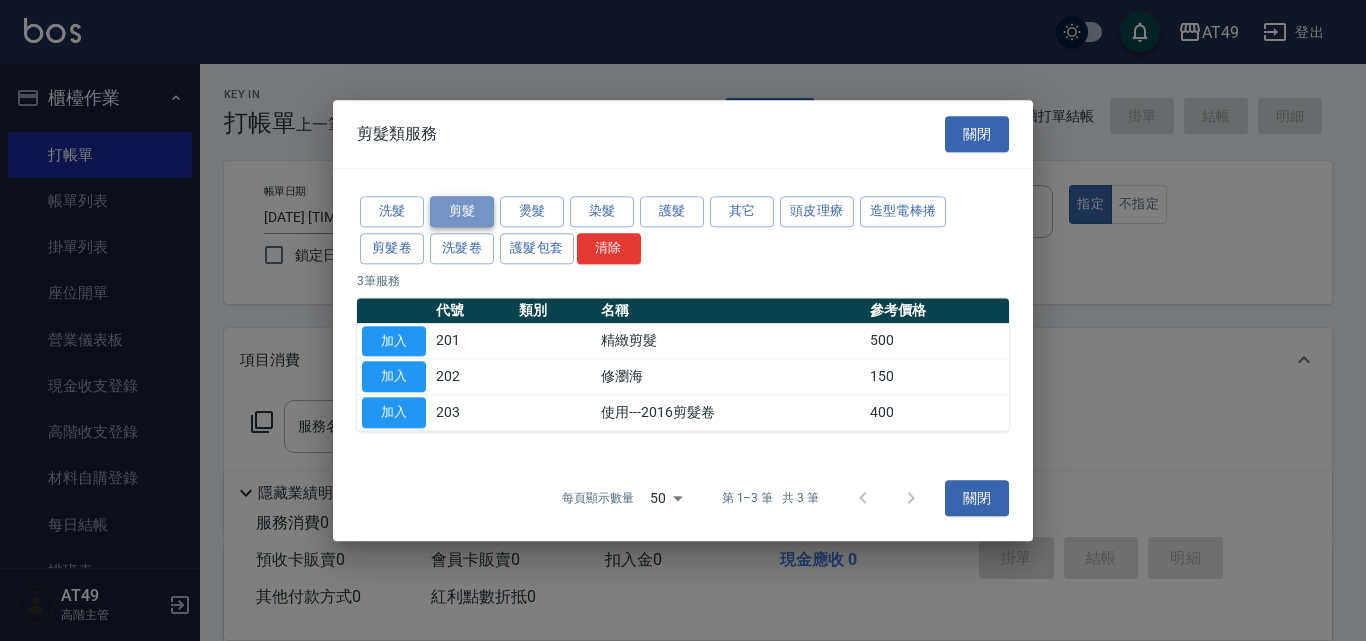 click on "剪髮" at bounding box center (462, 211) 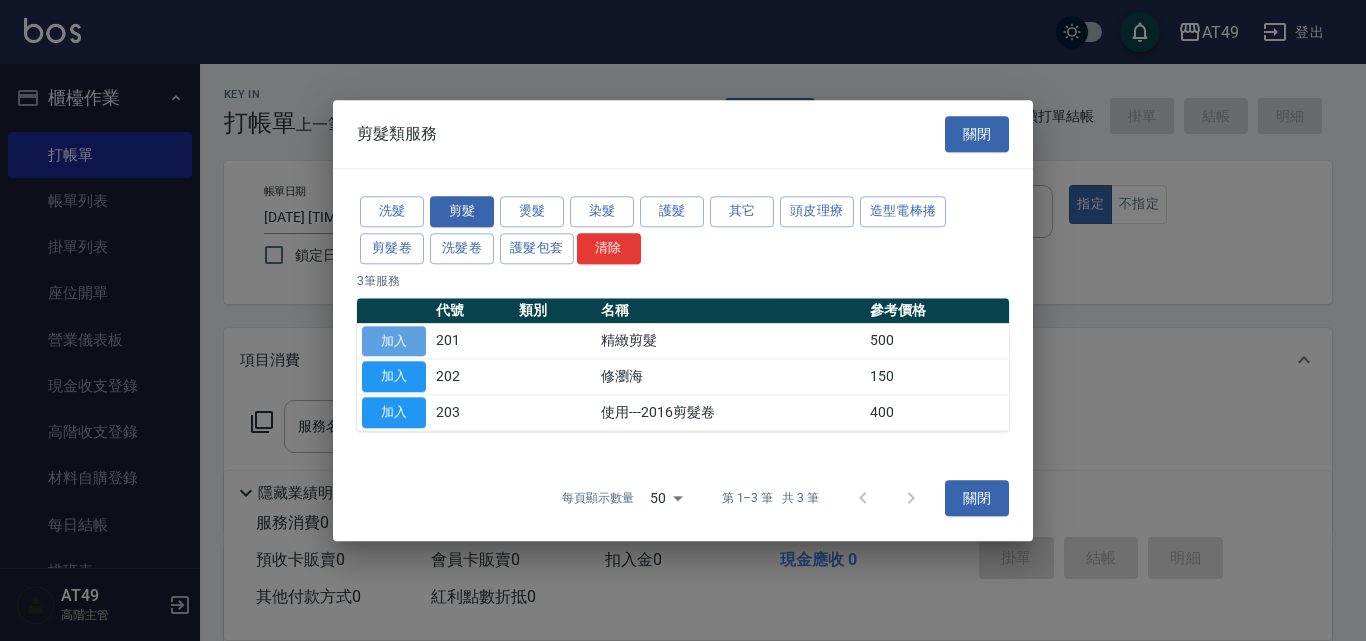 click on "加入" at bounding box center [394, 341] 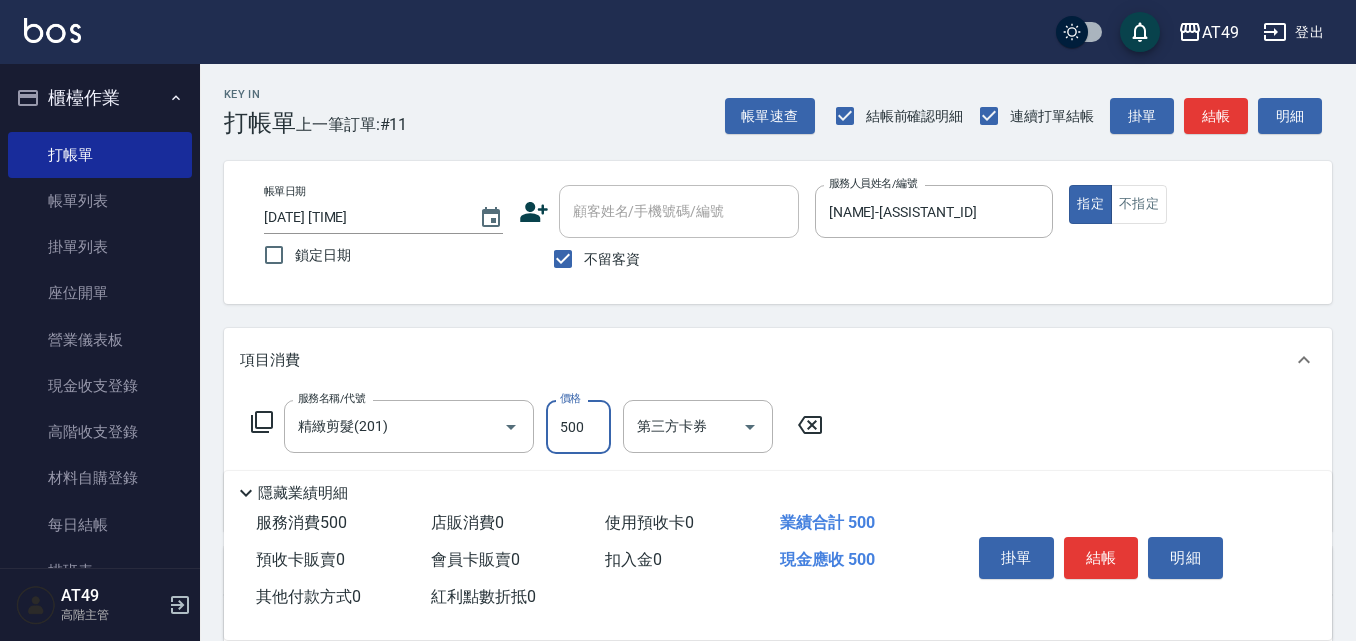 click on "500" at bounding box center (578, 427) 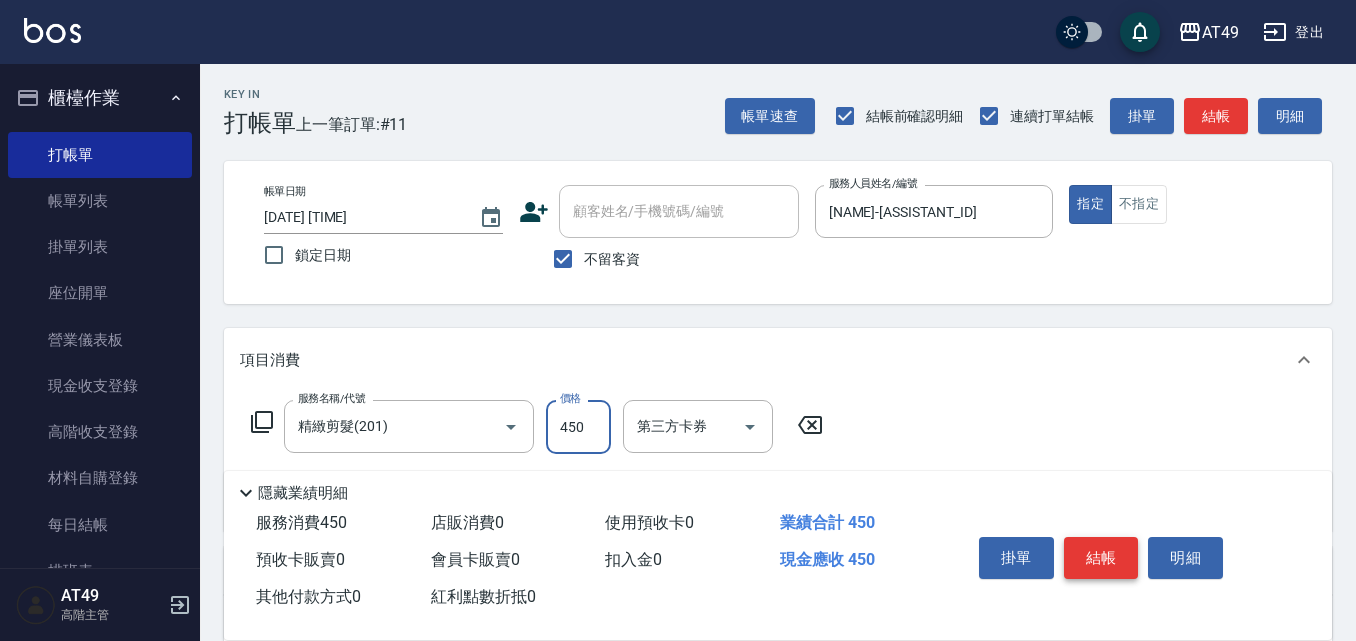 type on "450" 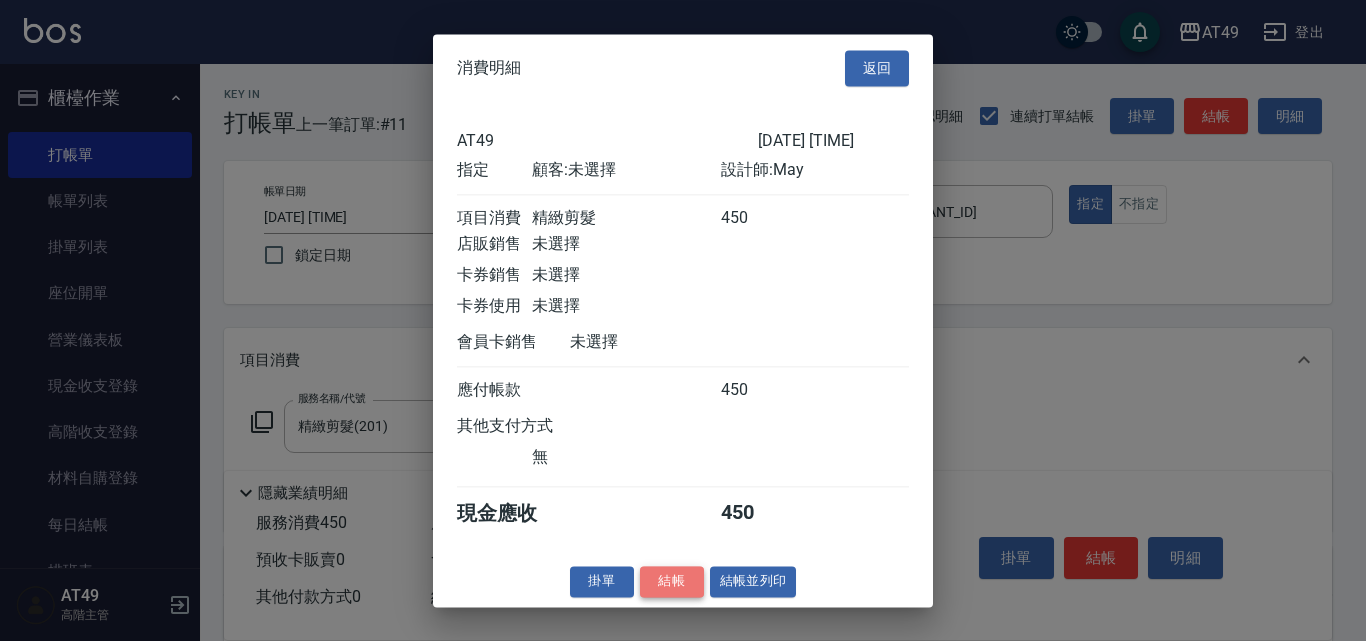 click on "結帳" at bounding box center (672, 581) 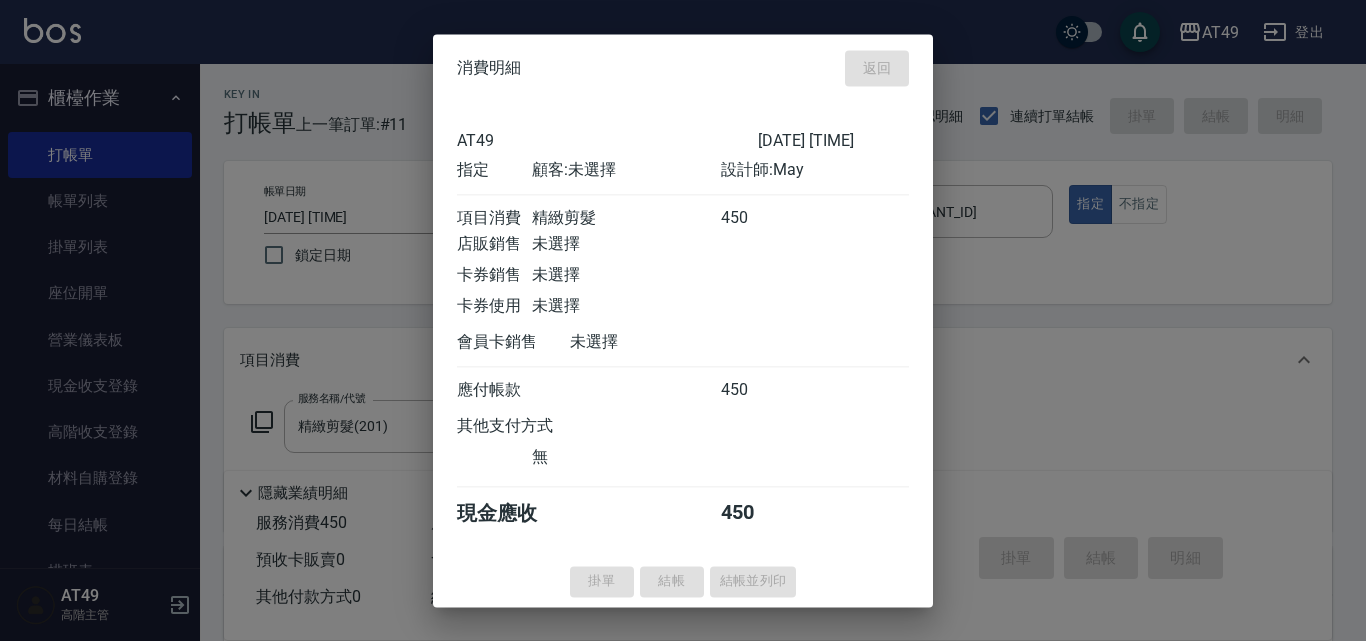 type 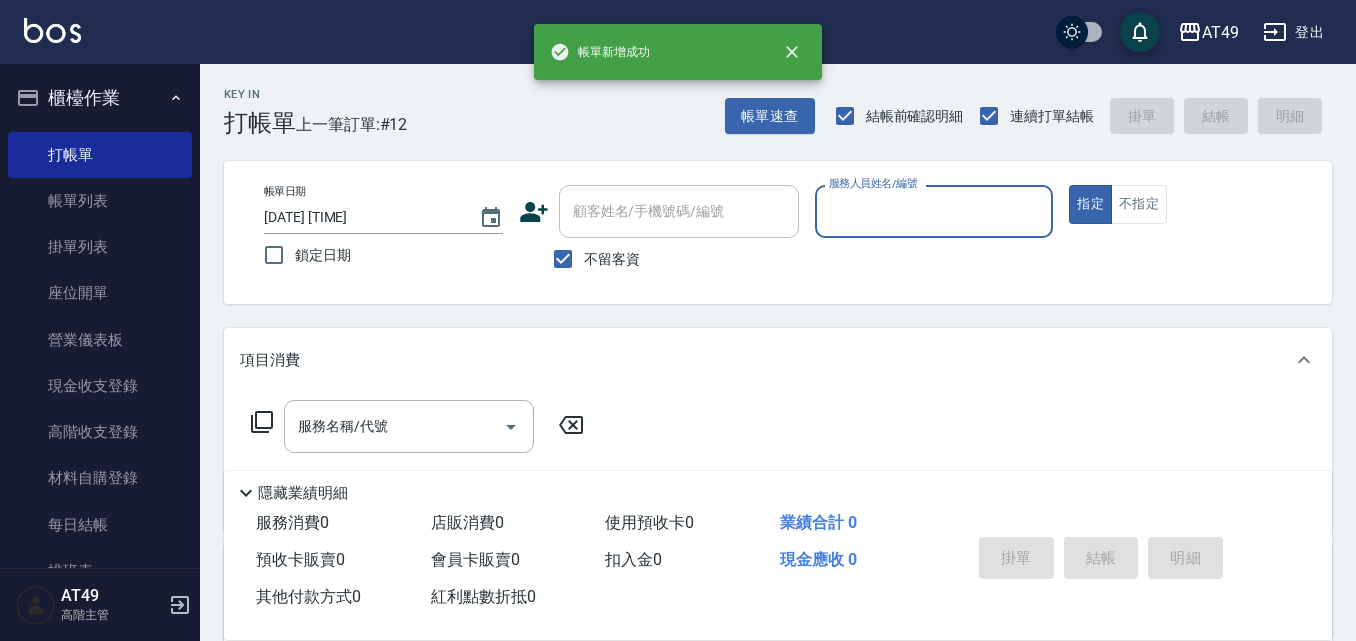 click on "服務人員姓名/編號" at bounding box center [934, 211] 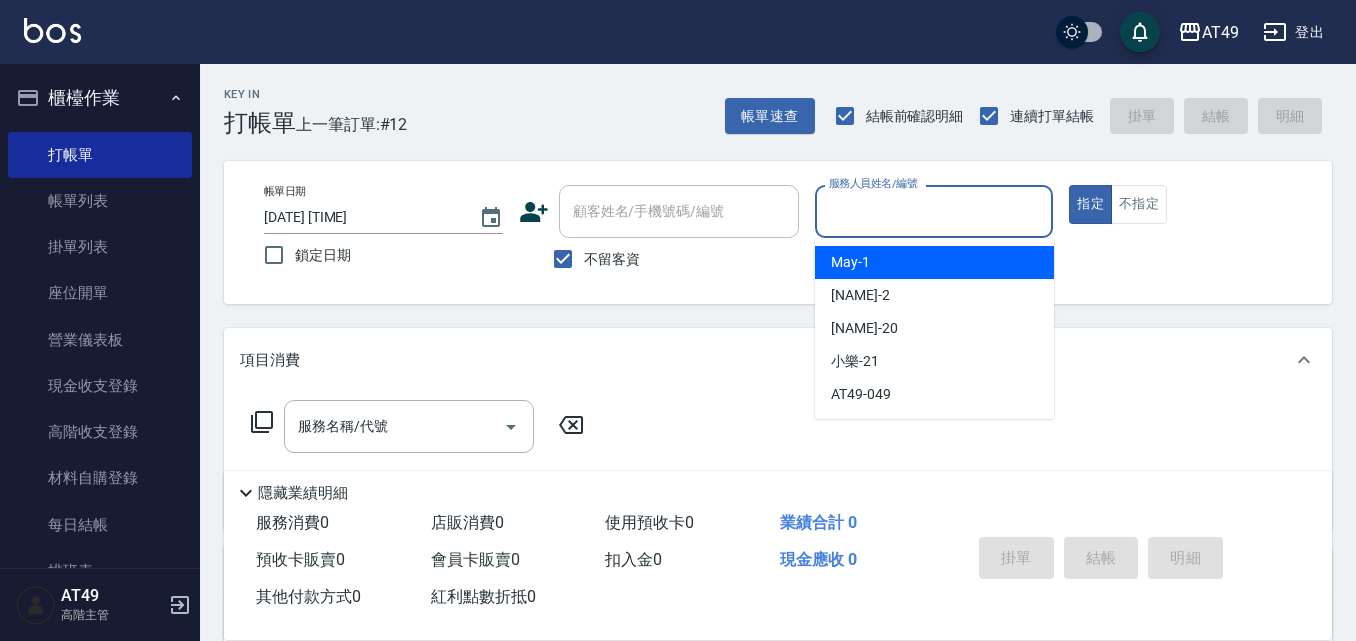 click on "[NAME] -[ASSISTANT_ID]" at bounding box center (934, 262) 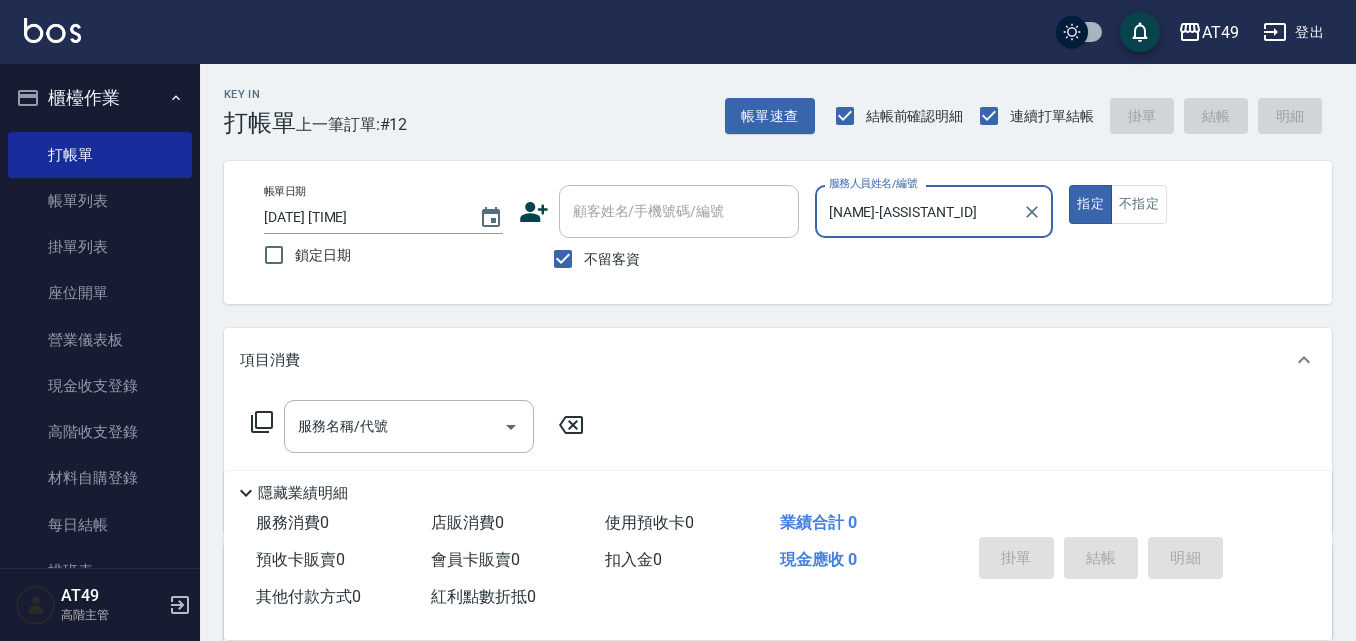 click 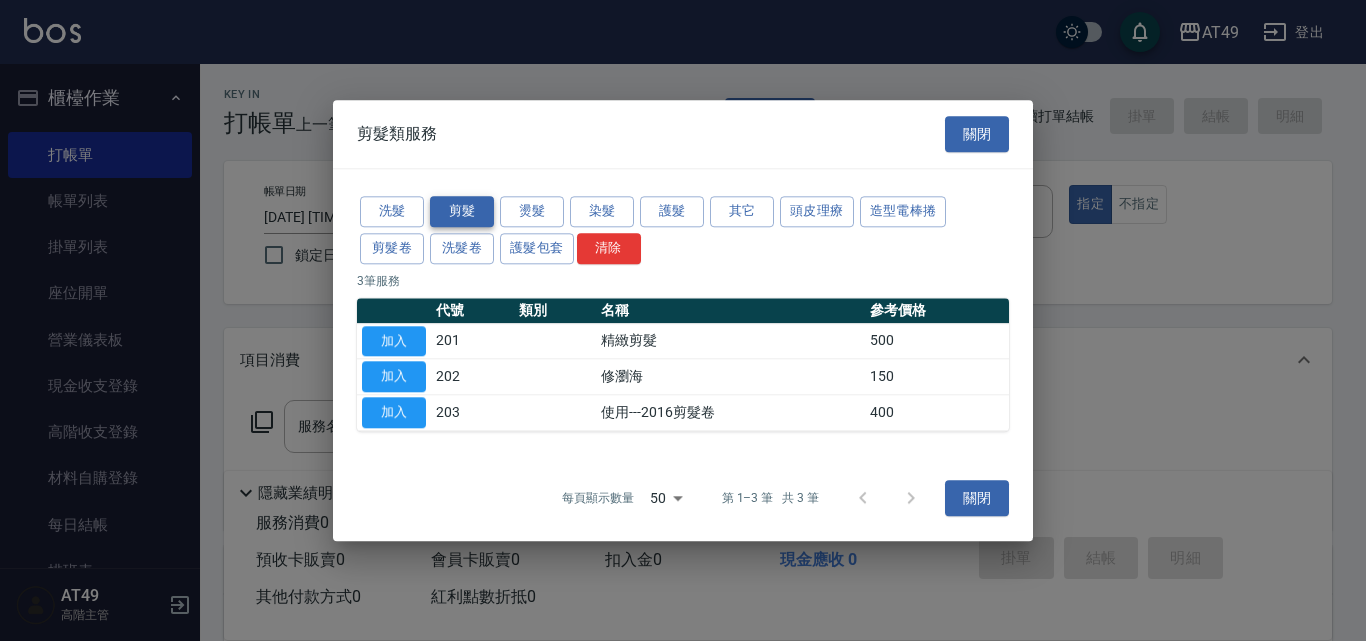 click on "剪髮" at bounding box center (462, 211) 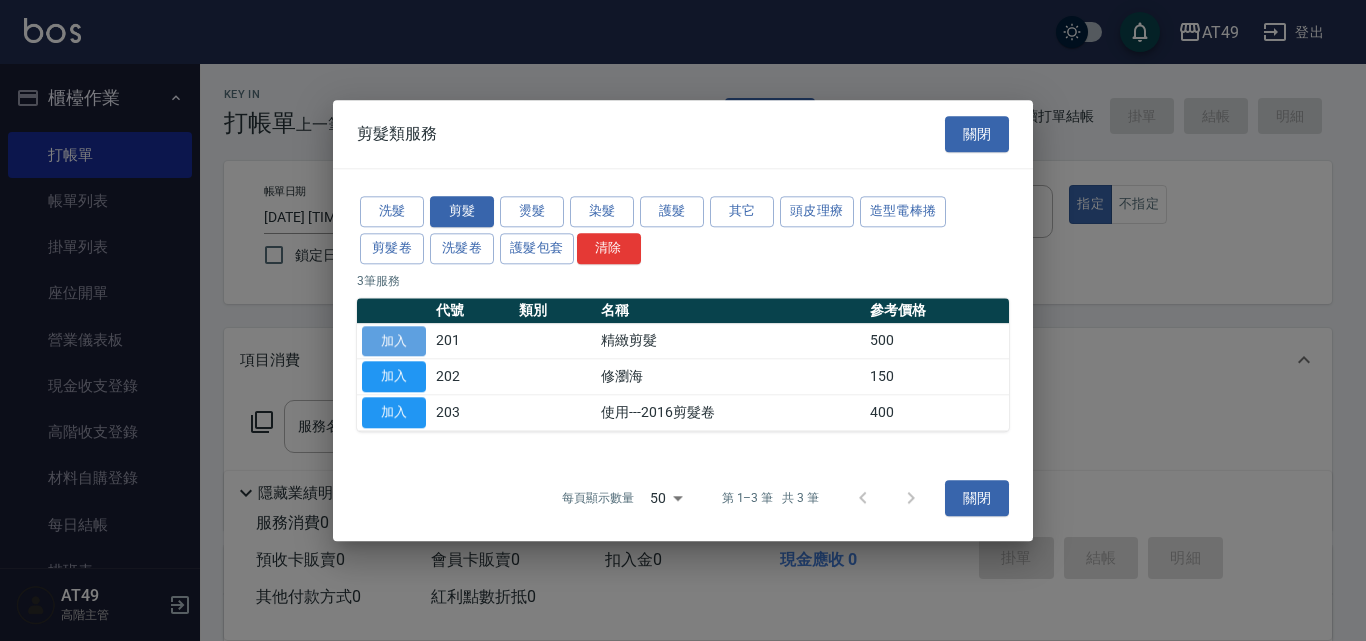 click on "加入" at bounding box center [394, 341] 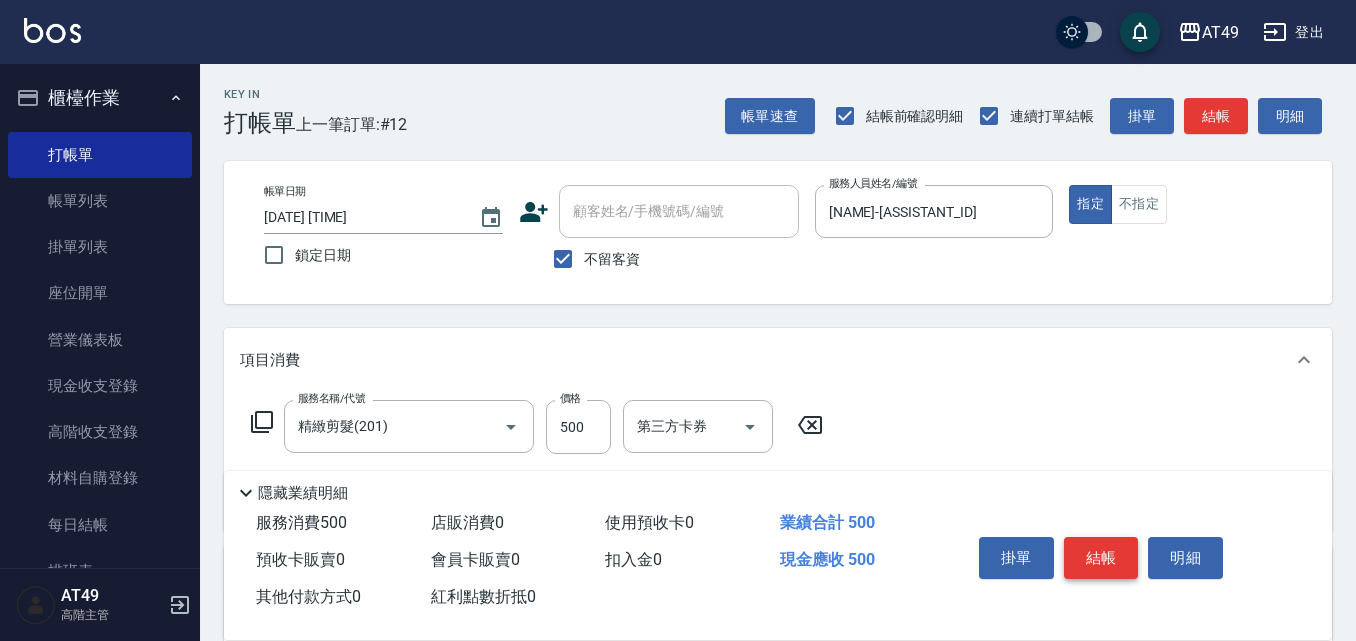 click on "結帳" at bounding box center (1101, 558) 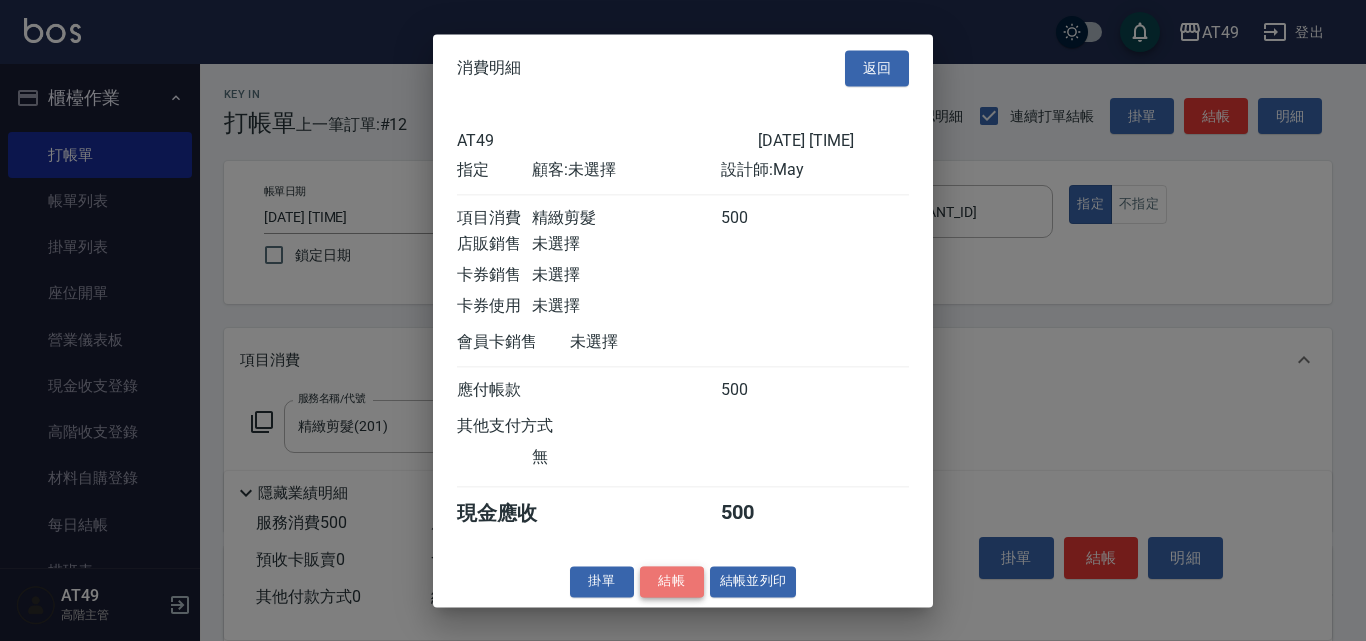click on "結帳" at bounding box center [672, 581] 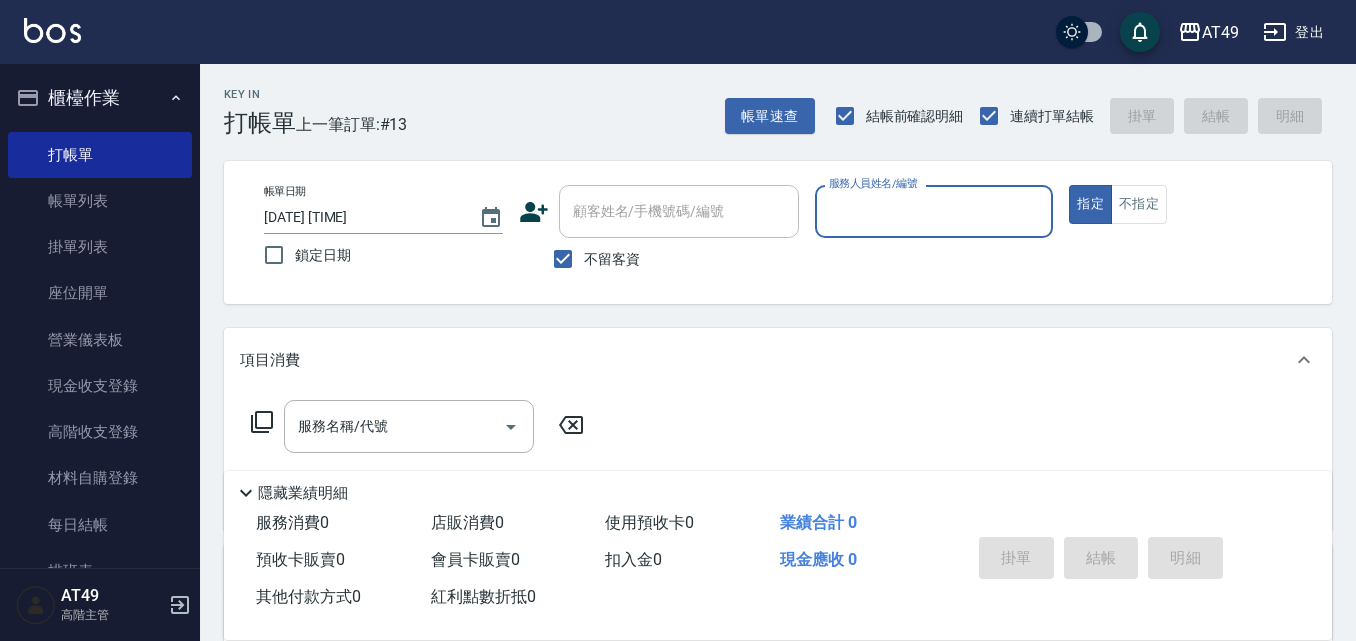 click on "服務人員姓名/編號" at bounding box center (934, 211) 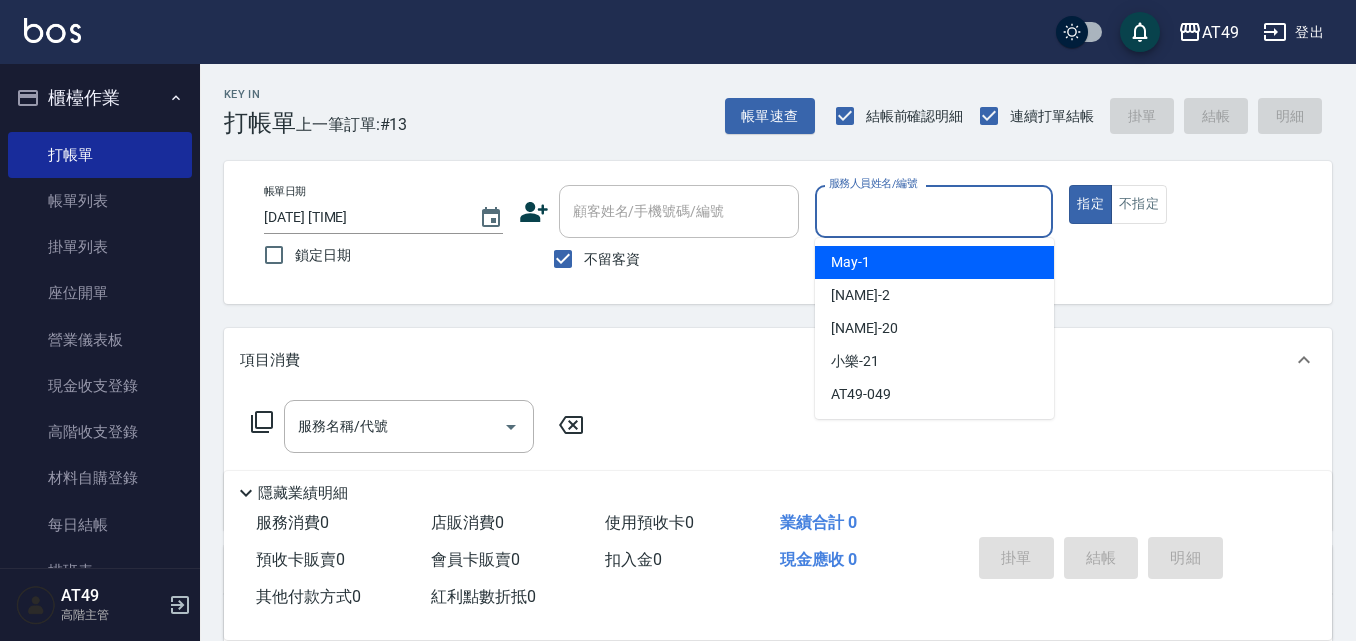 click on "[NAME] -[ASSISTANT_ID]" at bounding box center (934, 262) 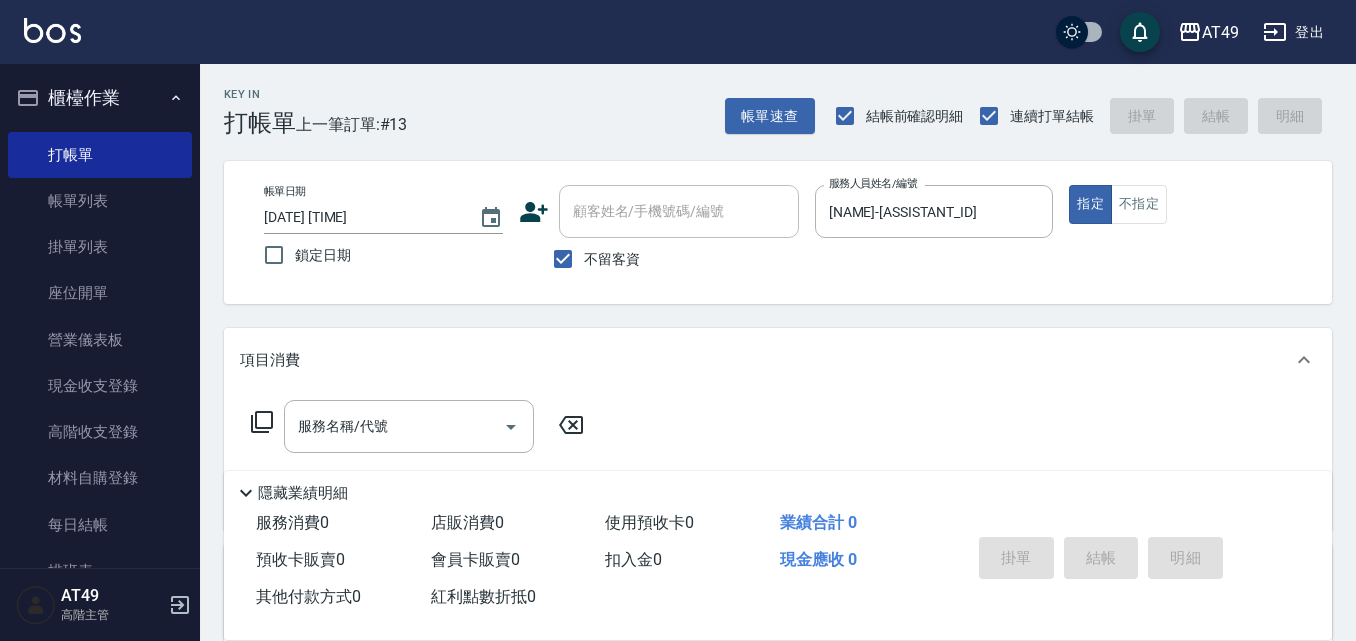 click 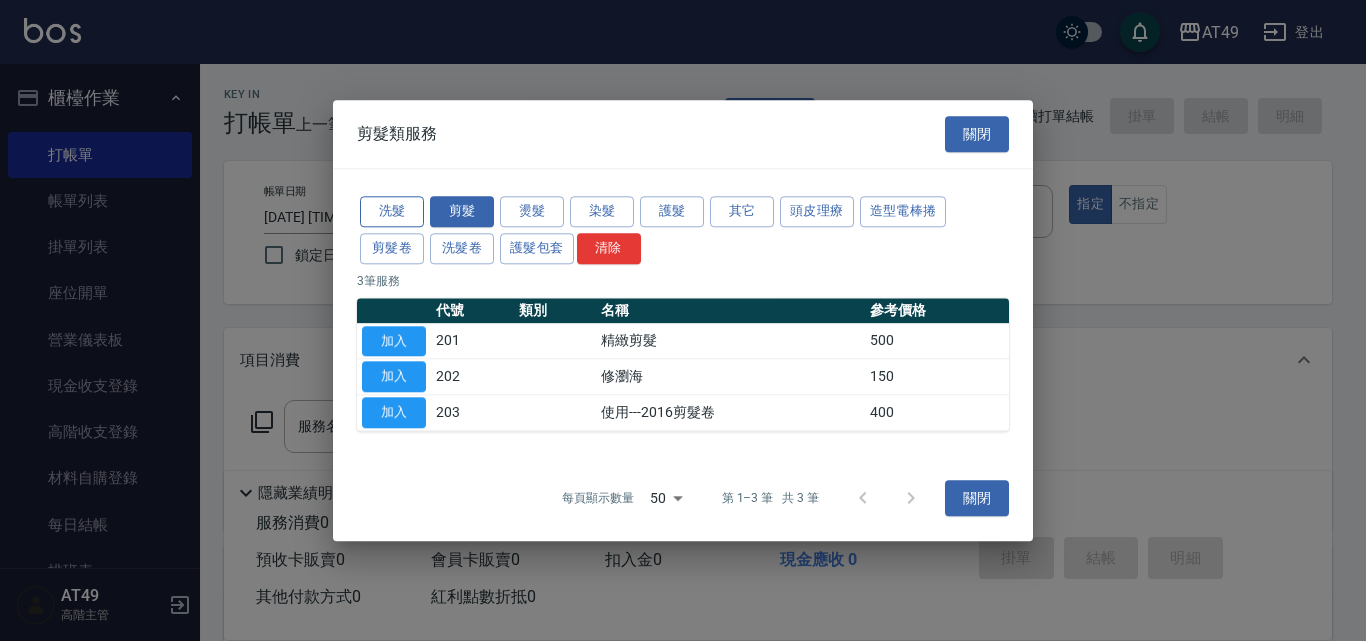 click on "洗髮" at bounding box center (392, 211) 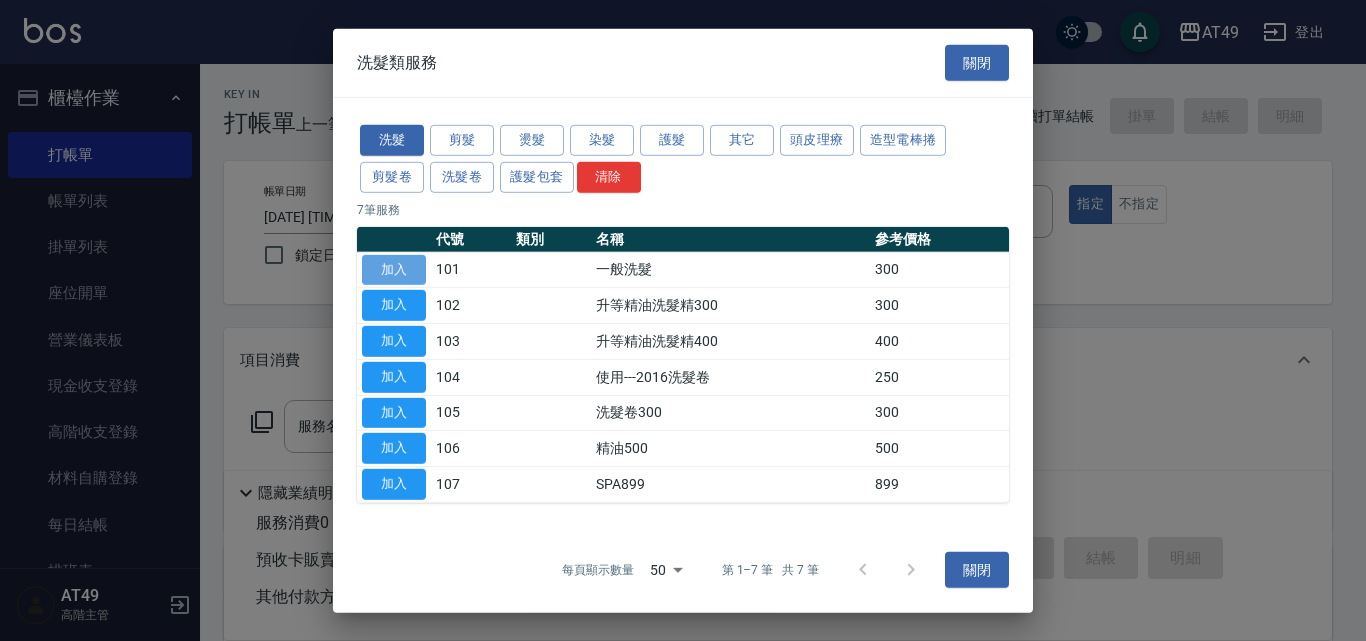 click on "加入" at bounding box center (394, 269) 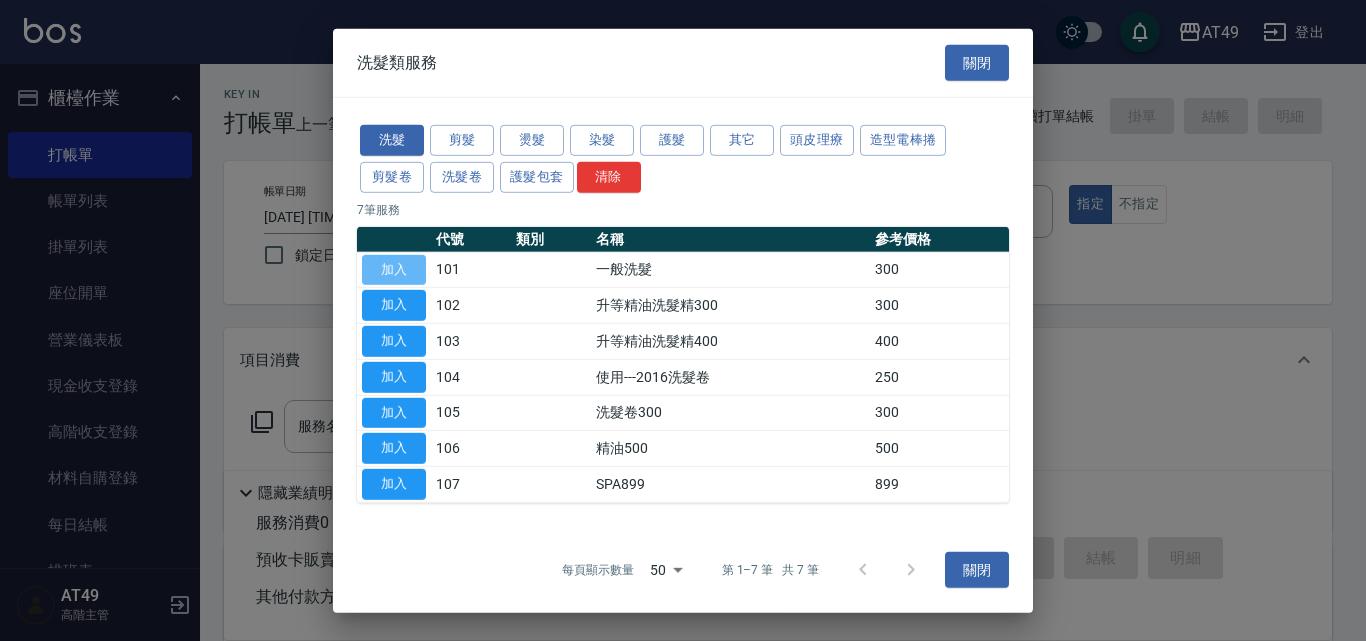type on "一般洗髮(101)" 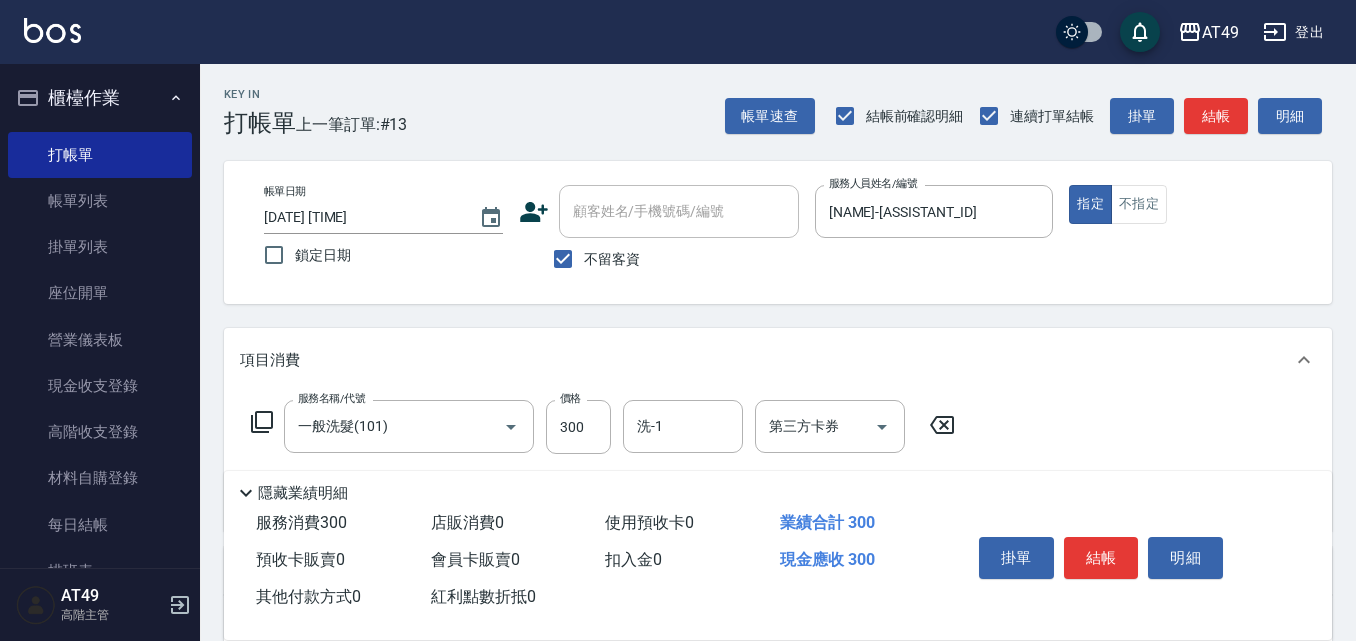 click 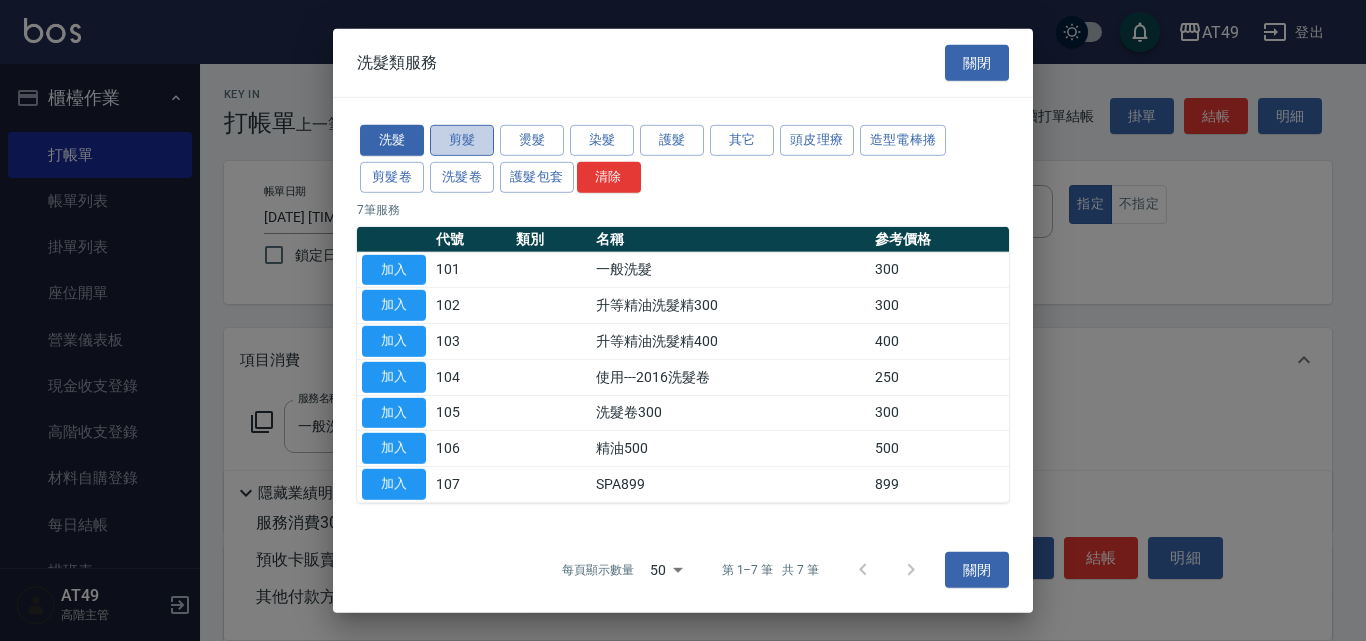 click on "剪髮" at bounding box center (462, 140) 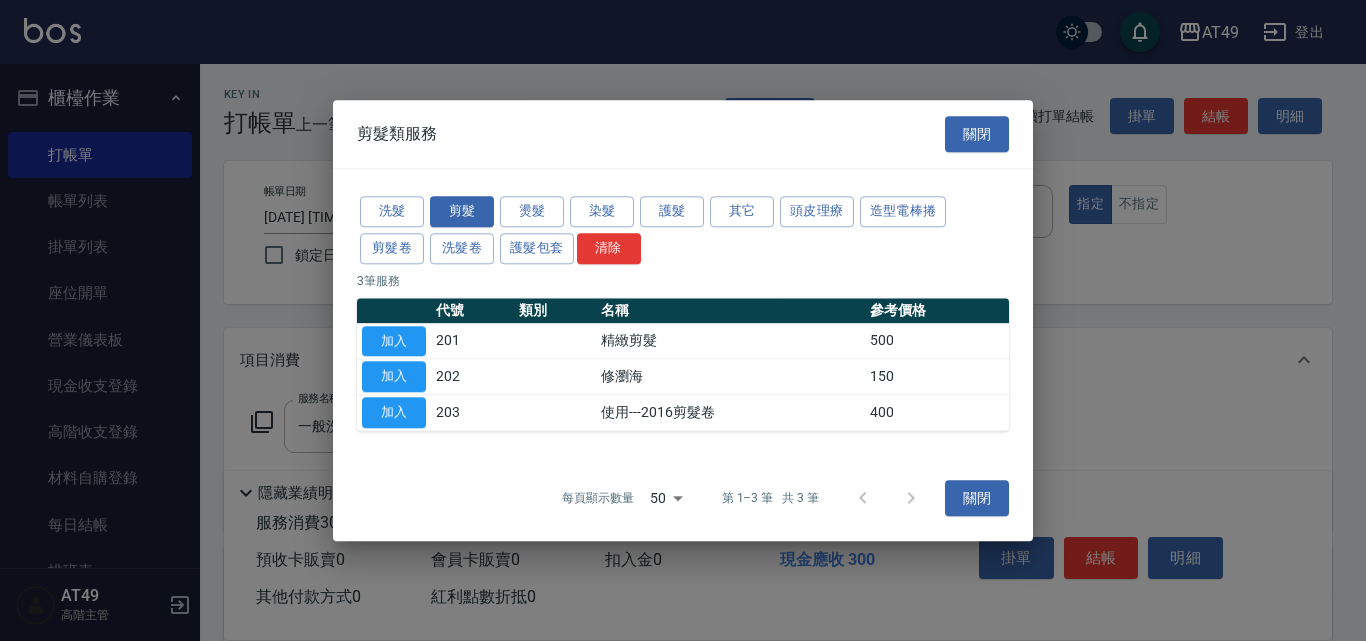 drag, startPoint x: 414, startPoint y: 336, endPoint x: 201, endPoint y: 339, distance: 213.02112 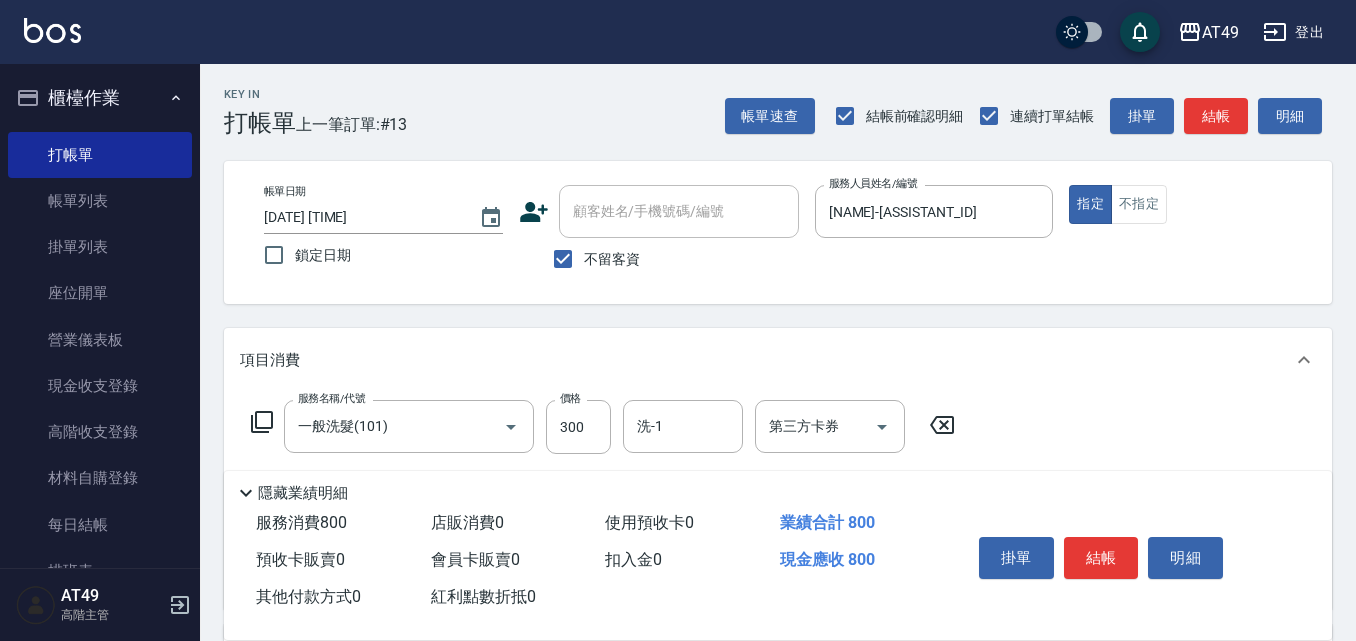 click 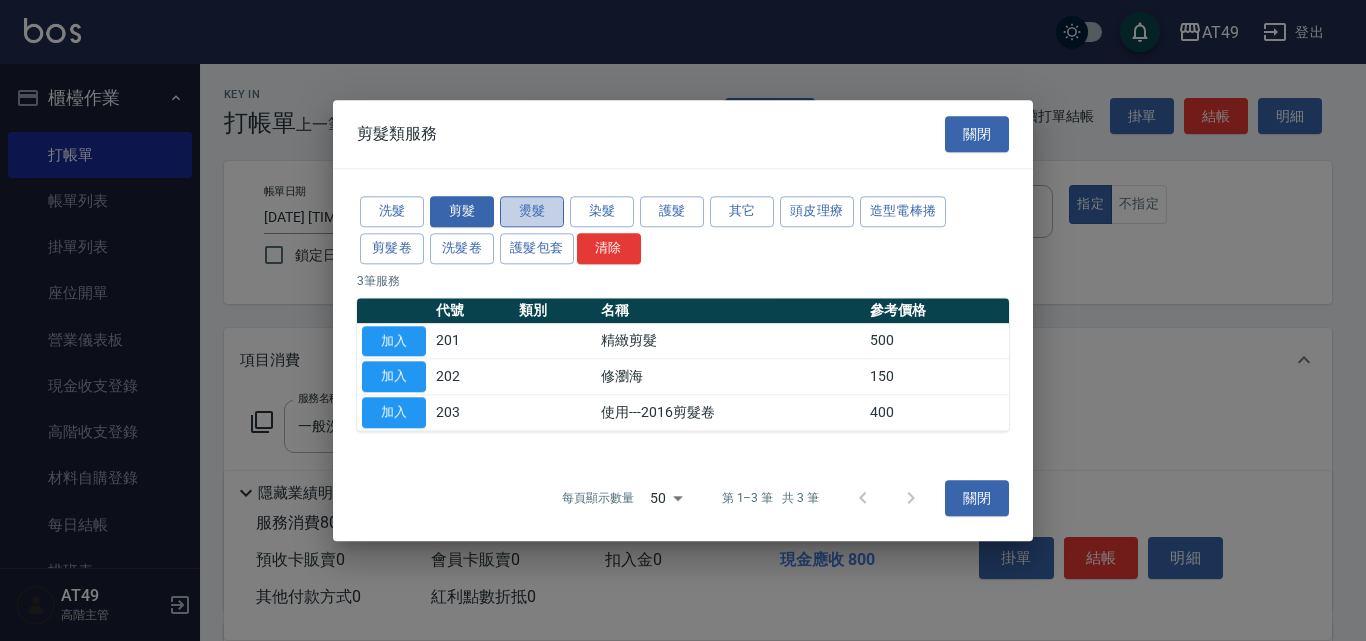 click on "燙髮" at bounding box center (532, 211) 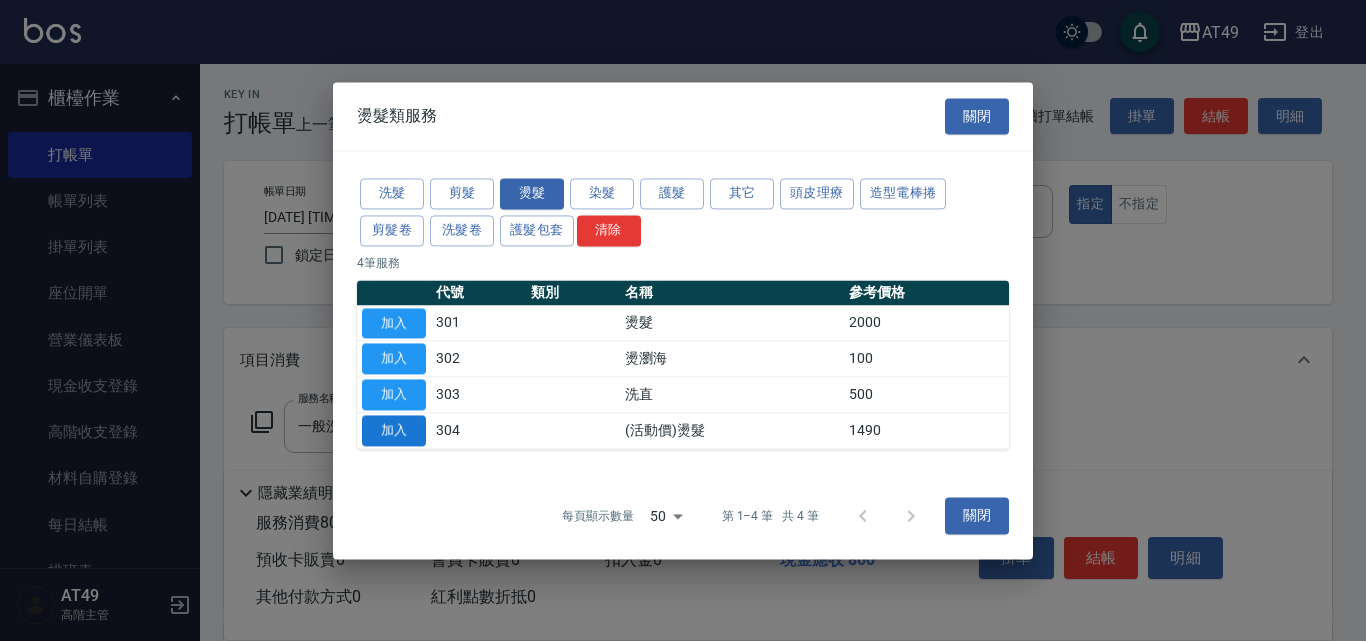 click on "加入" at bounding box center [394, 430] 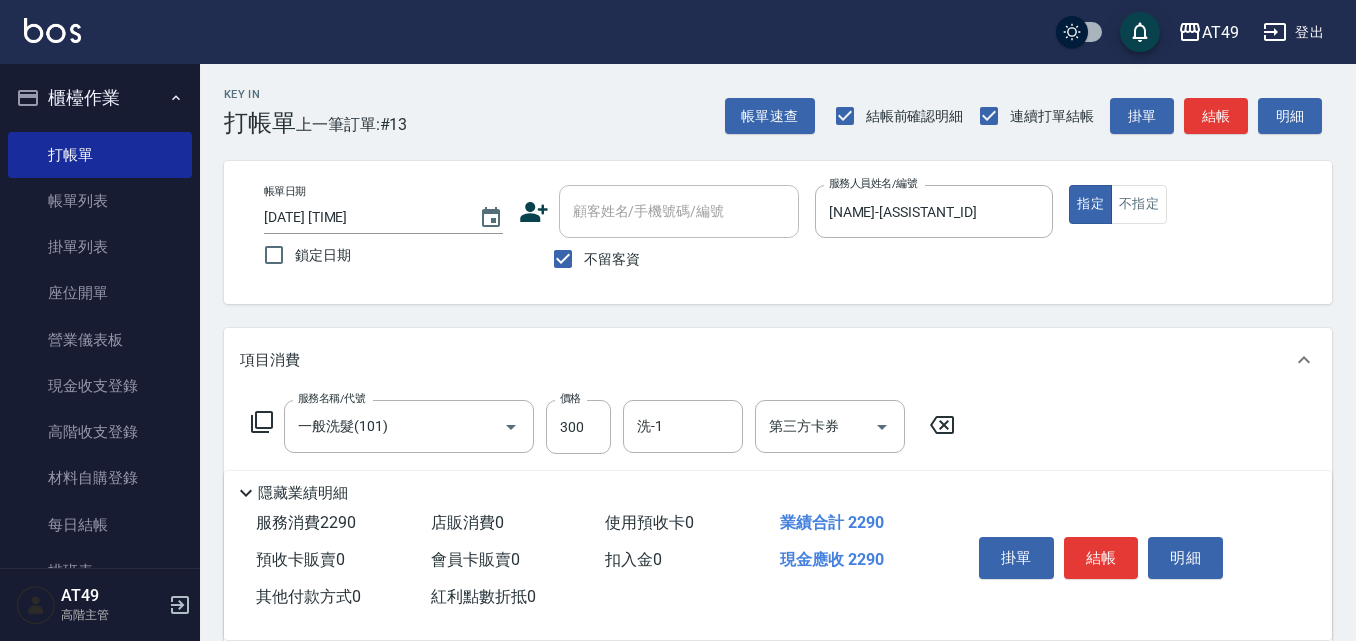 click 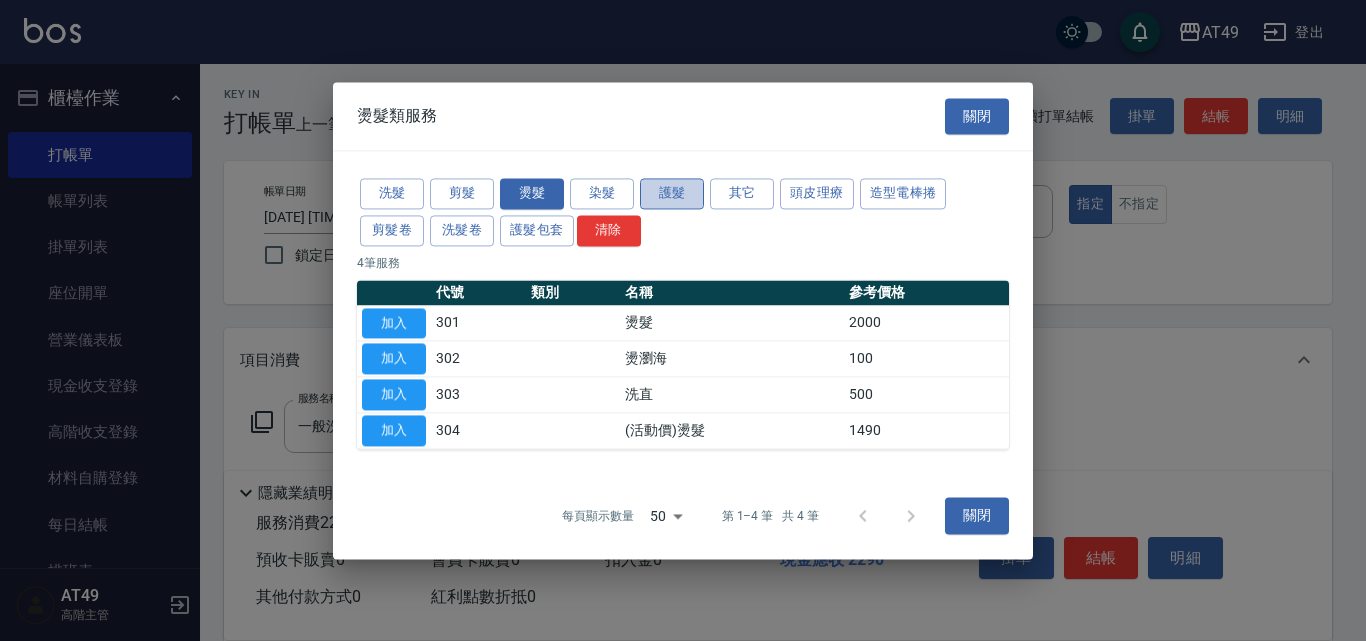 click on "護髮" at bounding box center (672, 193) 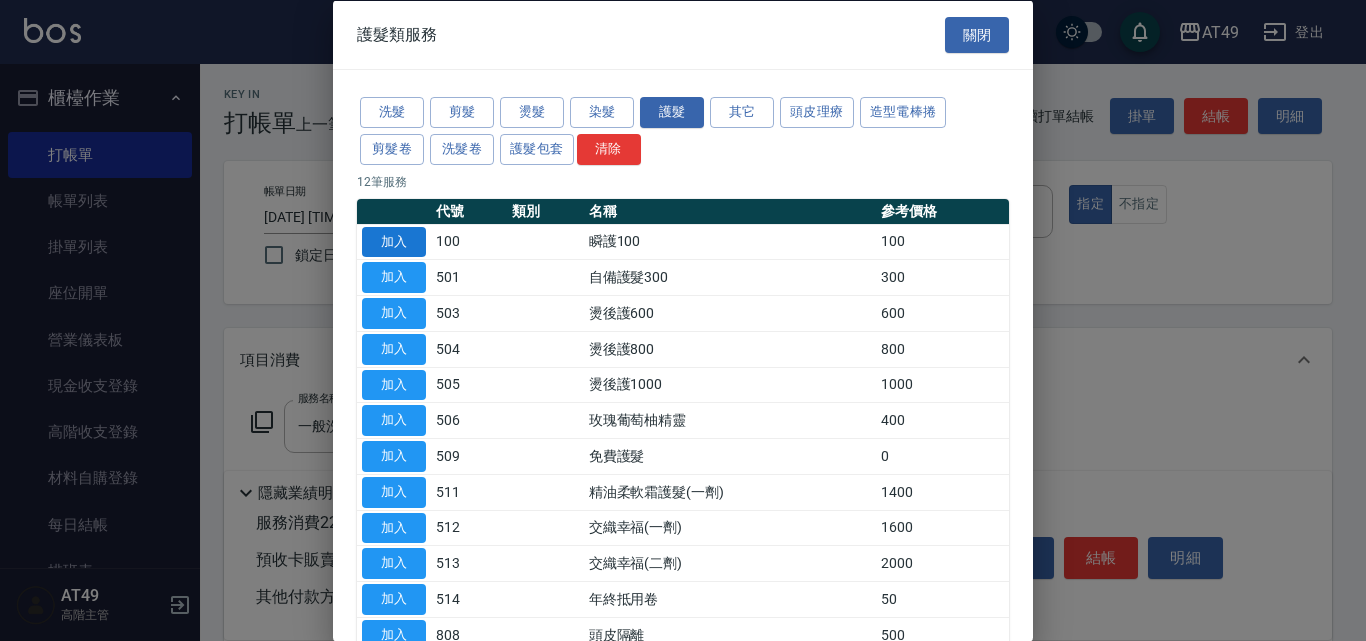 click on "加入" at bounding box center (394, 241) 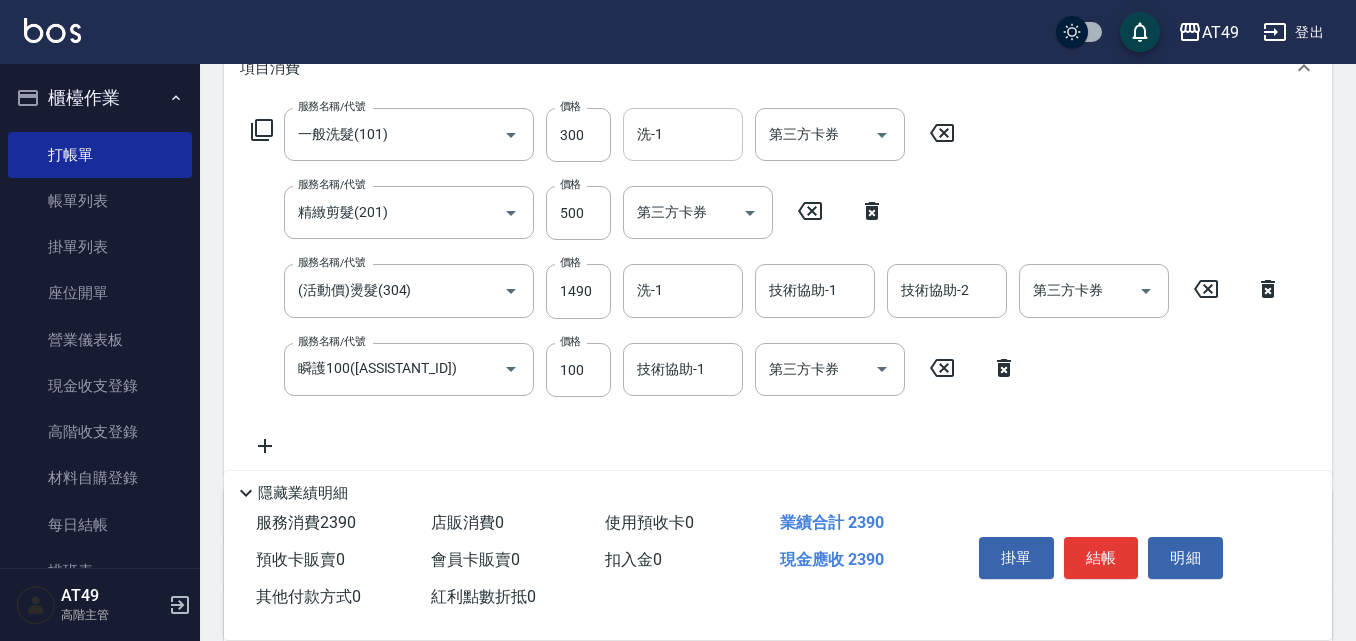 scroll, scrollTop: 400, scrollLeft: 0, axis: vertical 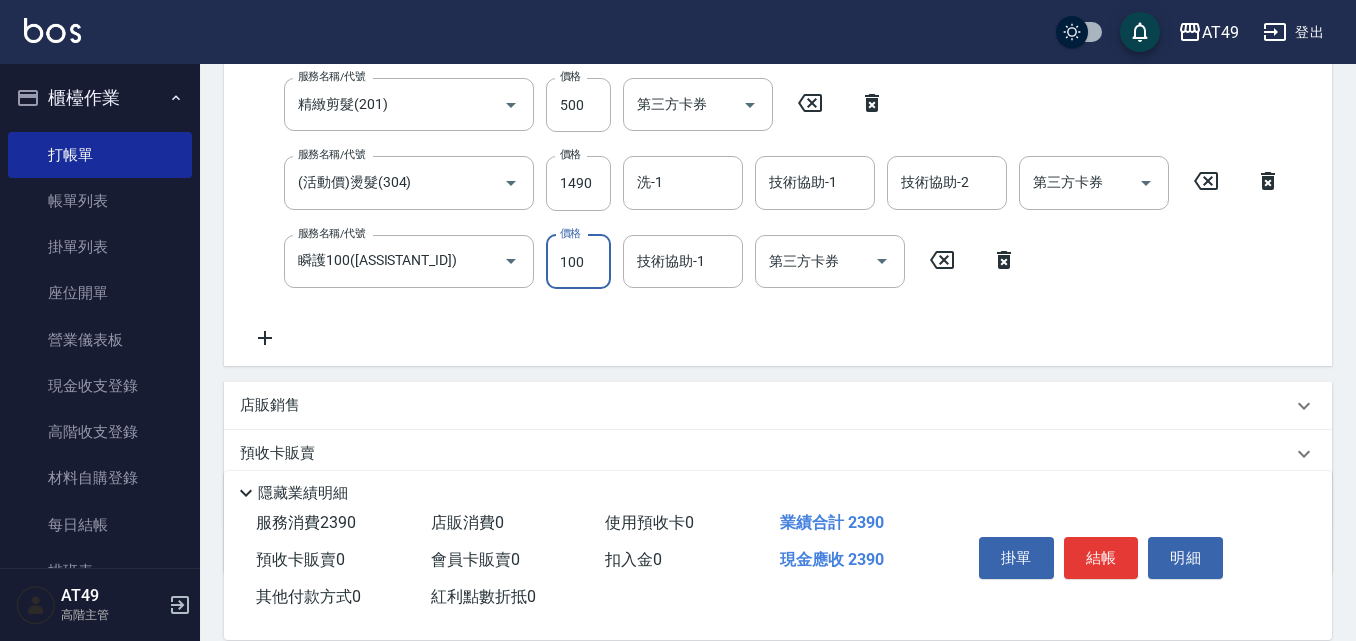 click on "100" at bounding box center (578, 262) 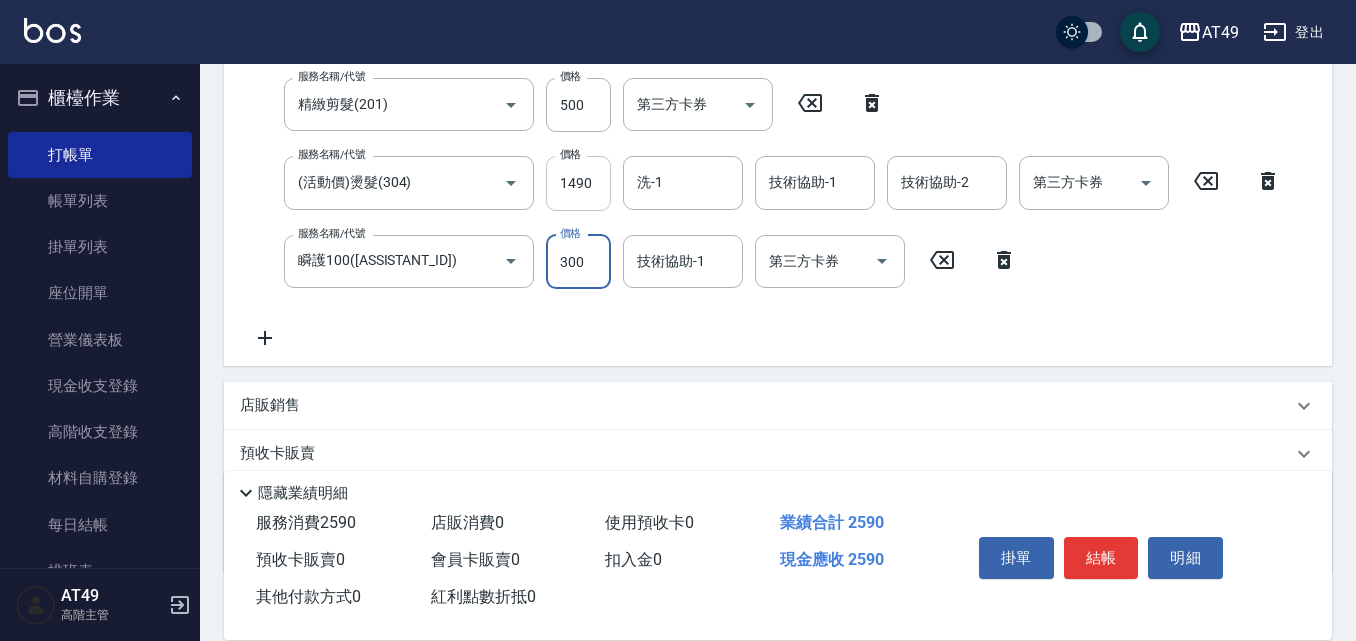 type on "300" 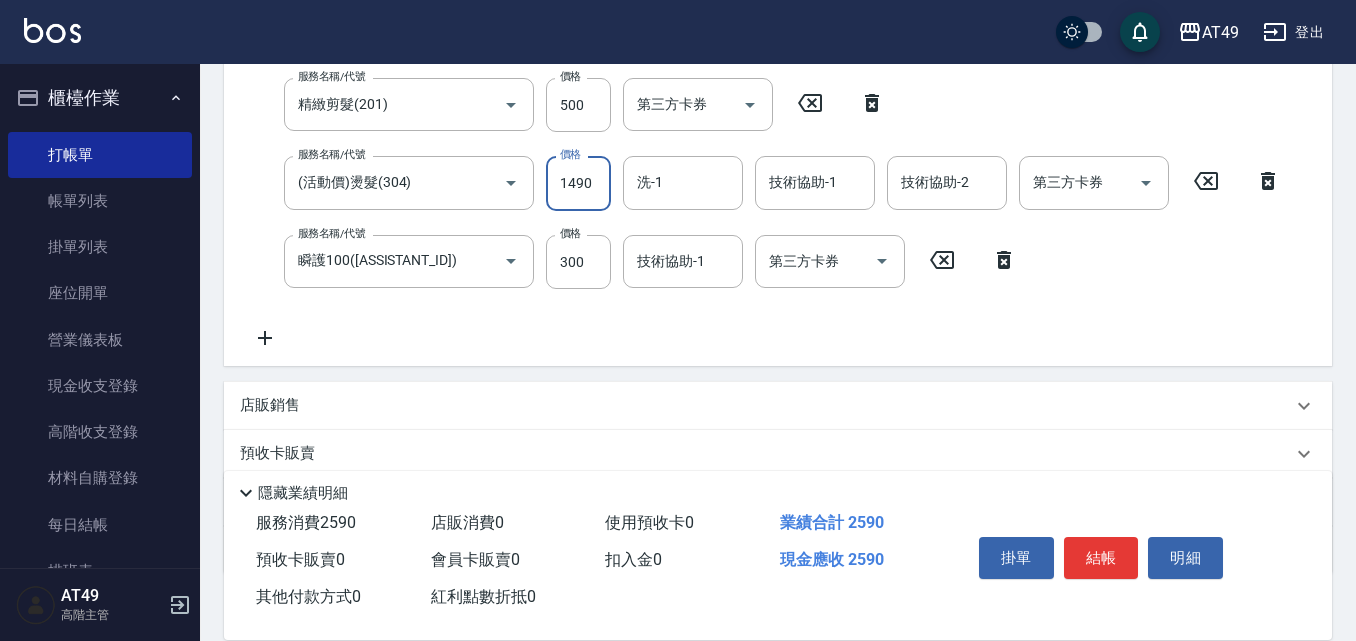 click on "1490" at bounding box center [578, 183] 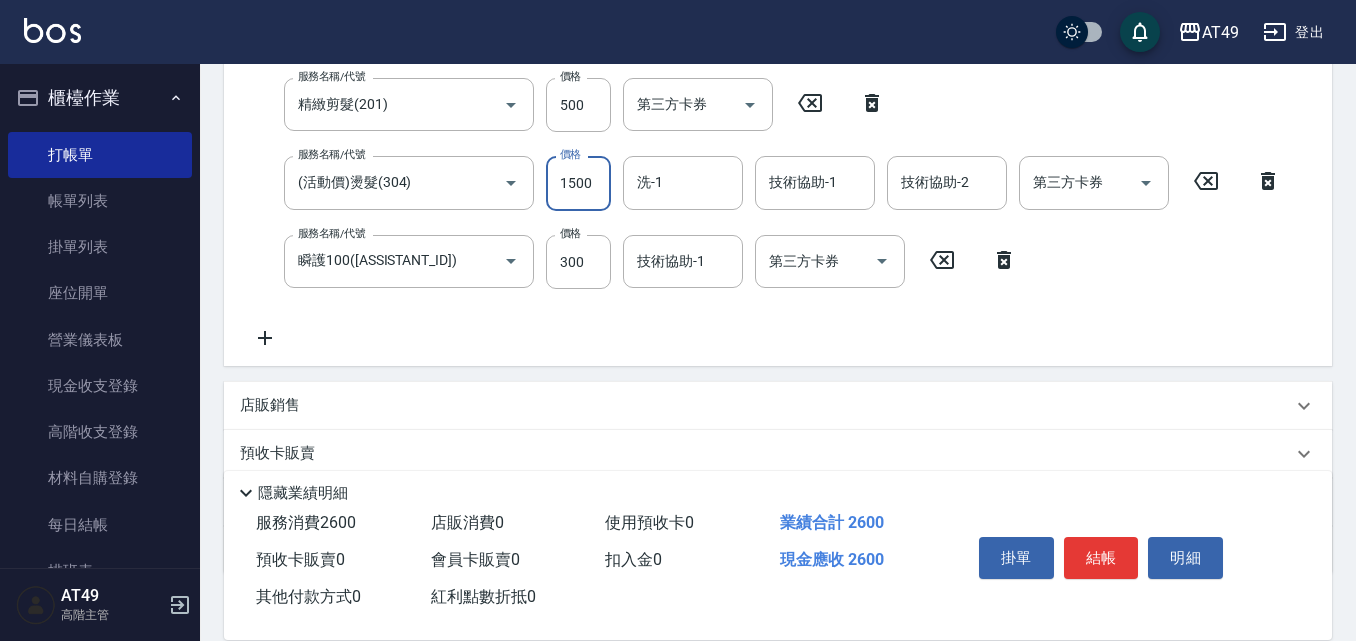 click on "1500" at bounding box center (578, 183) 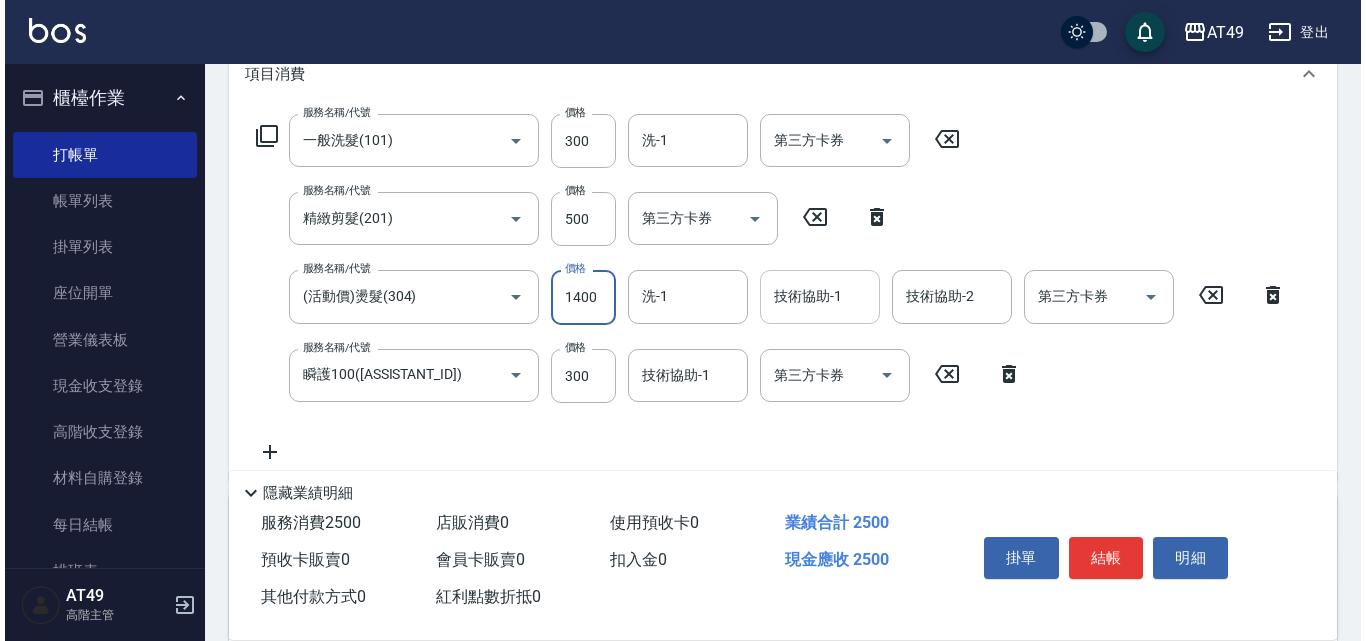 scroll, scrollTop: 300, scrollLeft: 0, axis: vertical 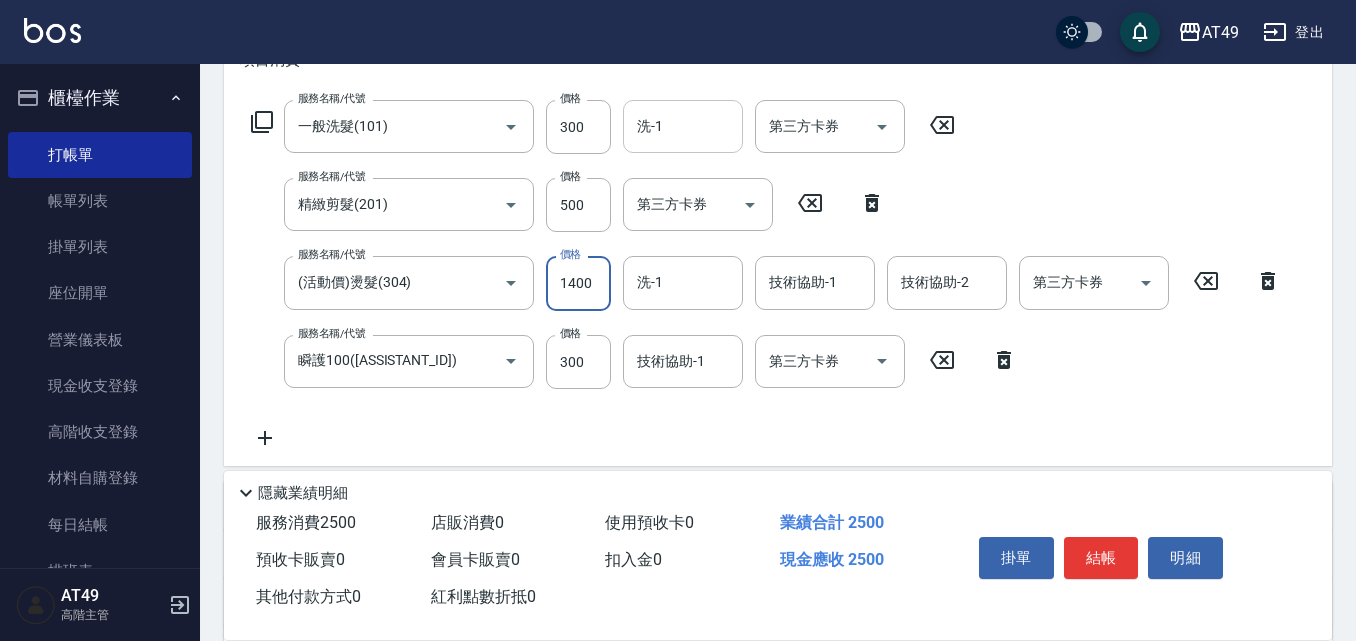 type on "1400" 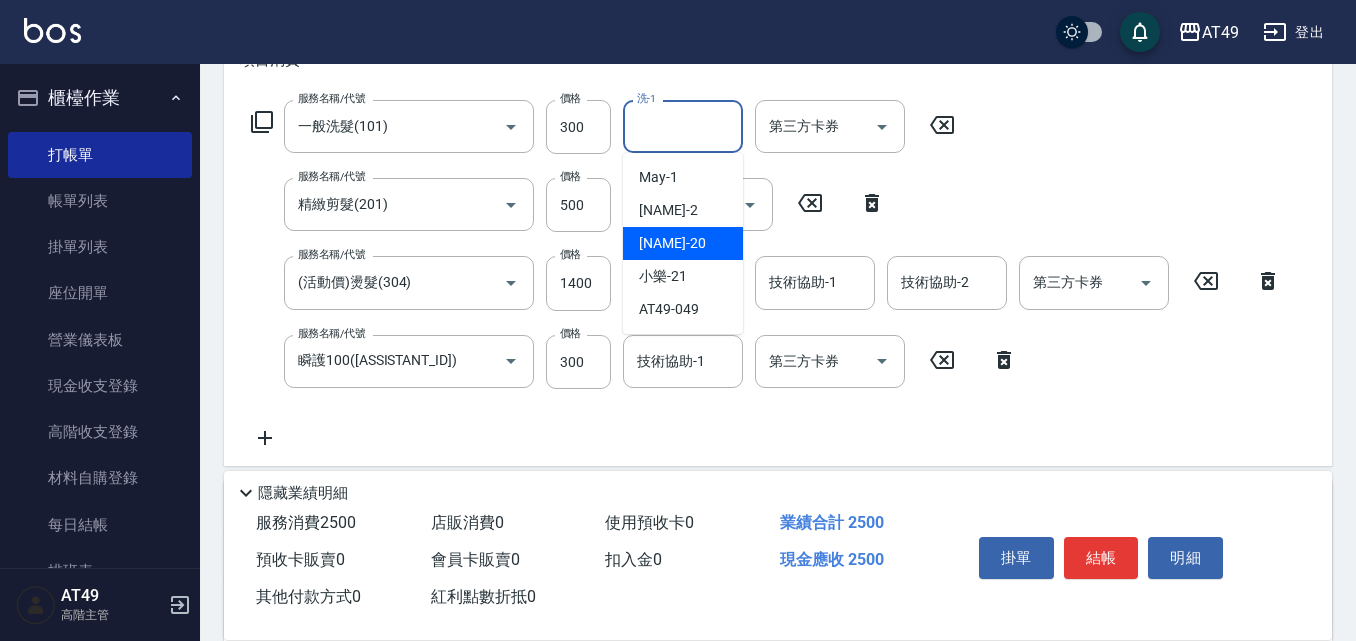 click on "[NAME] -[ASSISTANT_ID]" at bounding box center (672, 243) 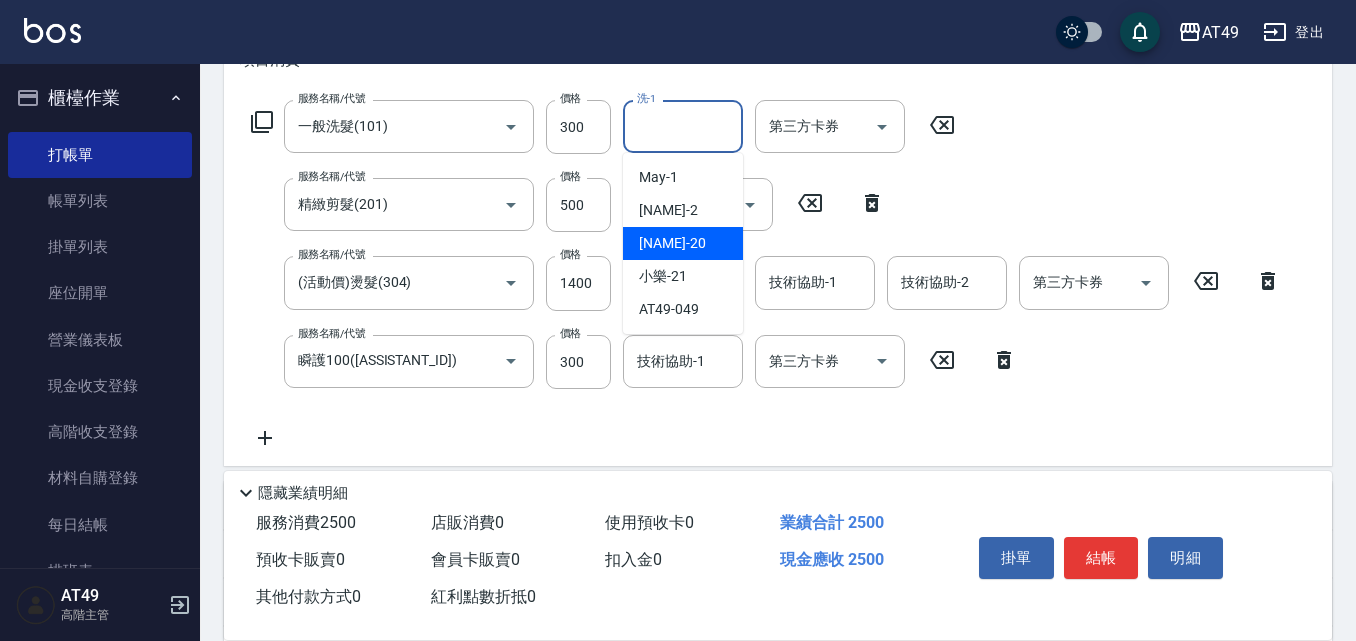 type on "[NAME]-[ASSISTANT_ID]" 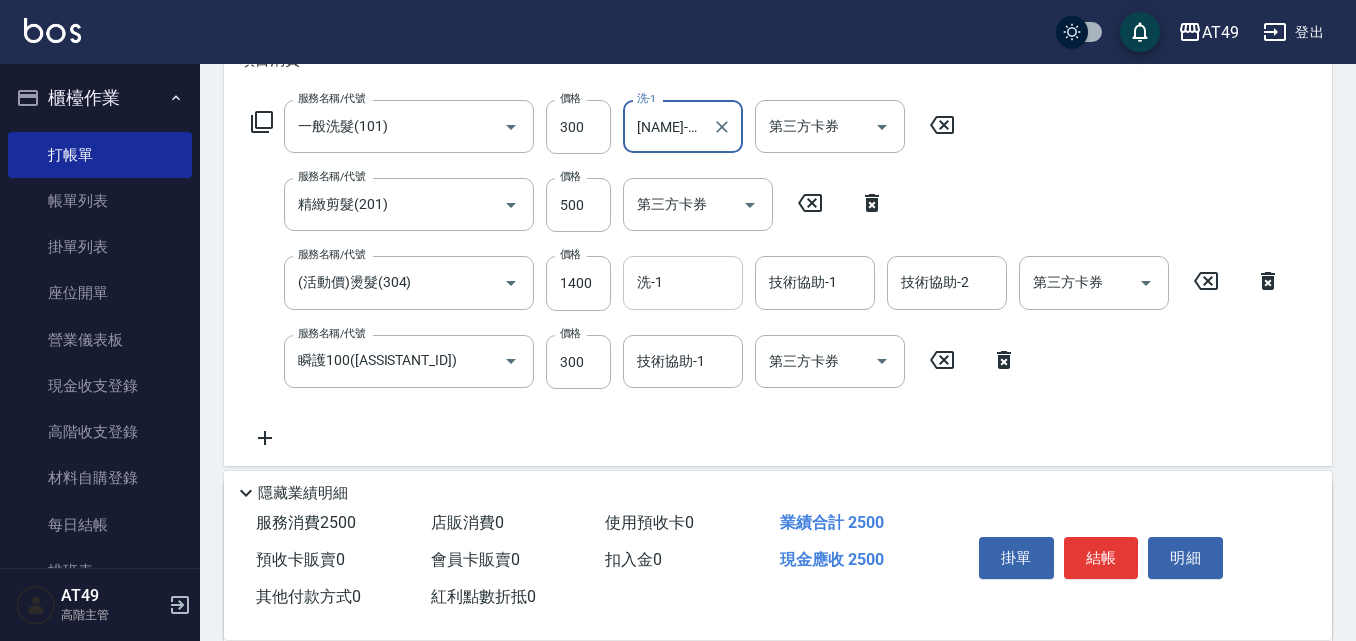 click on "洗-1" at bounding box center (683, 282) 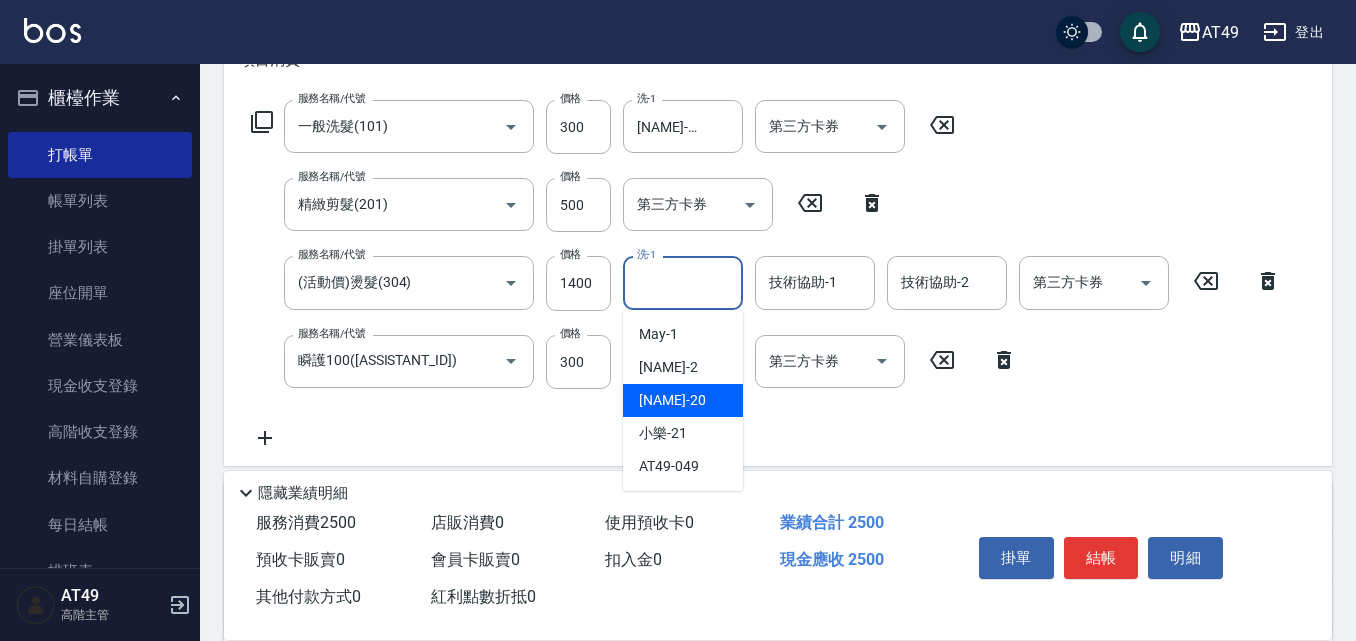 click on "[NAME] -[ASSISTANT_ID]" at bounding box center [683, 400] 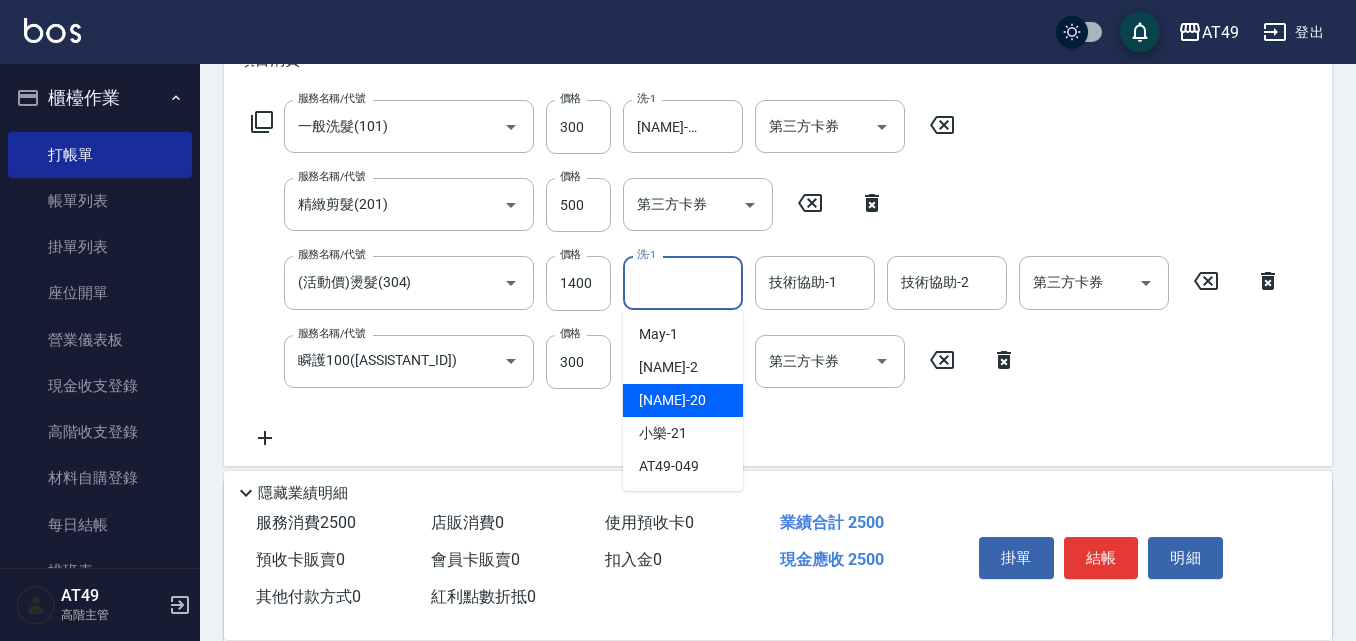 type on "[NAME]-[ASSISTANT_ID]" 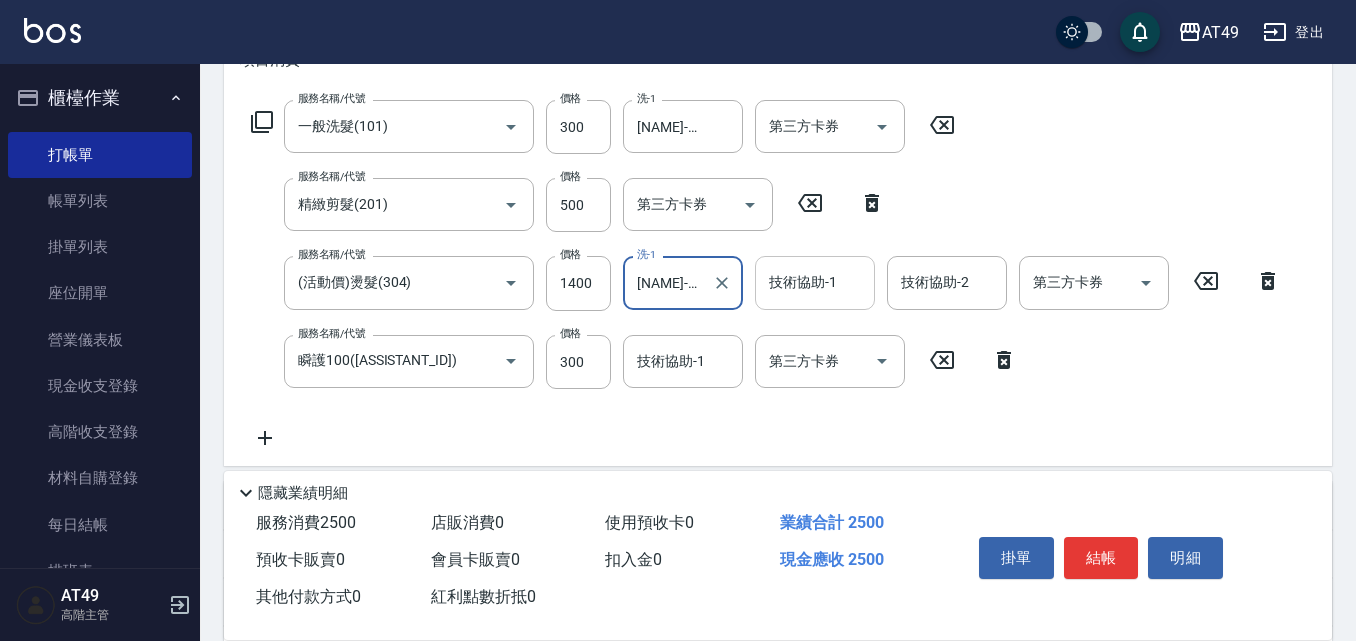 click on "技術協助-1" at bounding box center [815, 282] 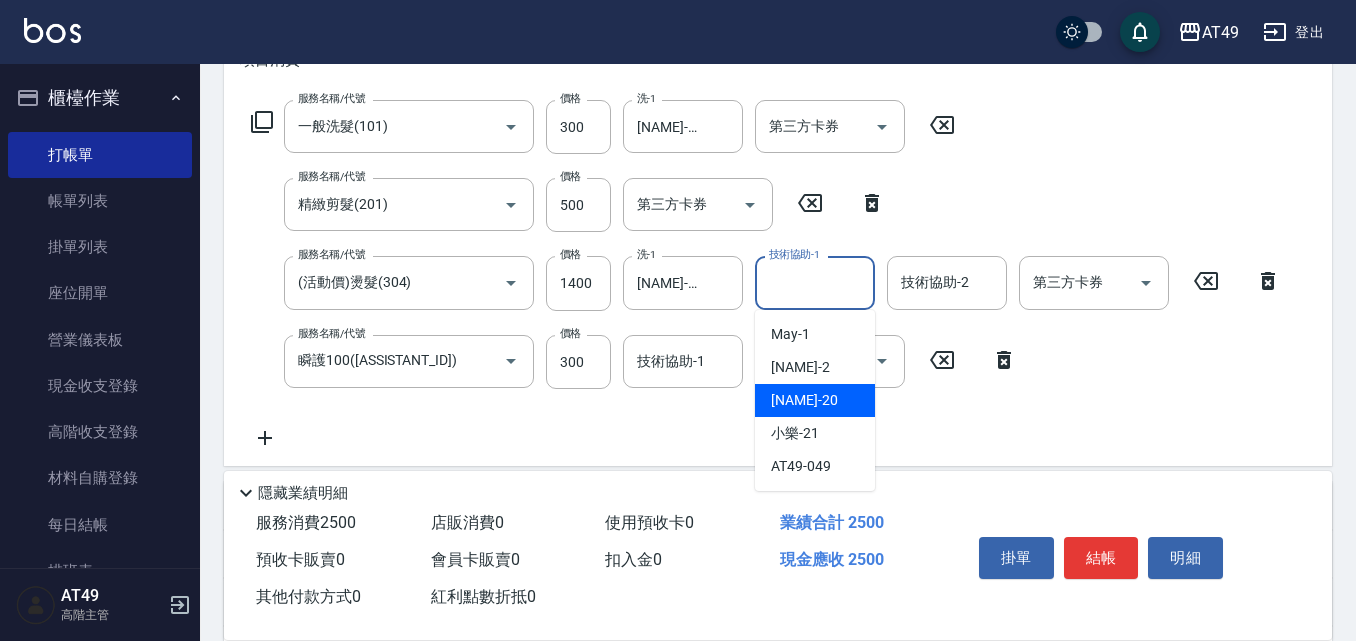 click on "[NAME] -[ASSISTANT_ID]" at bounding box center (815, 400) 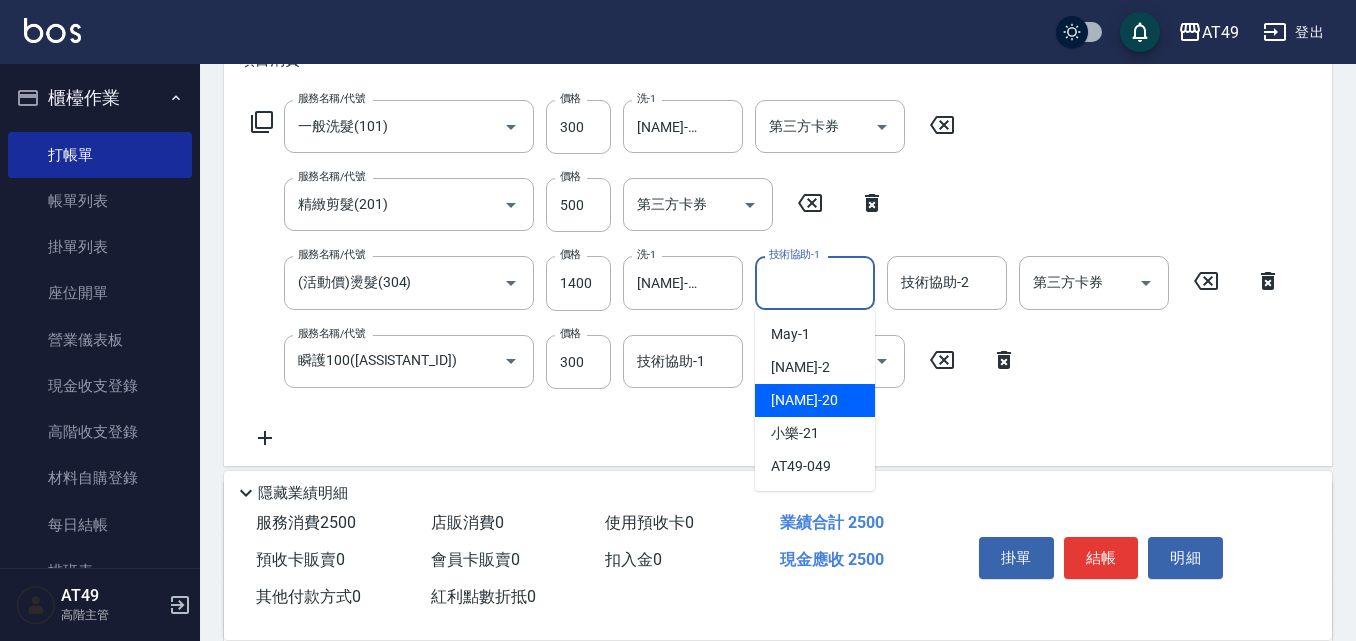 type on "[NAME]-[ASSISTANT_ID]" 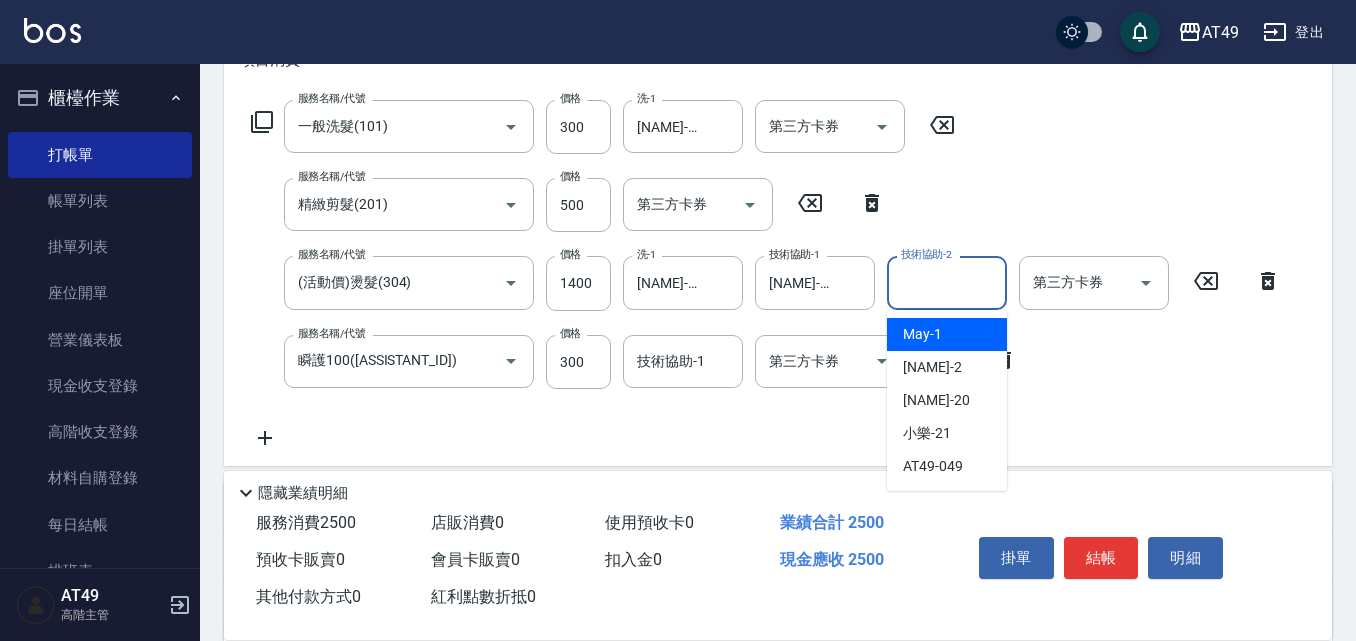click on "技術協助-2" at bounding box center (947, 282) 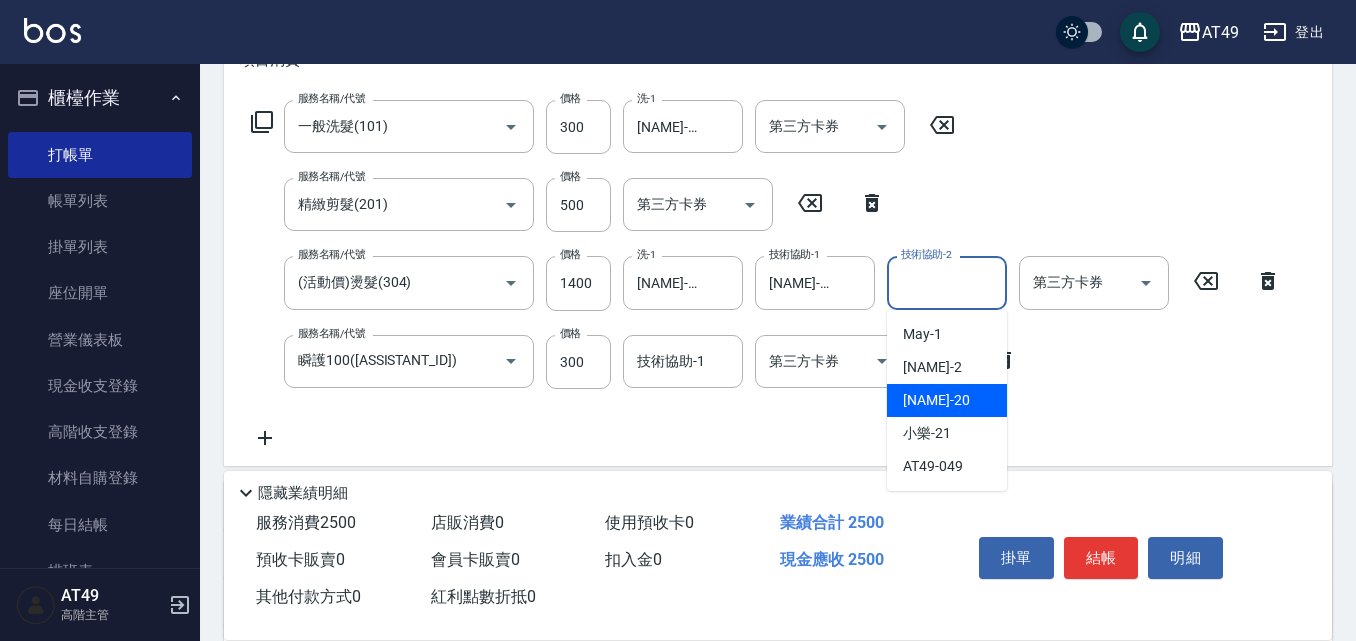 click on "[NAME] -[ASSISTANT_ID]" at bounding box center [947, 400] 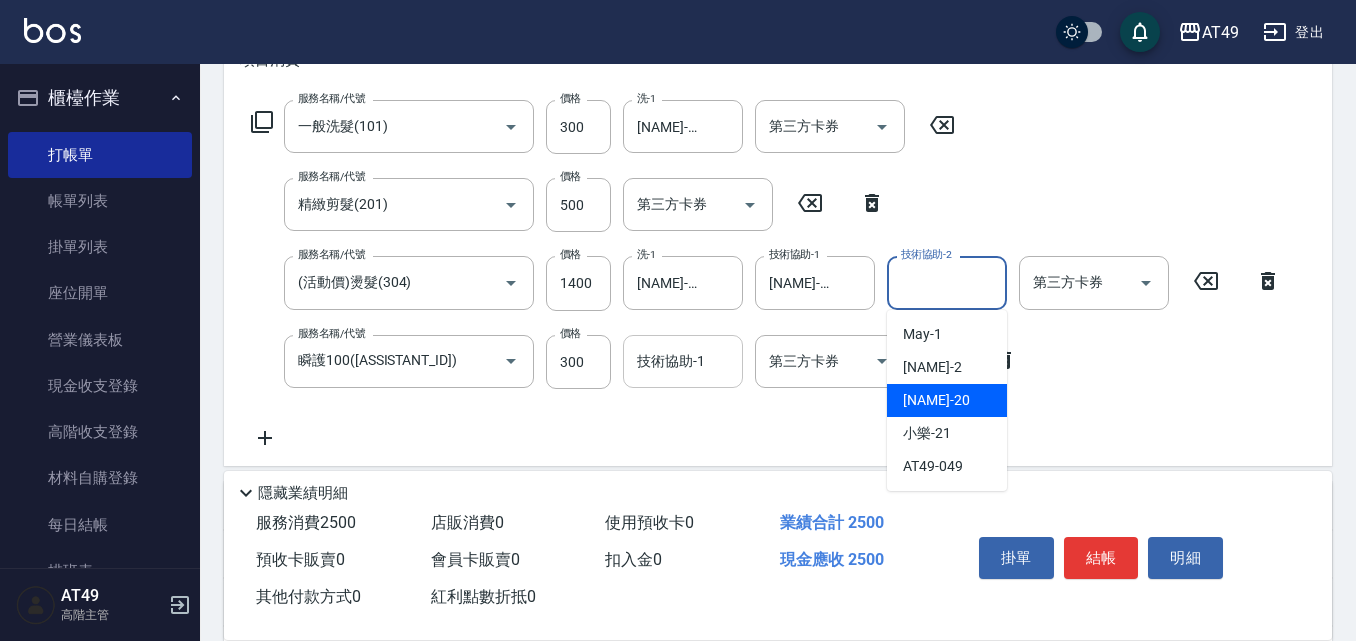 type on "[NAME]-[ASSISTANT_ID]" 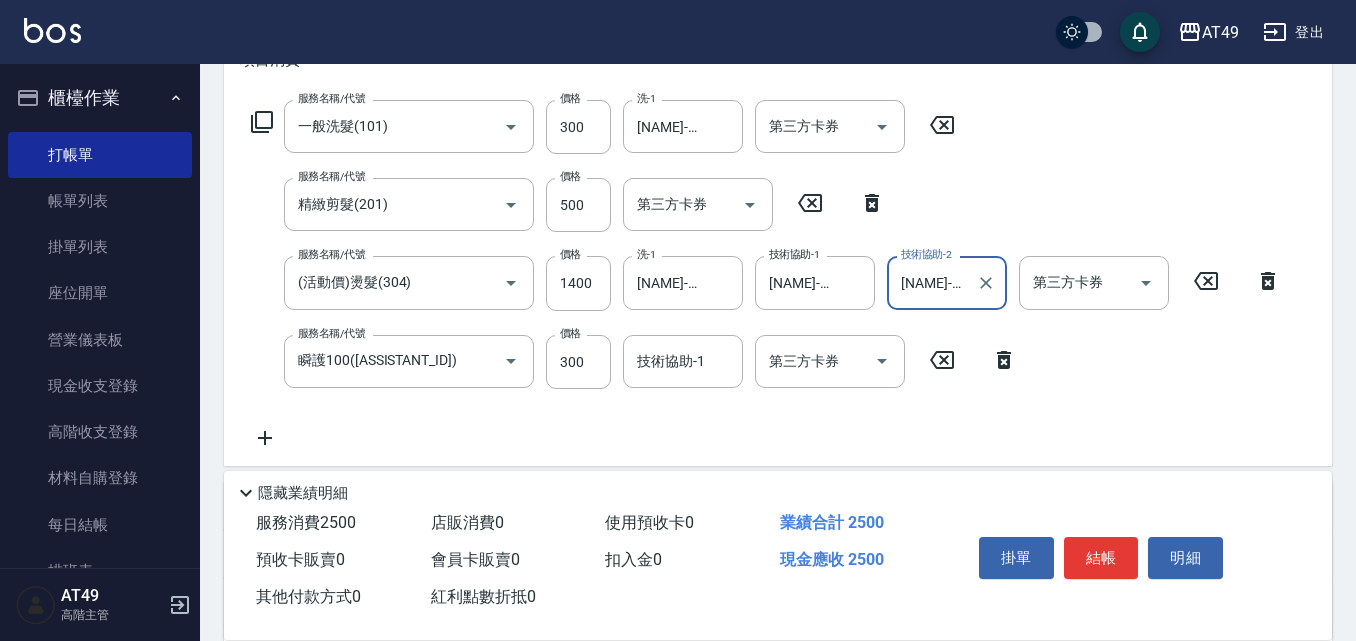 click on "技術協助-1 技術協助-1" at bounding box center (683, 361) 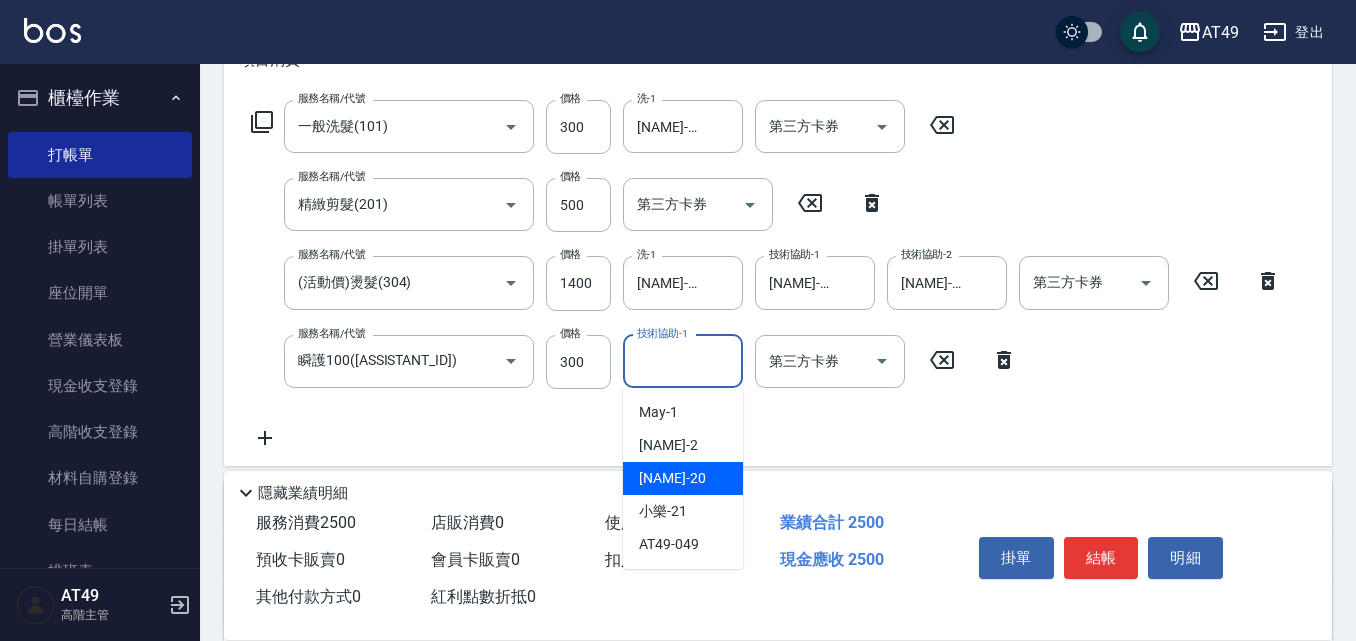 click on "[NAME] -[ASSISTANT_ID]" at bounding box center (683, 478) 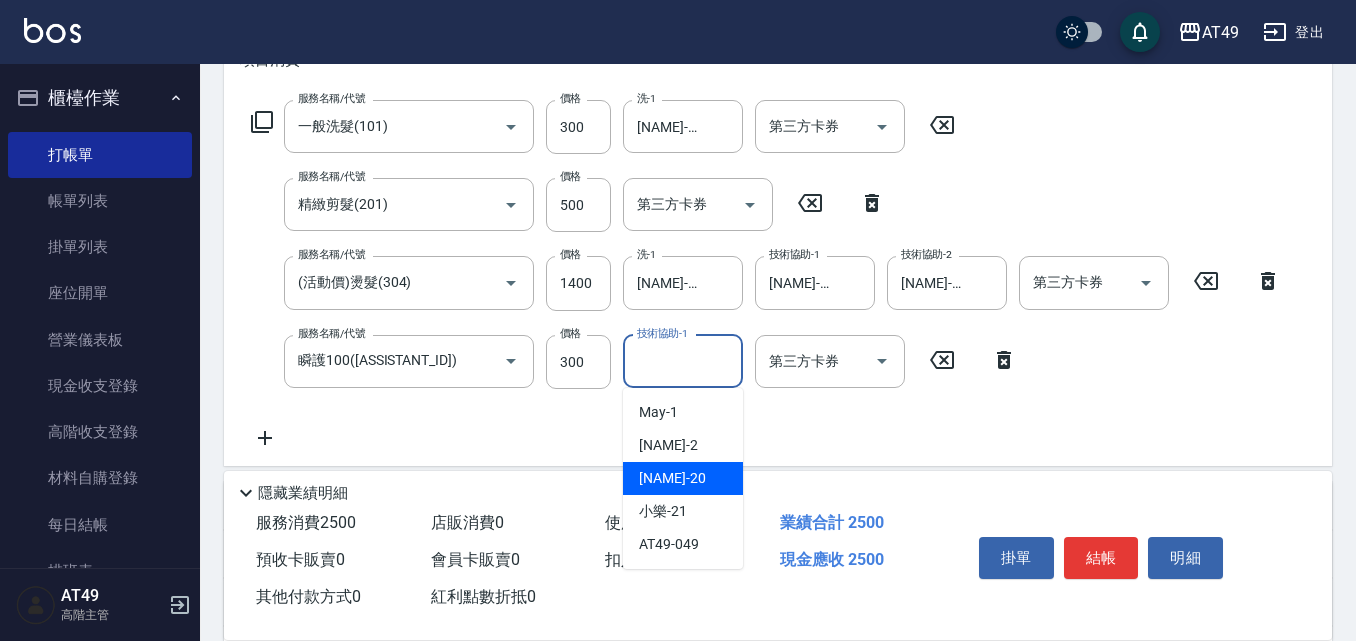 type on "[NAME]-[ASSISTANT_ID]" 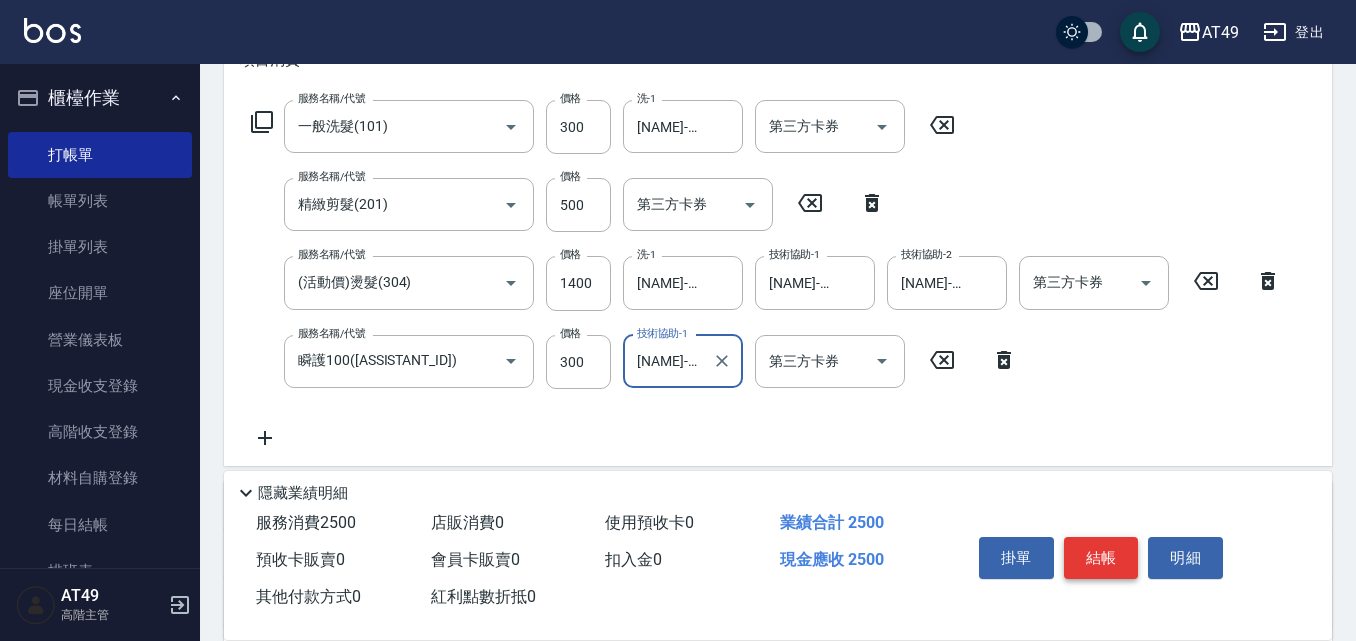 click on "結帳" at bounding box center [1101, 558] 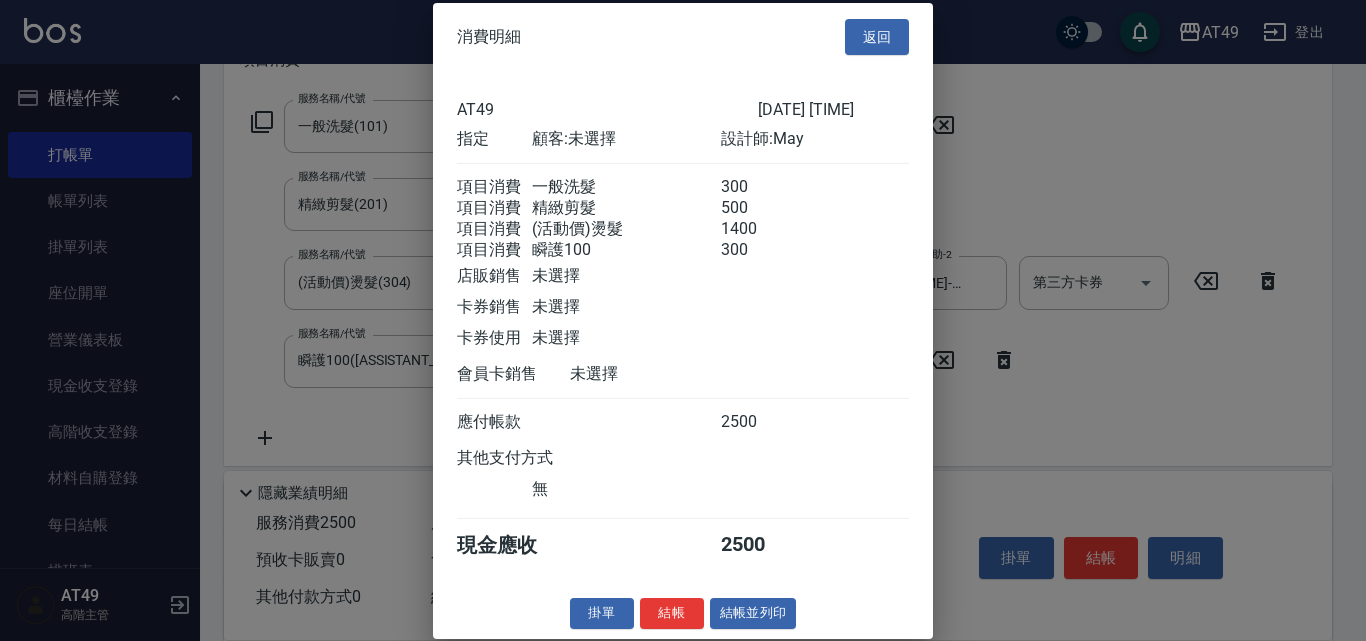 scroll, scrollTop: 33, scrollLeft: 0, axis: vertical 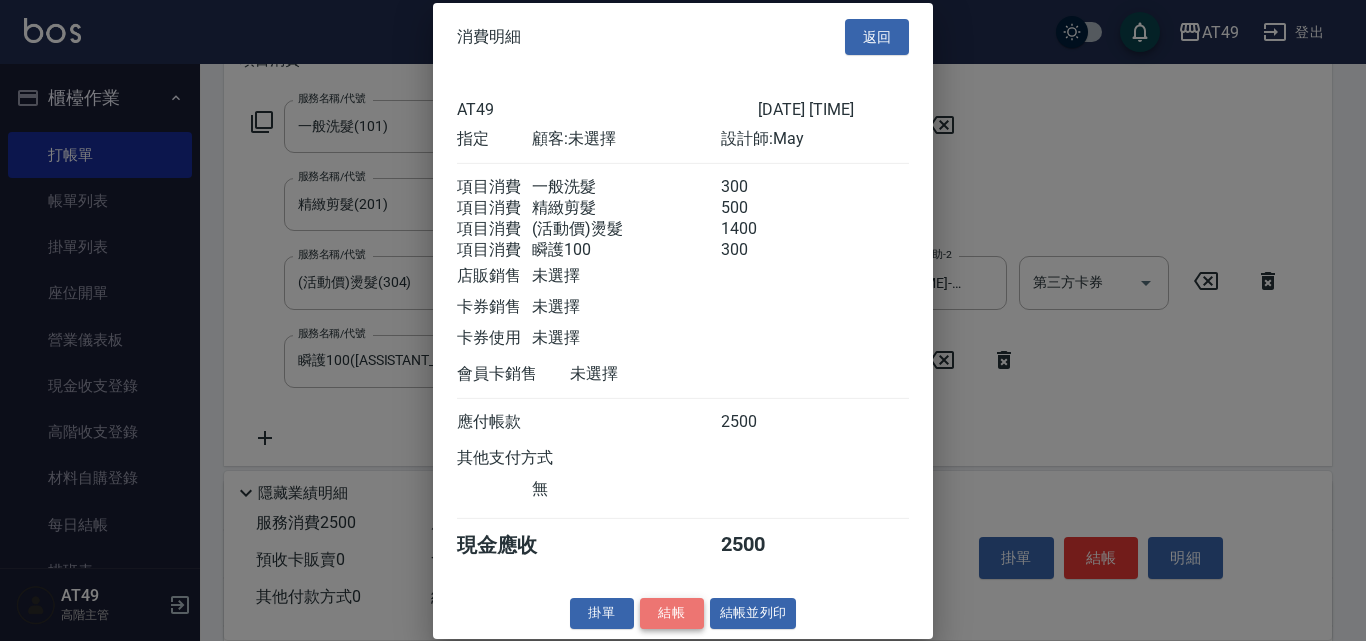 click on "結帳" at bounding box center (672, 613) 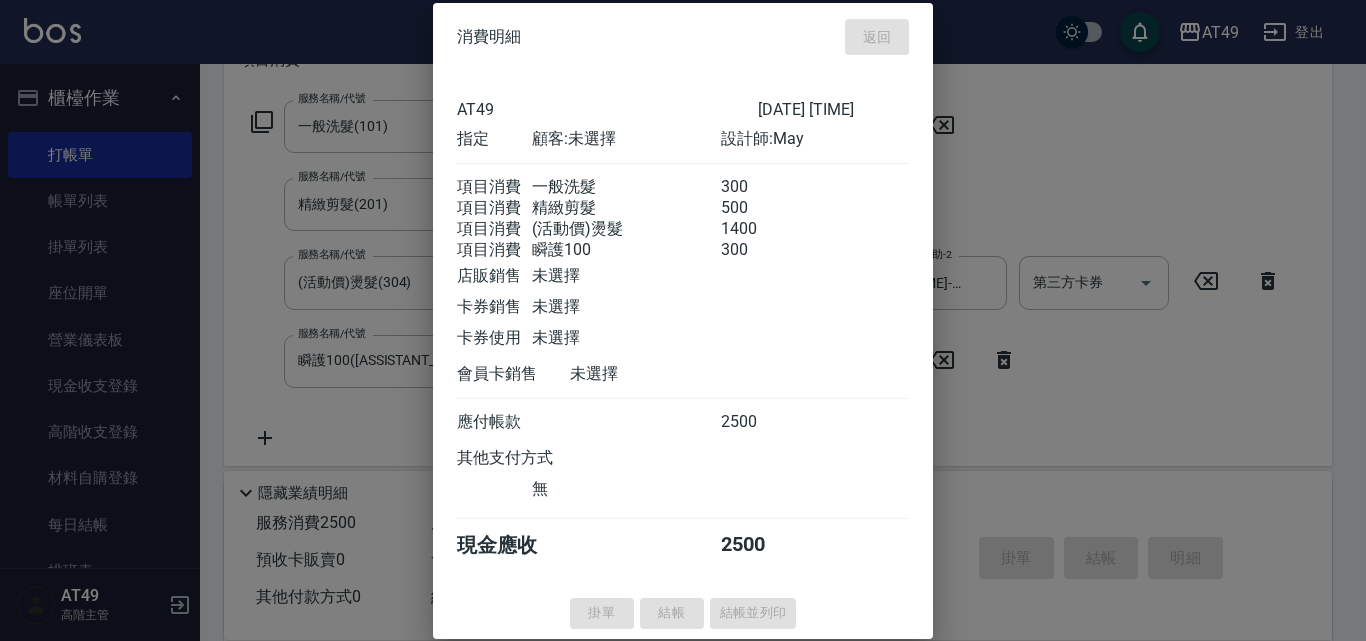 type on "[DATE] [TIME]" 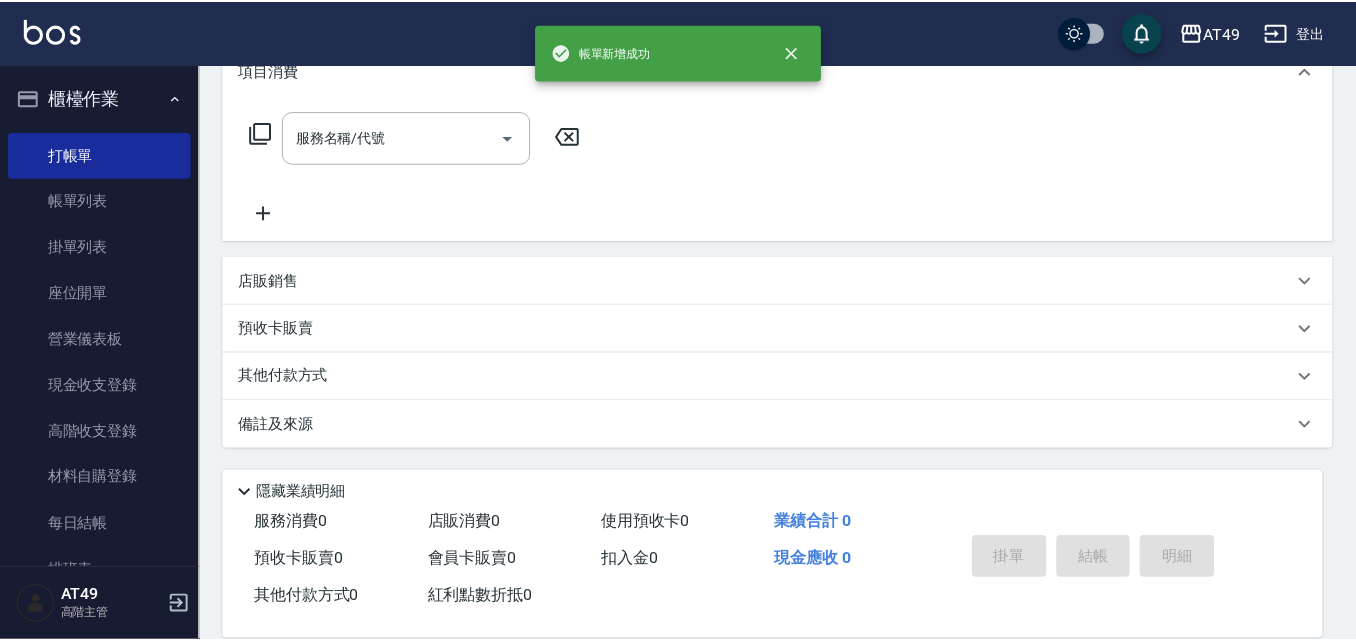 scroll, scrollTop: 0, scrollLeft: 0, axis: both 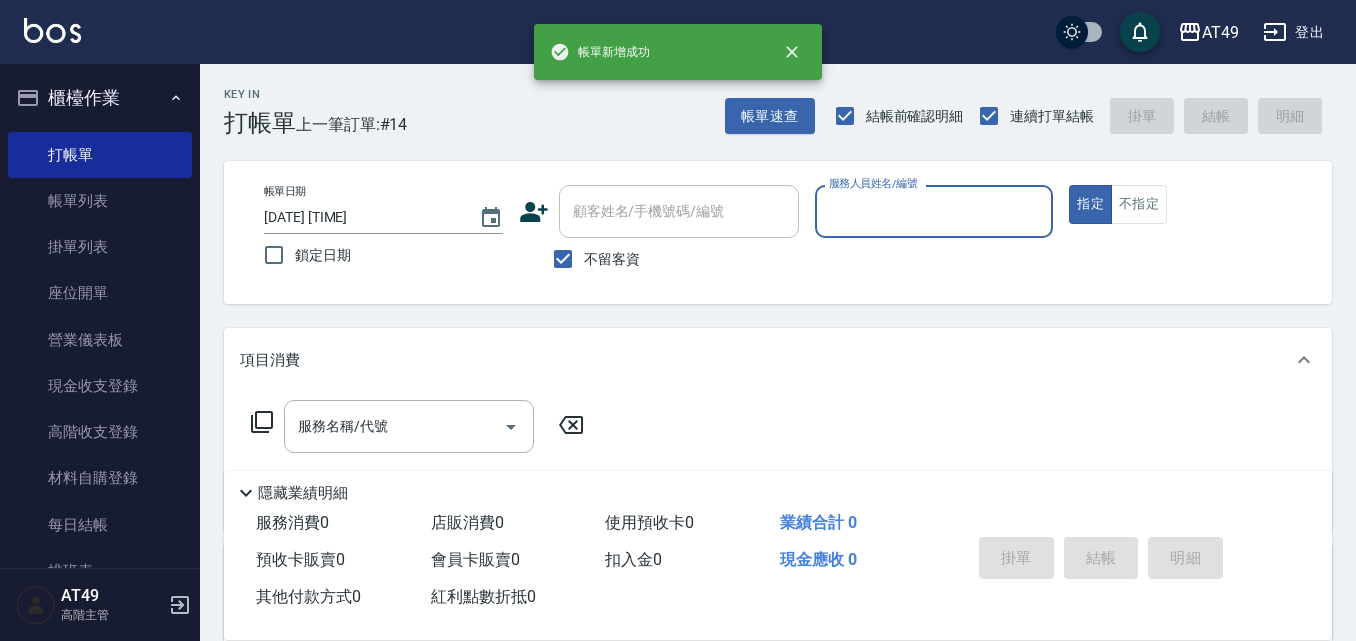 click on "服務人員姓名/編號" at bounding box center [934, 211] 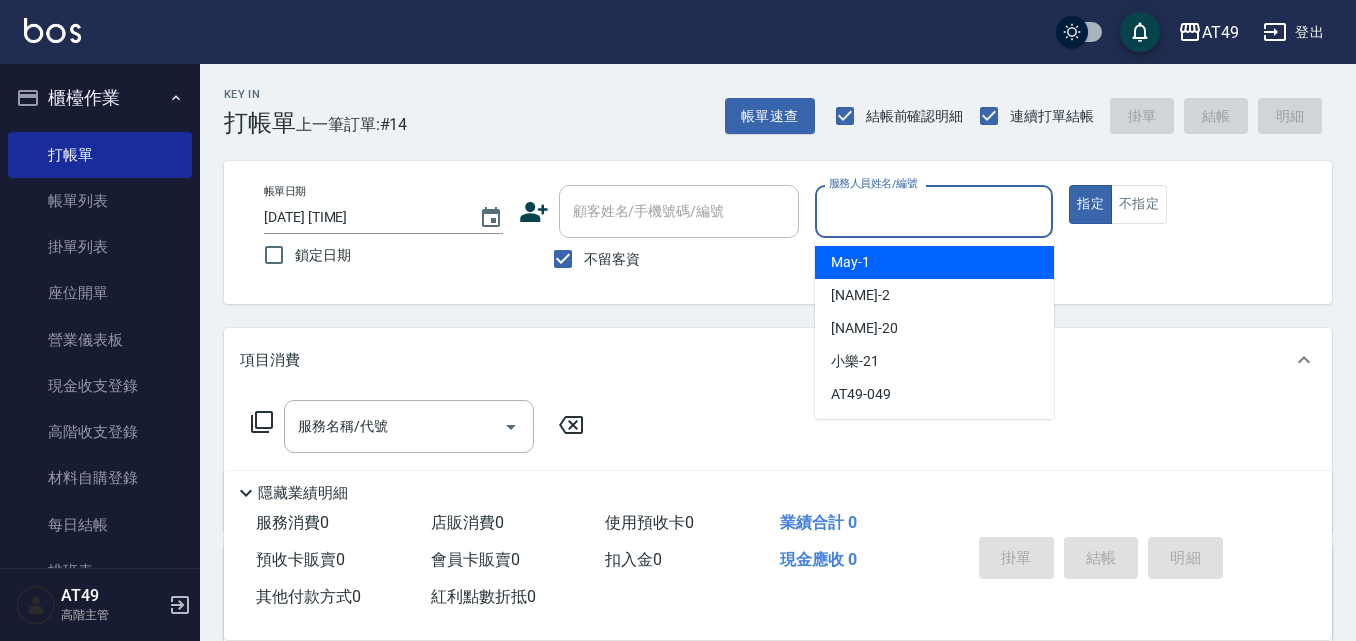 click on "[NAME] -[ASSISTANT_ID]" at bounding box center [934, 262] 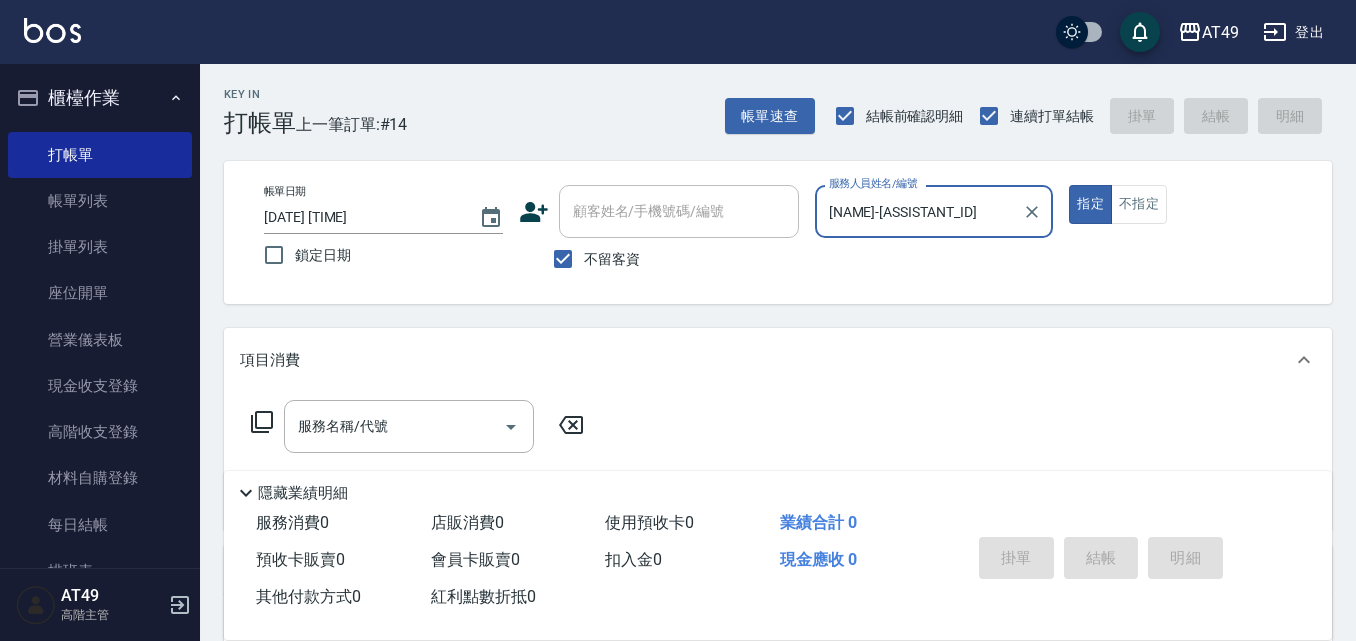 click 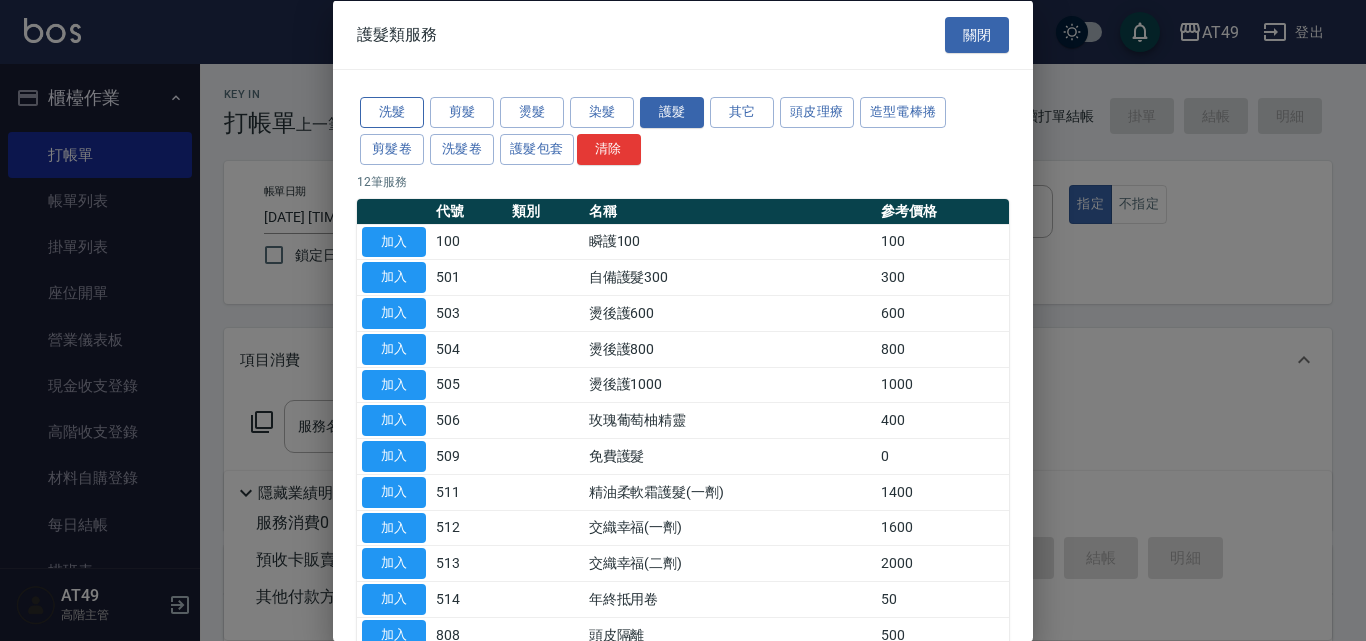 click on "洗髮" at bounding box center [392, 112] 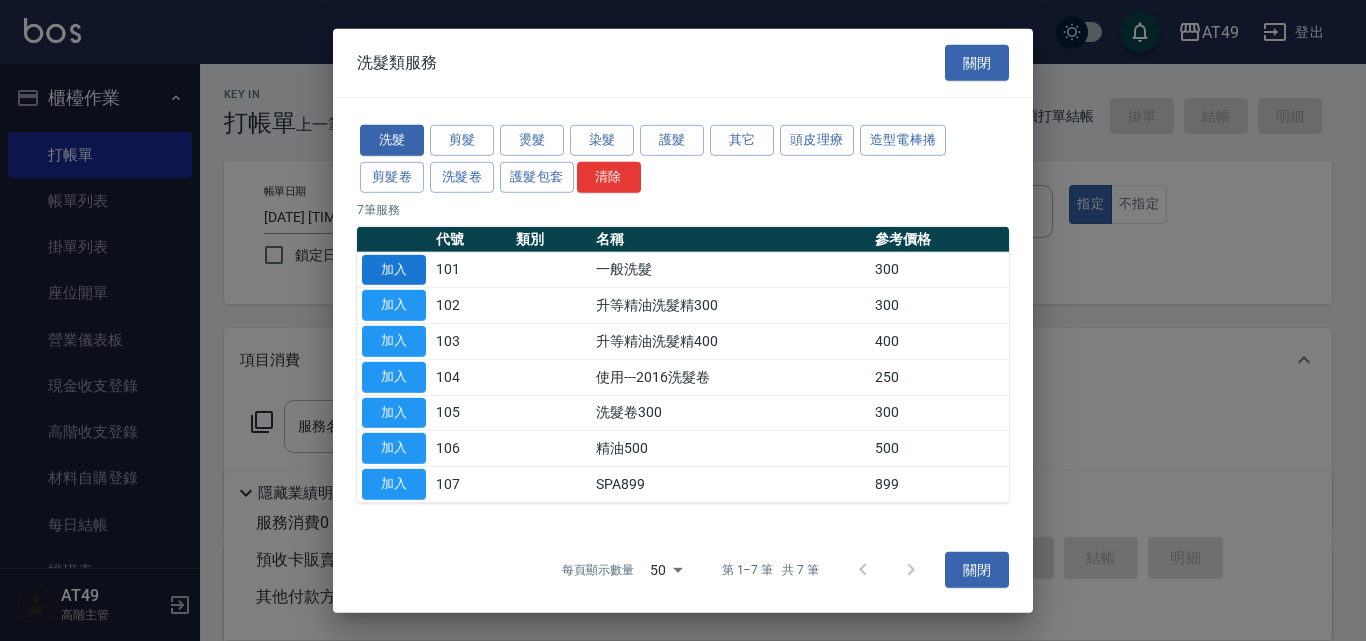 click on "加入" at bounding box center (394, 269) 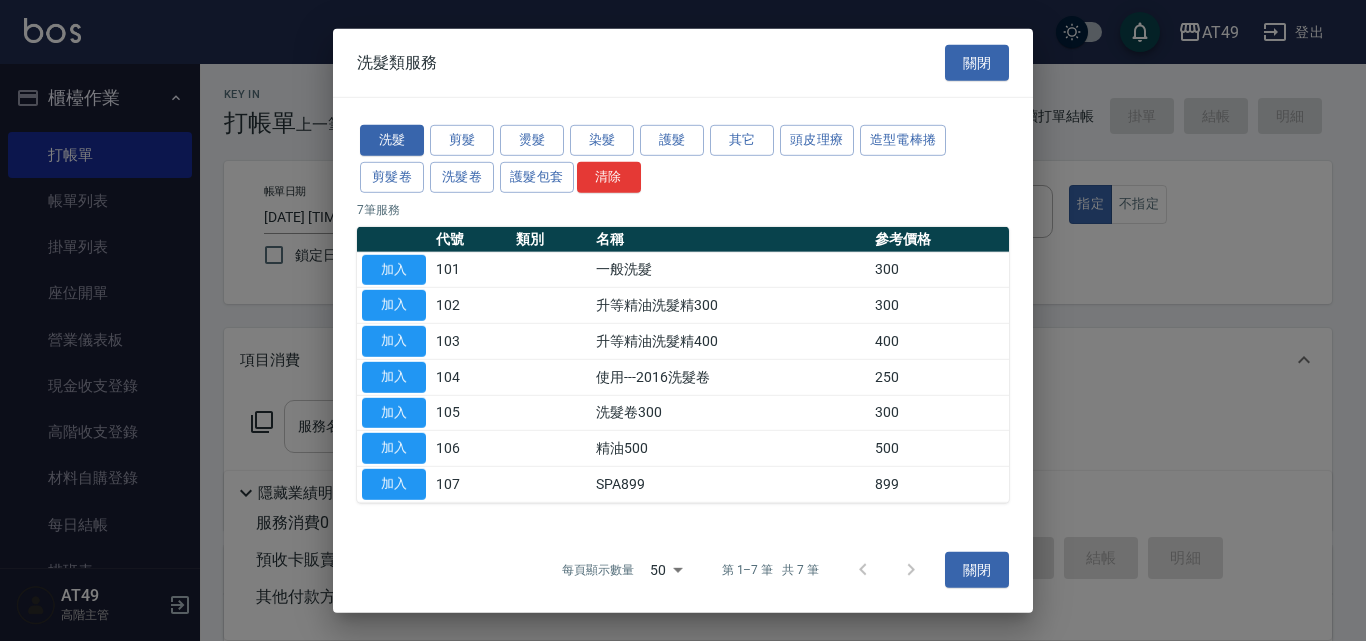 type on "一般洗髮(101)" 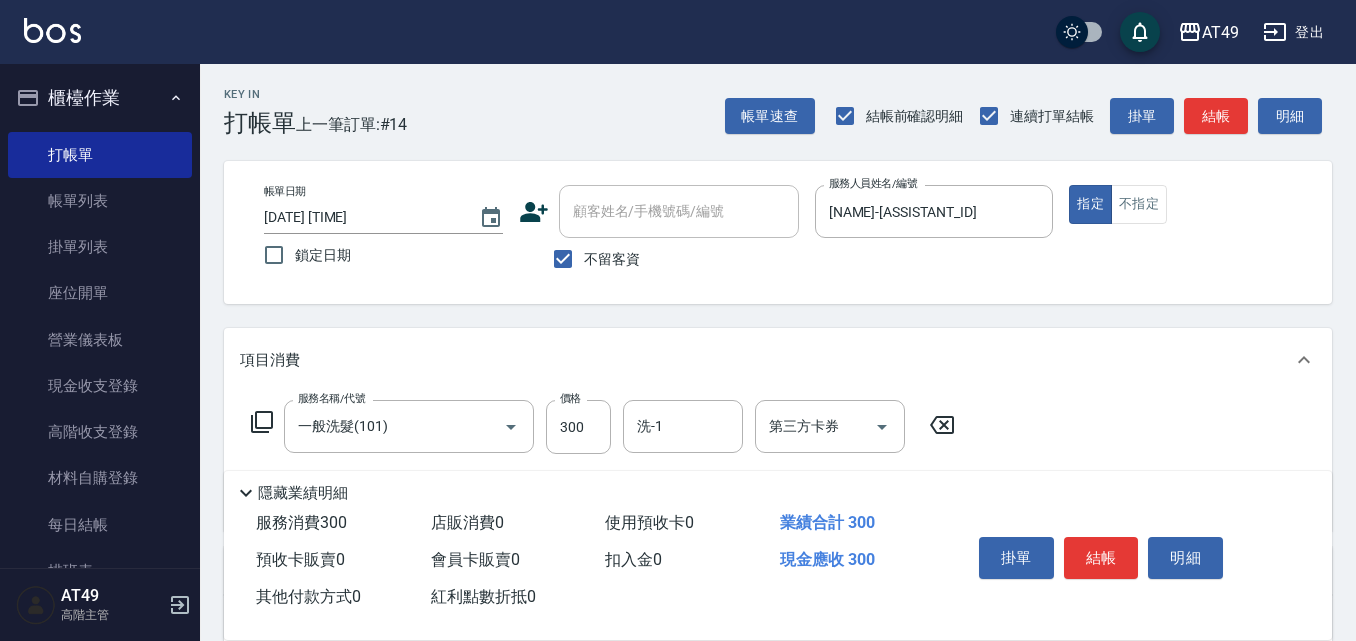 click 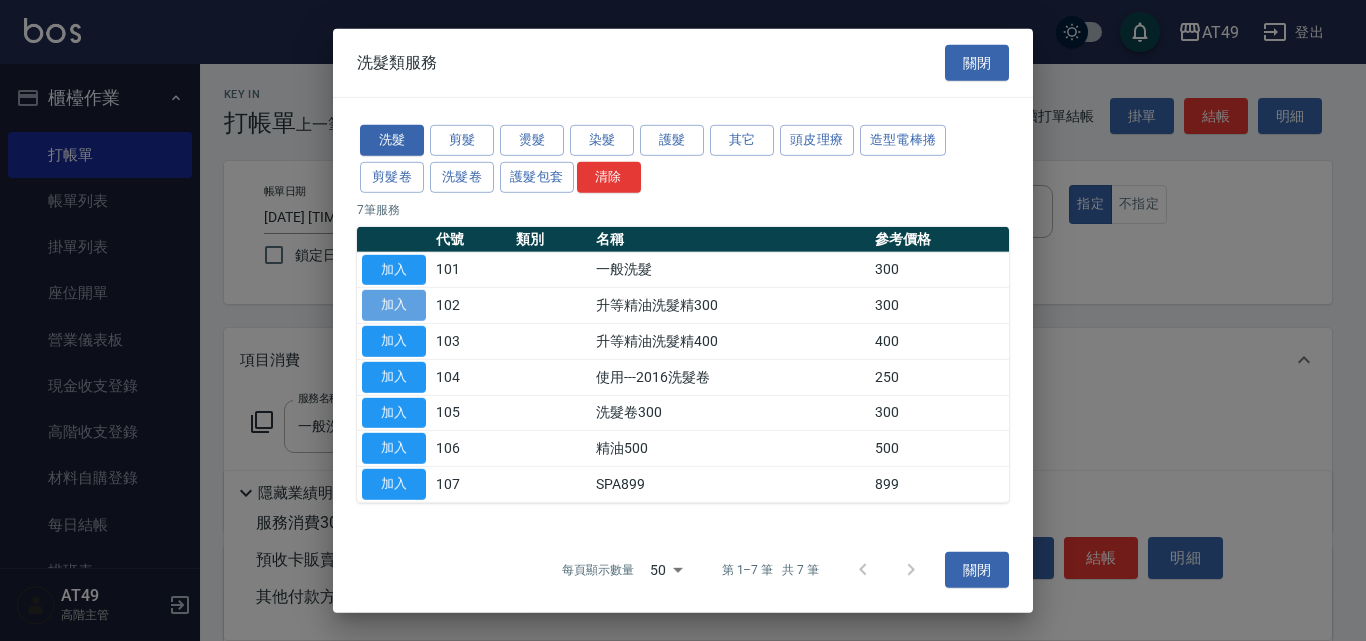 click on "加入" at bounding box center (394, 305) 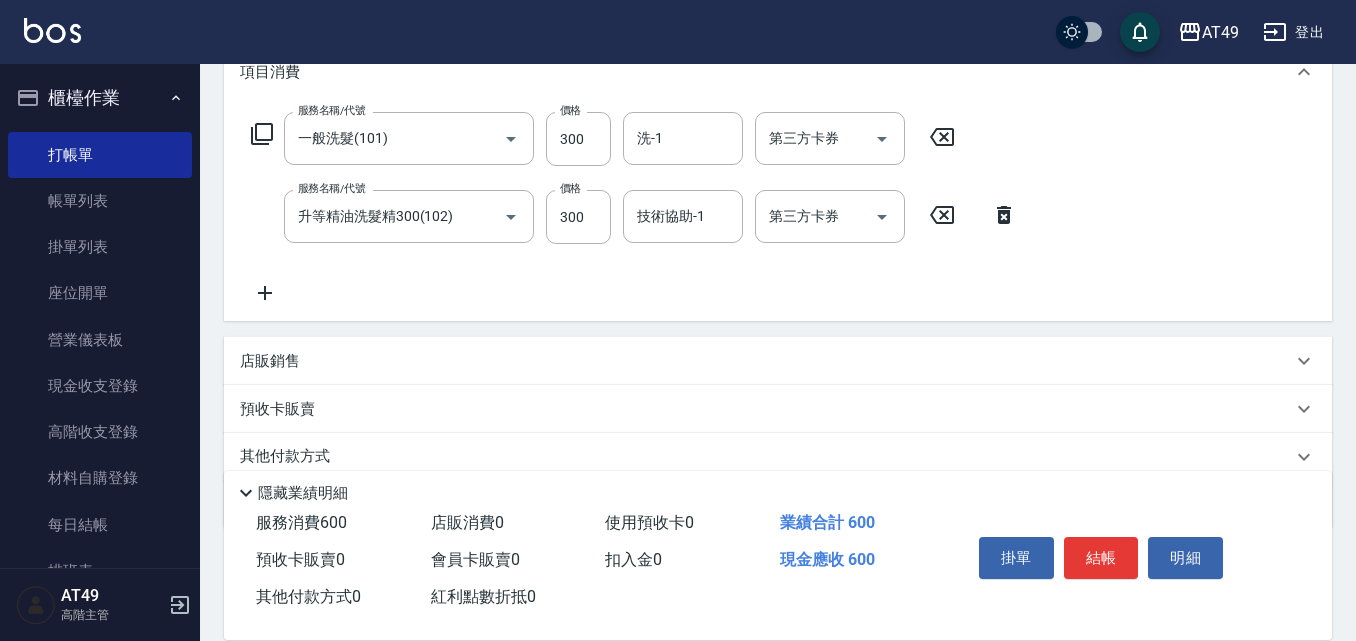 scroll, scrollTop: 300, scrollLeft: 0, axis: vertical 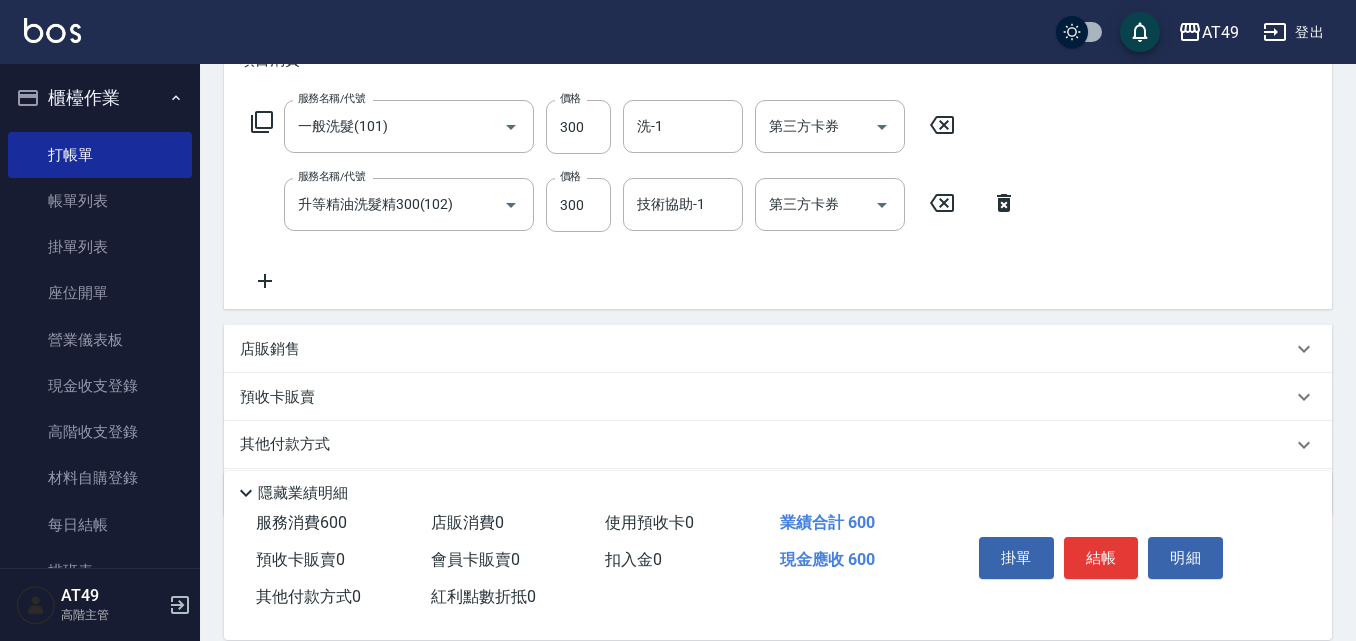 click 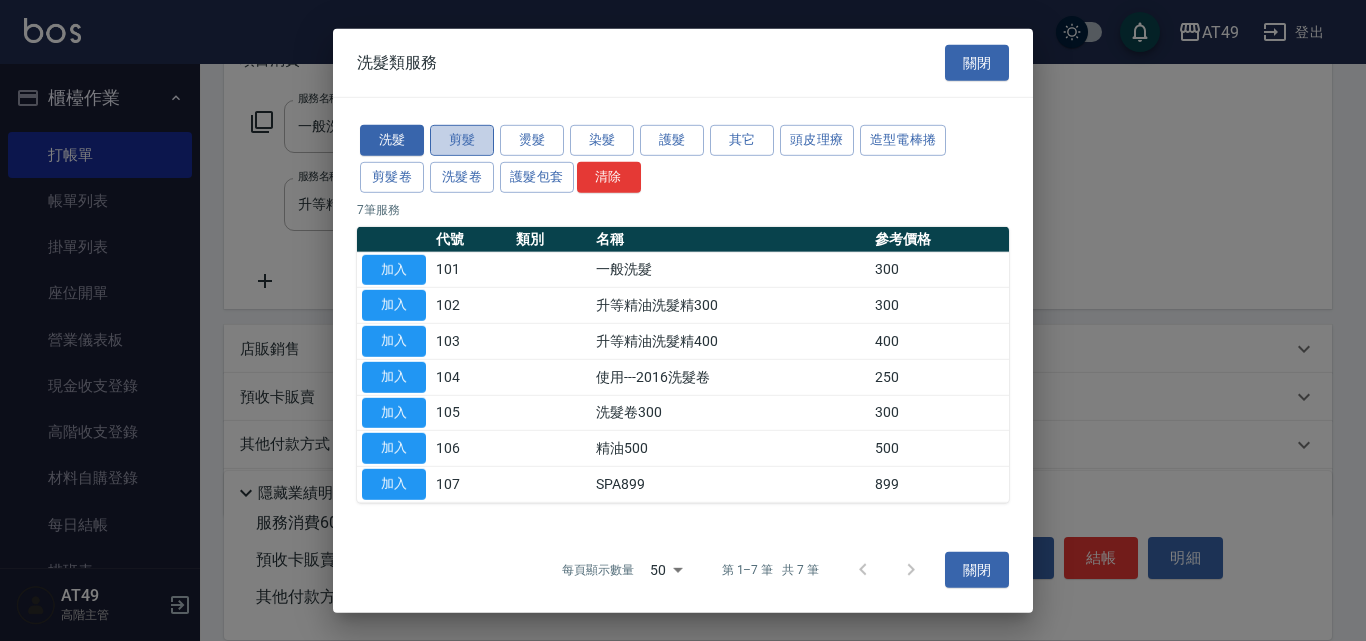 click on "剪髮" at bounding box center (462, 140) 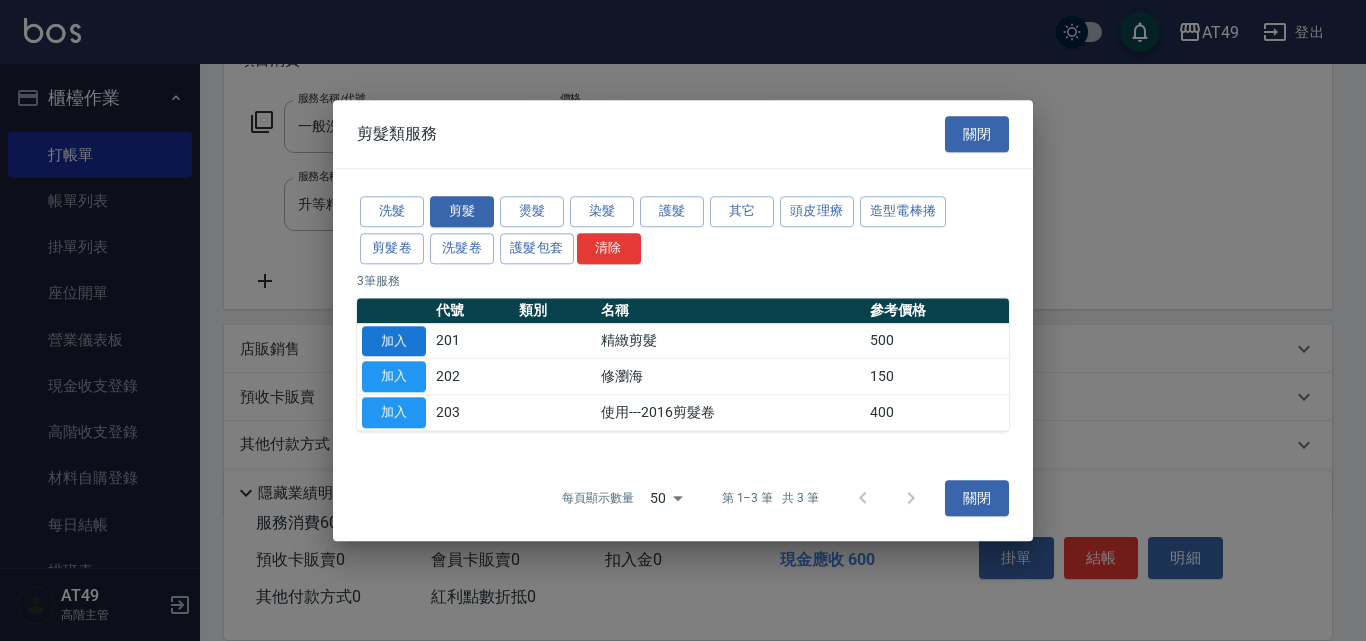 click on "加入" at bounding box center (394, 341) 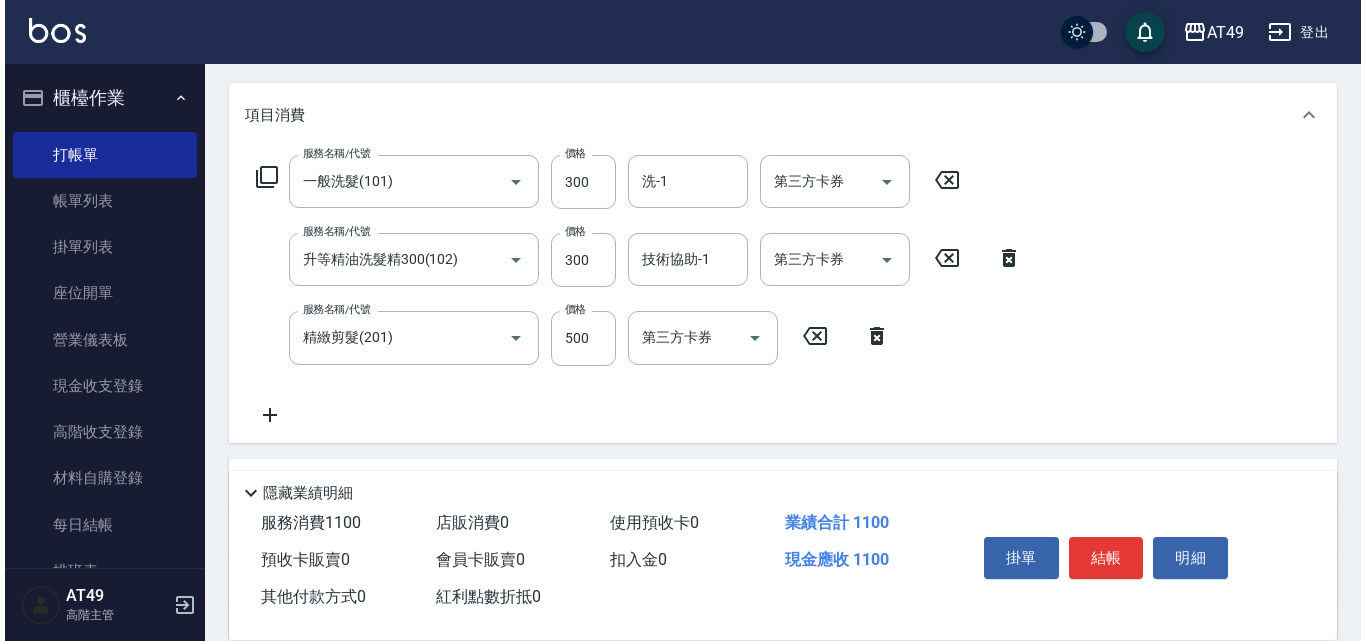 scroll, scrollTop: 200, scrollLeft: 0, axis: vertical 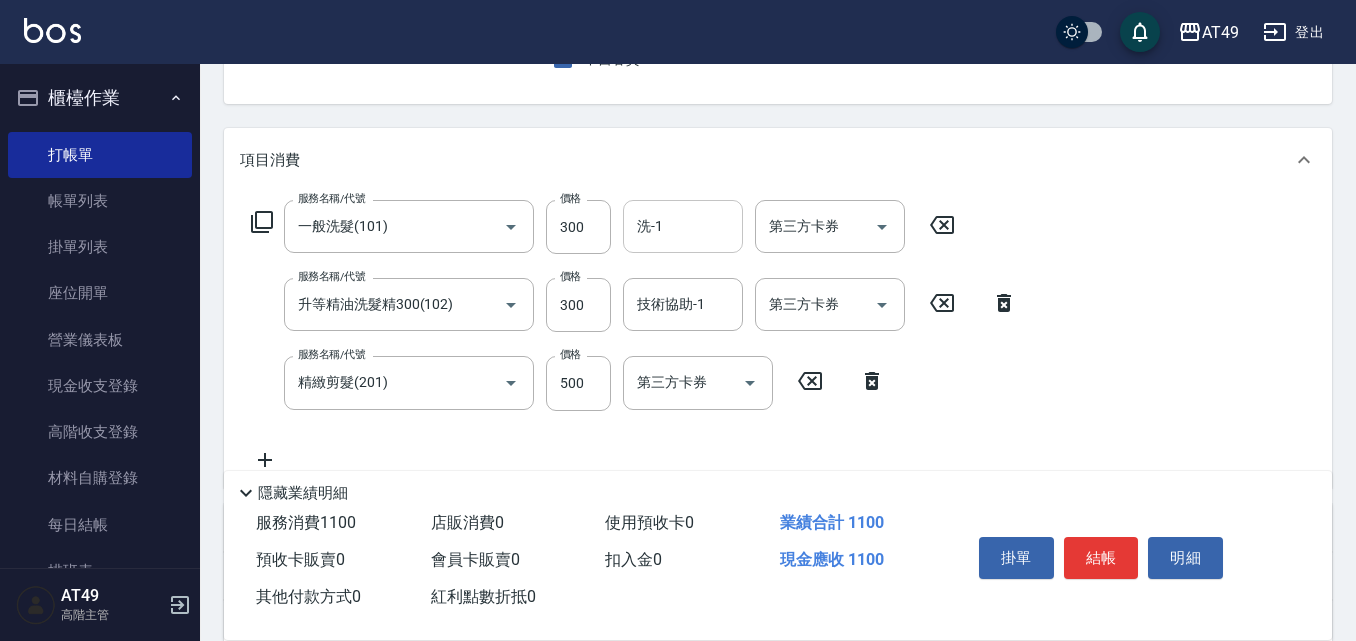 click on "洗-1" at bounding box center [683, 226] 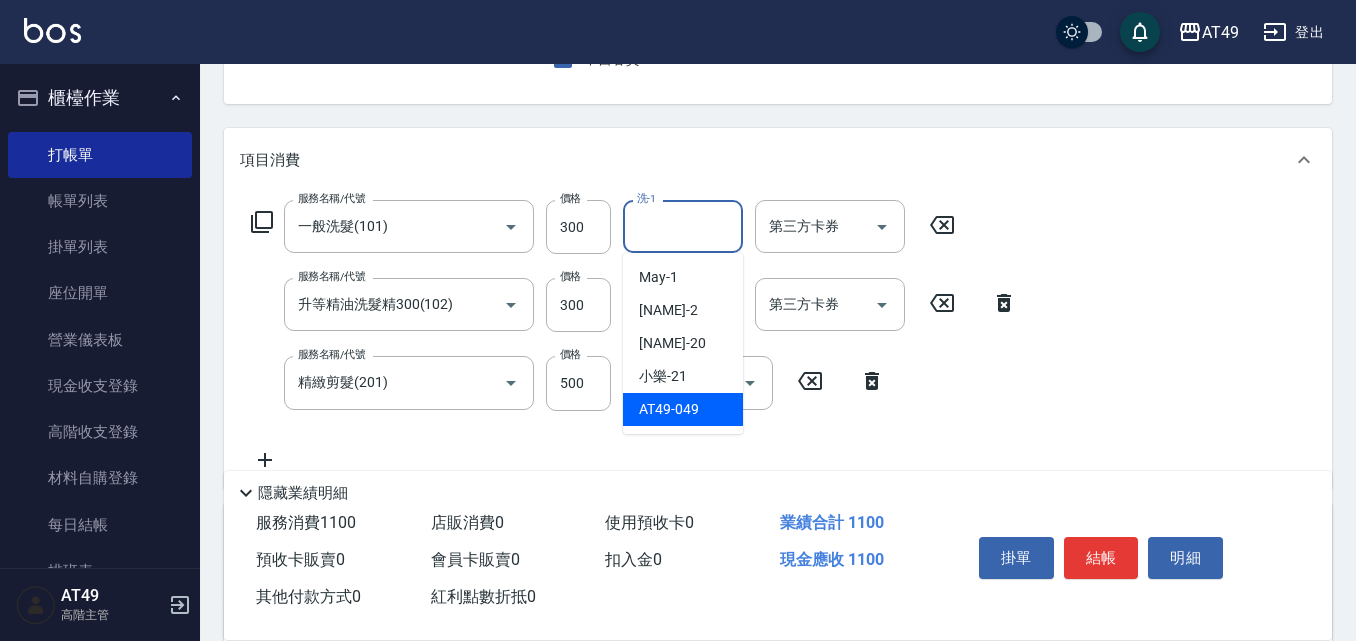click on "服務名稱/代號 一般洗髮(101) 服務名稱/代號 價格 300 價格 洗-1 洗-1 第三方卡券 第三方卡券 服務名稱/代號 升等精油洗髮精300(102) 服務名稱/代號 價格 300 價格 技術協助-1 技術協助-1 第三方卡券 第三方卡券 服務名稱/代號 精緻剪髮(201) 服務名稱/代號 價格 500 價格 第三方卡券 第三方卡券" at bounding box center [634, 335] 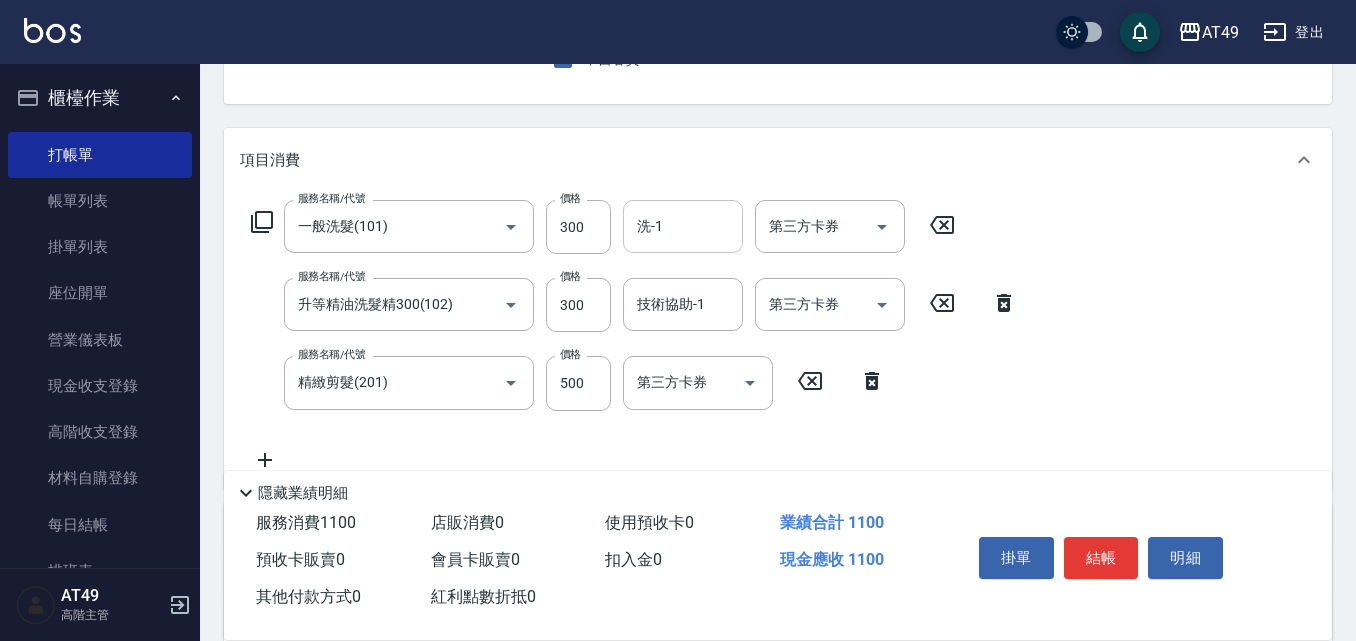 click on "洗-1" at bounding box center [683, 226] 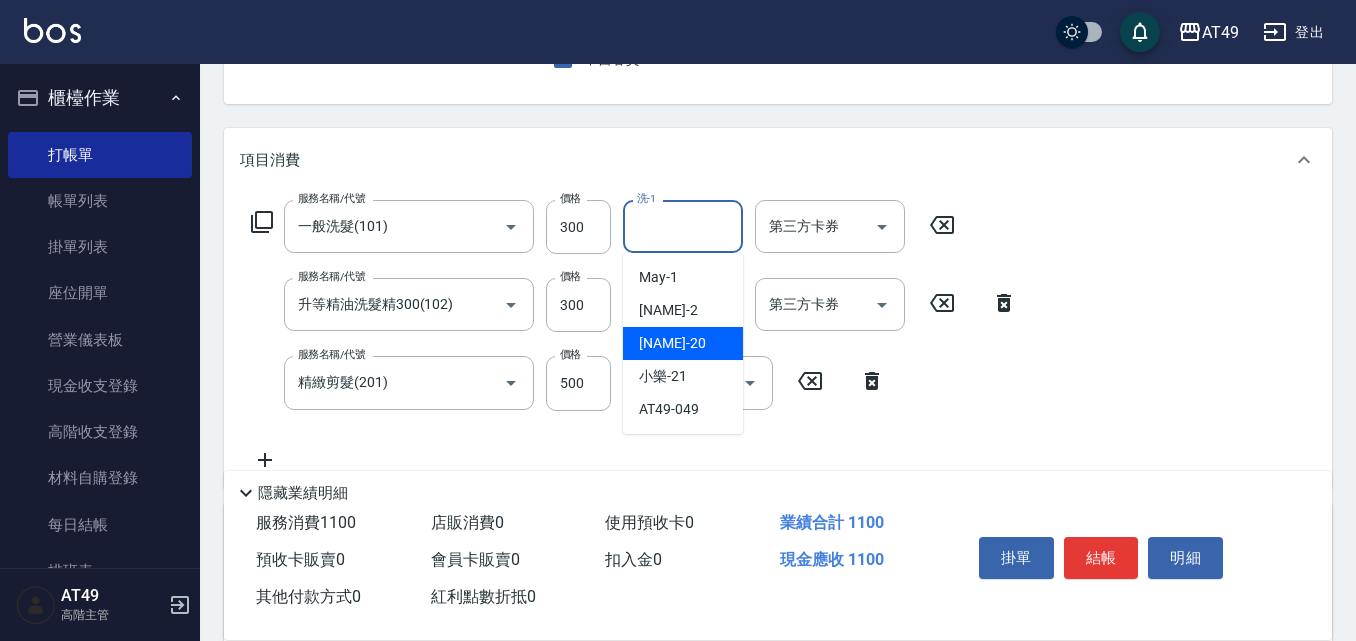 click on "[NAME] -[ASSISTANT_ID]" at bounding box center [683, 343] 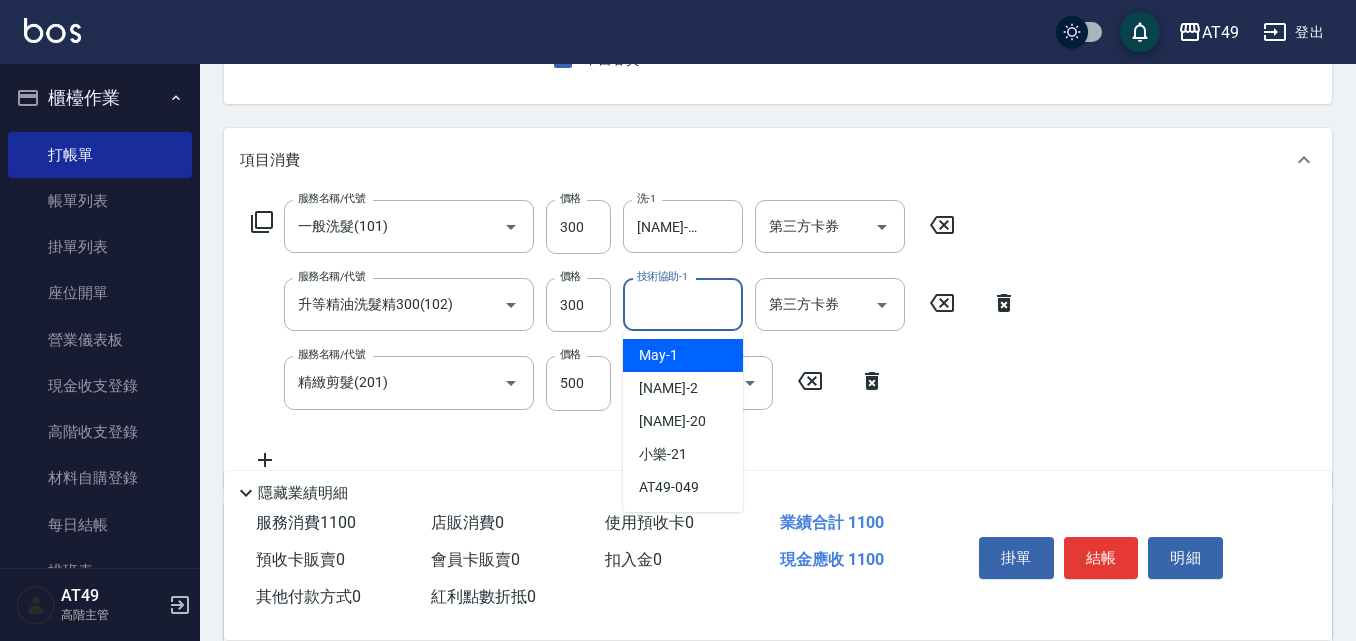 click on "技術協助-1" at bounding box center (683, 304) 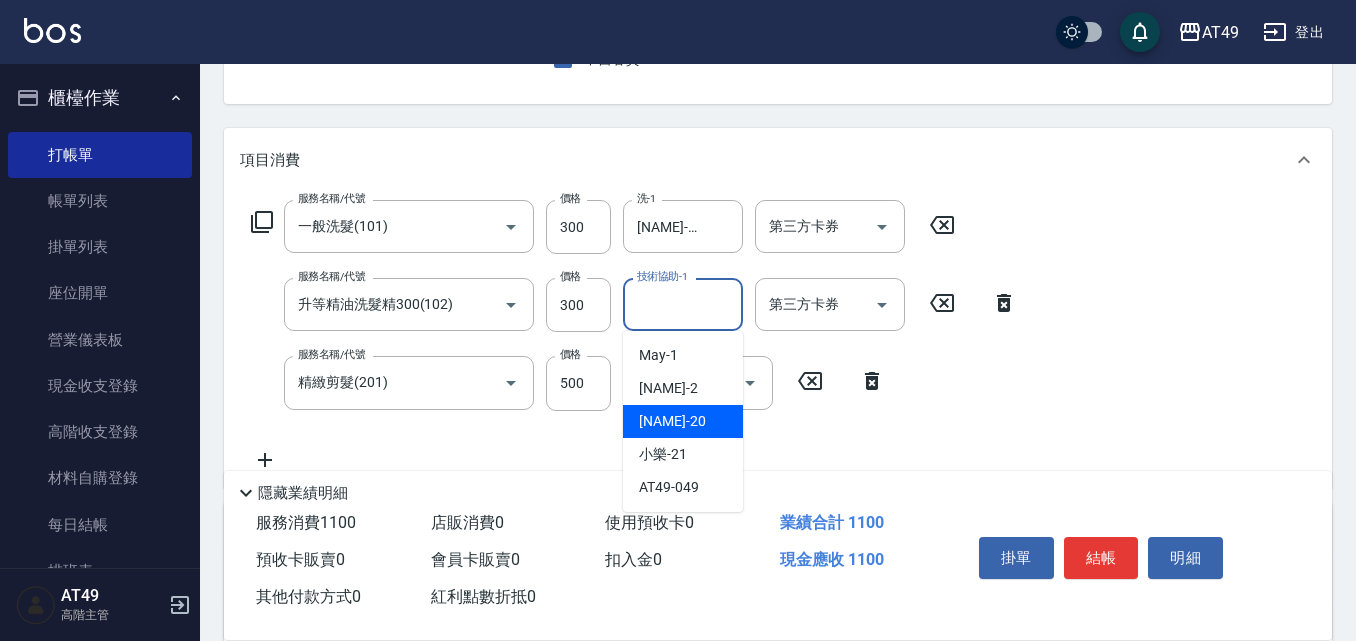 click on "[NAME] -[ASSISTANT_ID]" at bounding box center (683, 421) 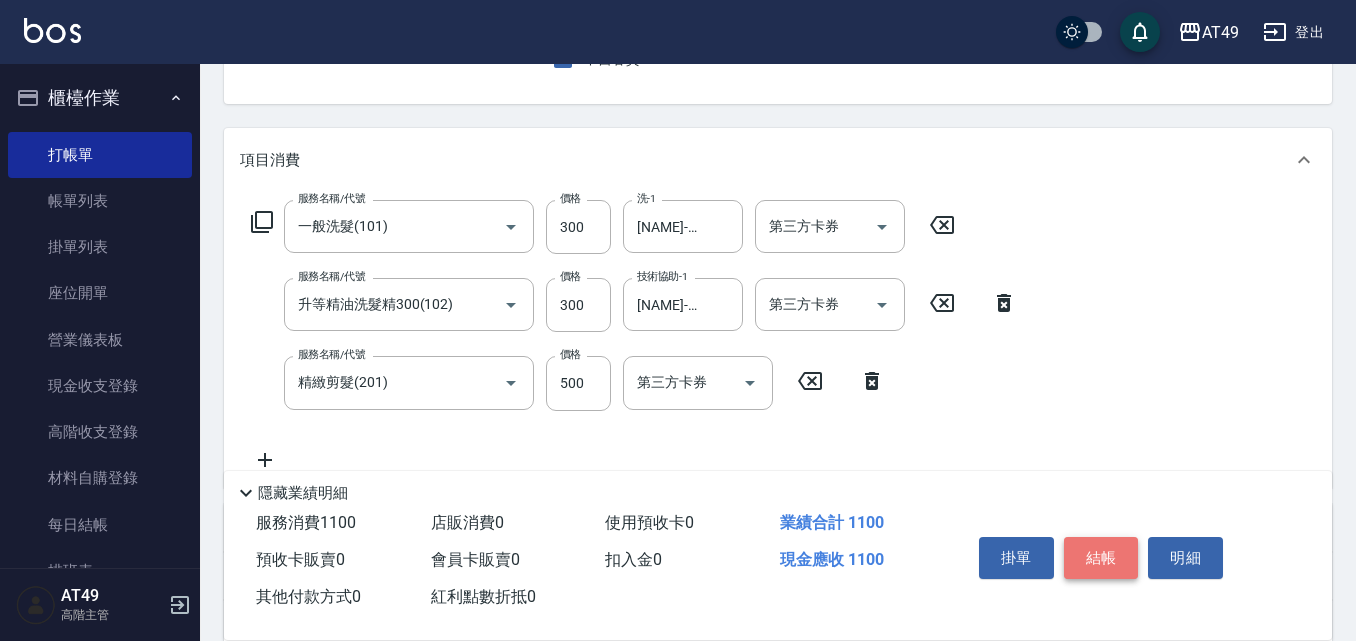 click on "結帳" at bounding box center [1101, 558] 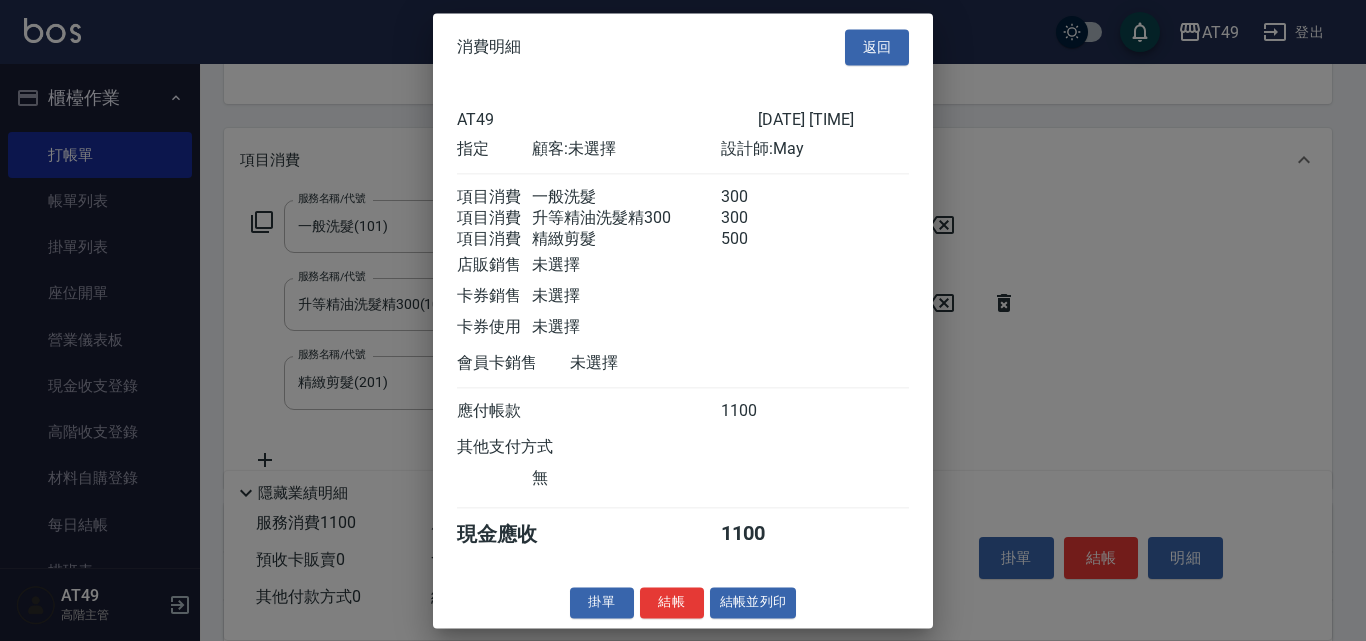 scroll, scrollTop: 9, scrollLeft: 0, axis: vertical 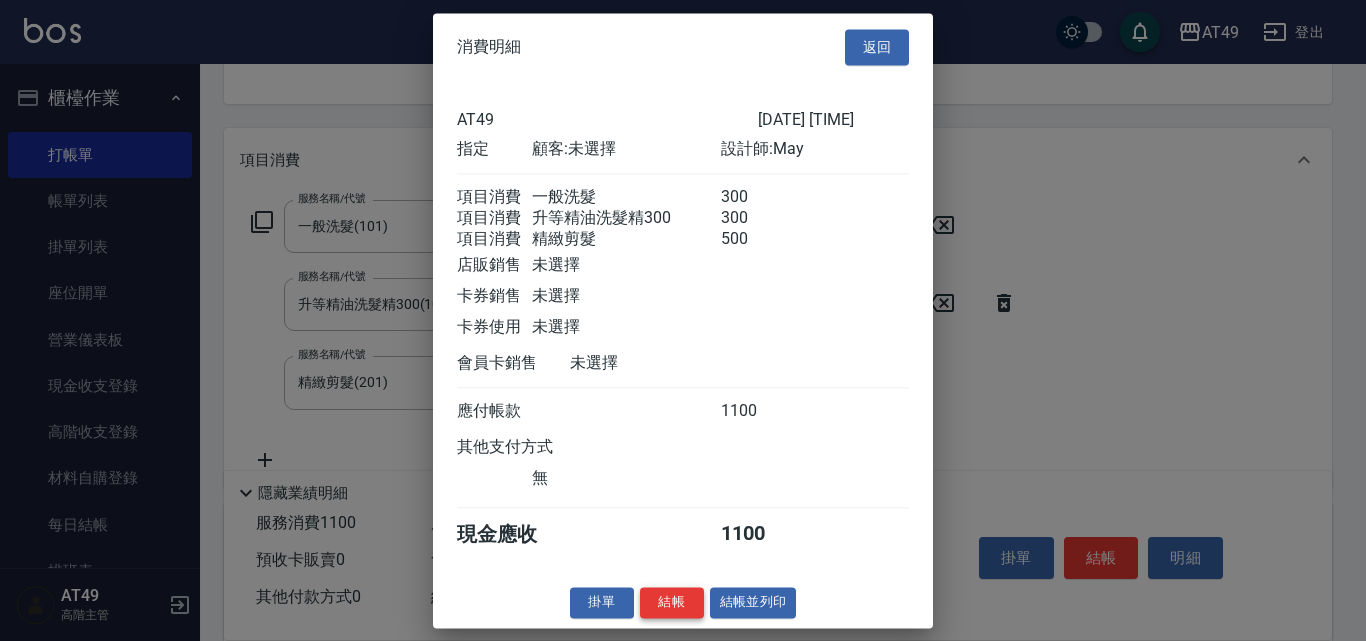 click on "結帳" at bounding box center (672, 602) 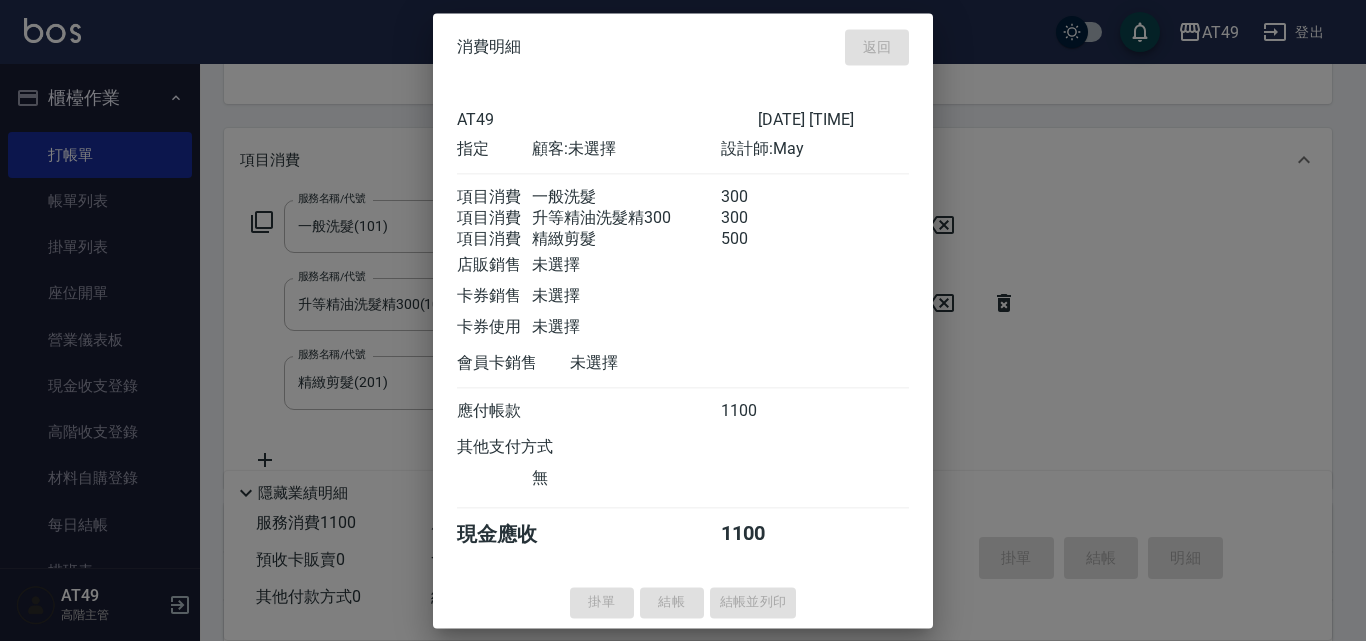 type on "[DATE] [TIME]" 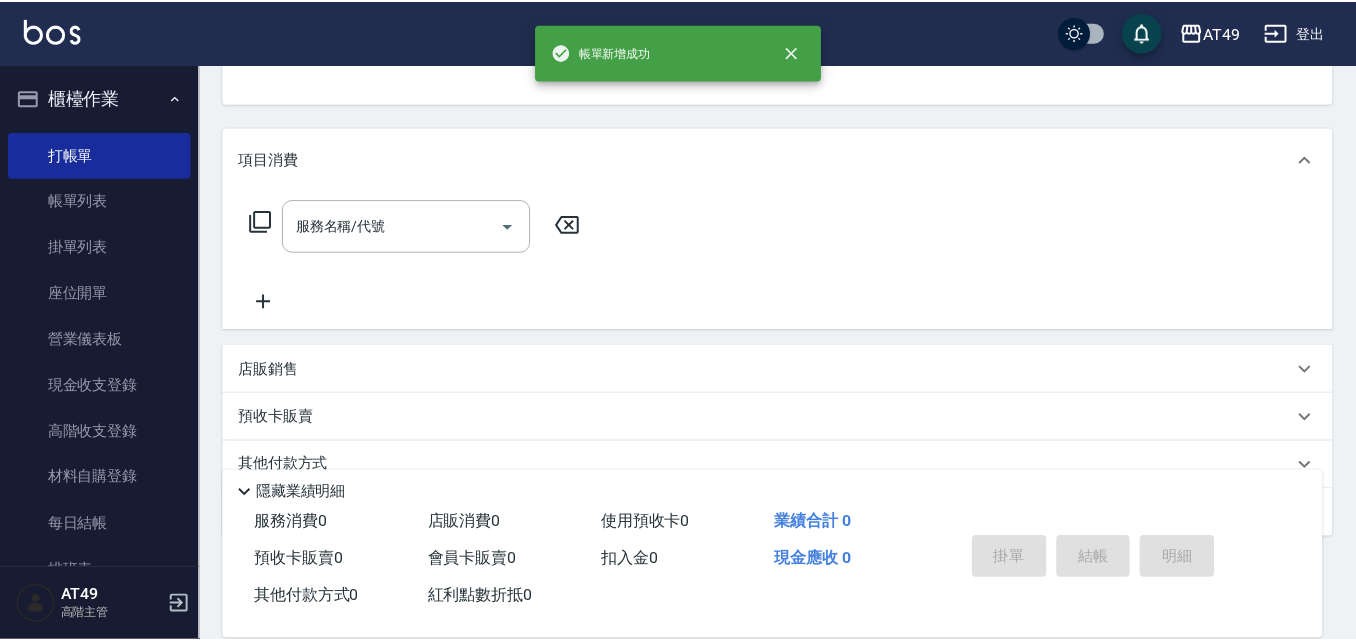 scroll, scrollTop: 194, scrollLeft: 0, axis: vertical 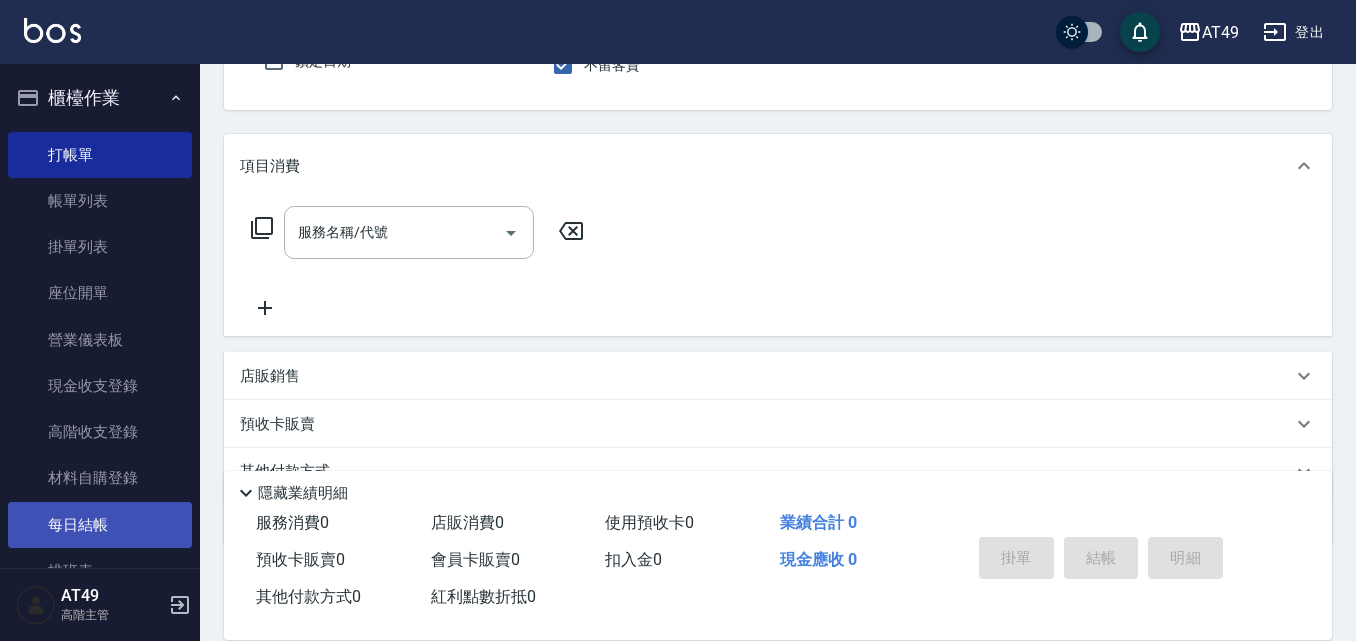click on "每日結帳" at bounding box center [100, 525] 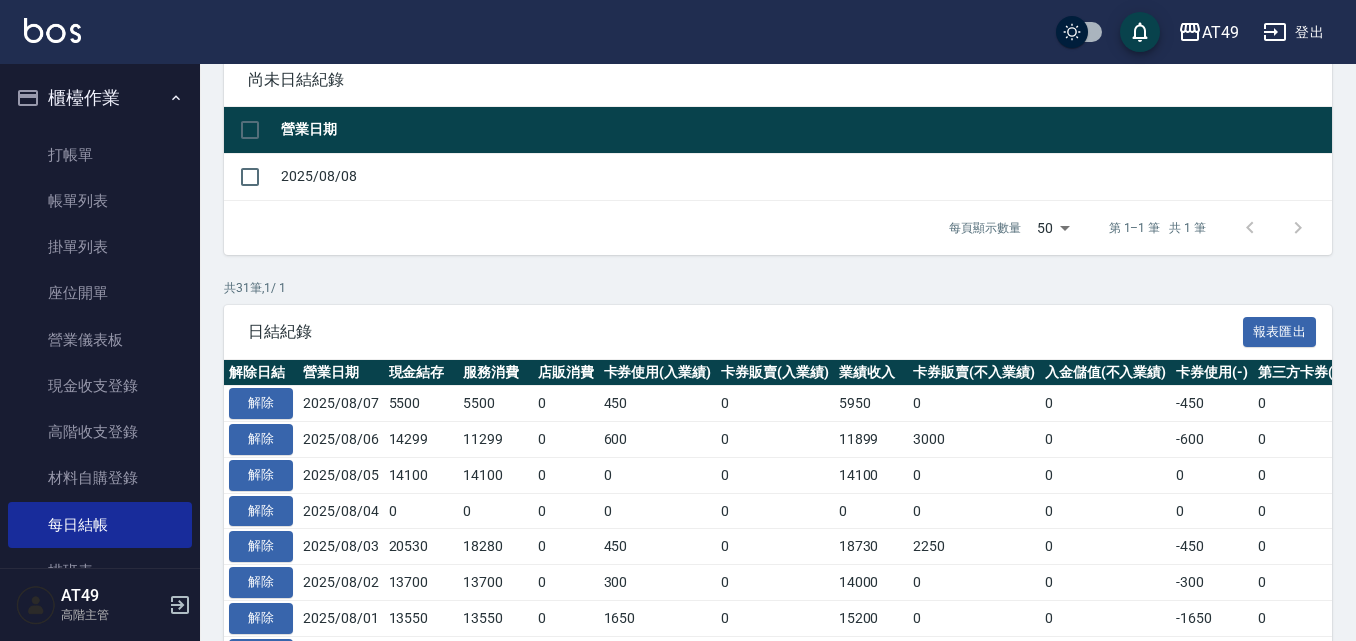 scroll, scrollTop: 0, scrollLeft: 0, axis: both 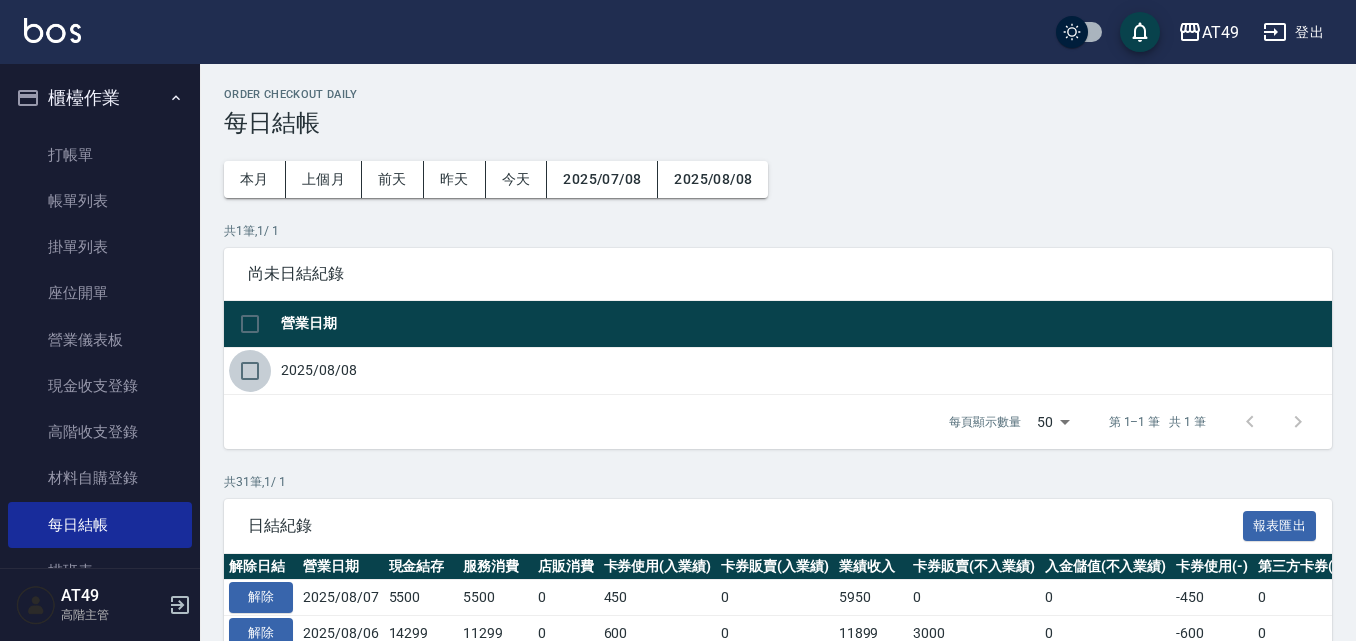 click at bounding box center [250, 371] 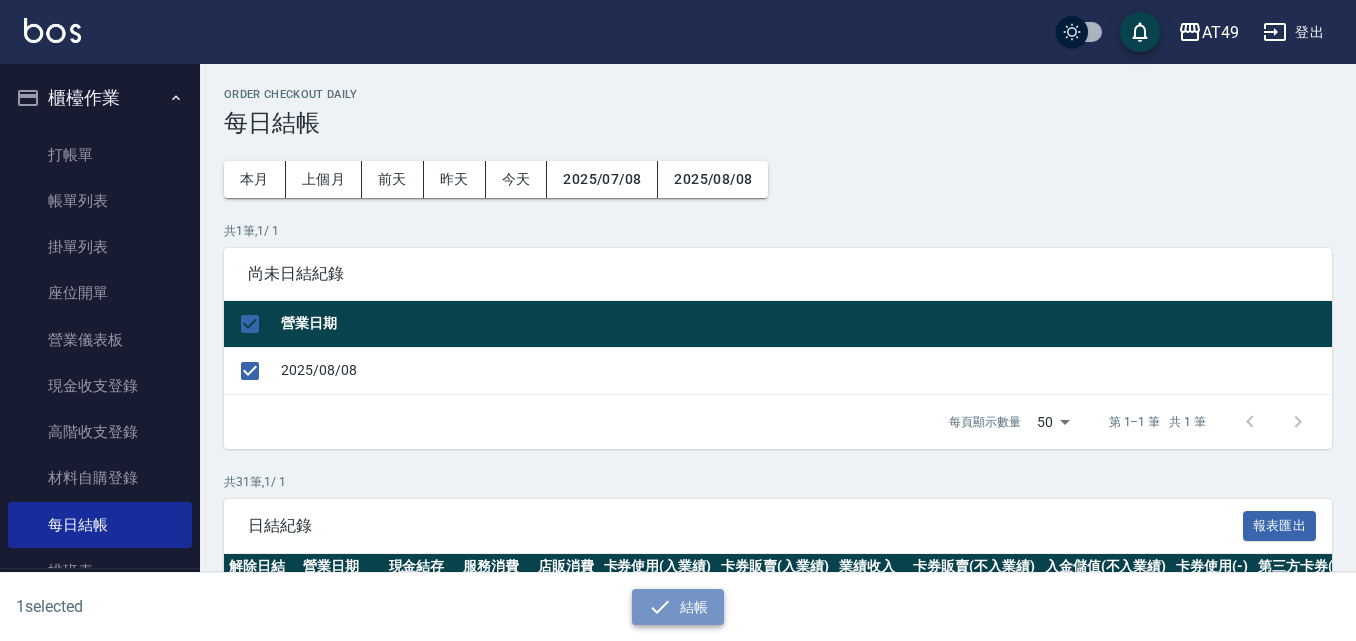 click 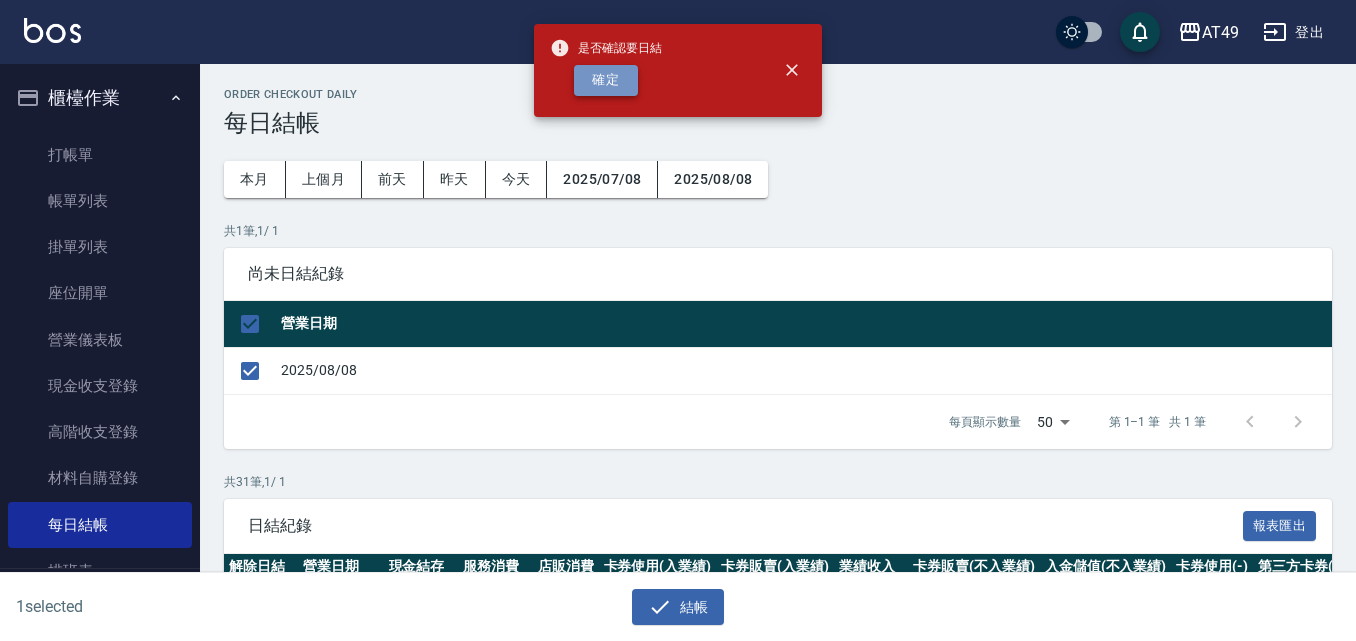 click on "確定" at bounding box center [606, 80] 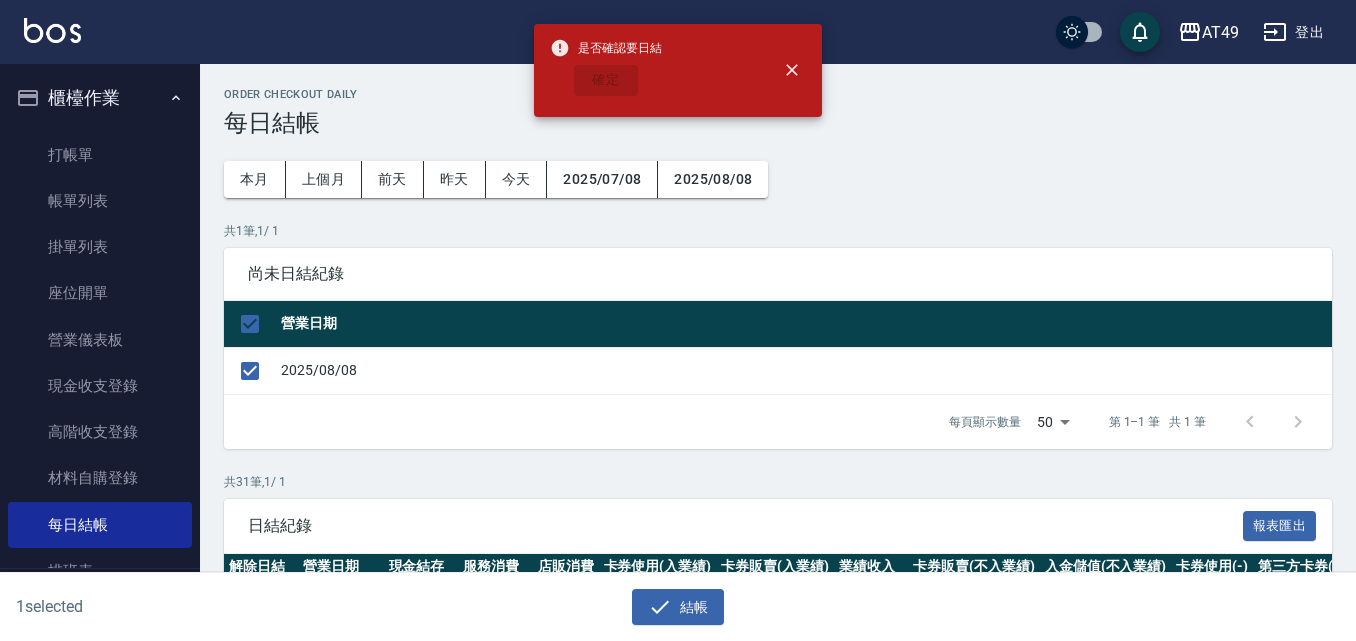 checkbox on "false" 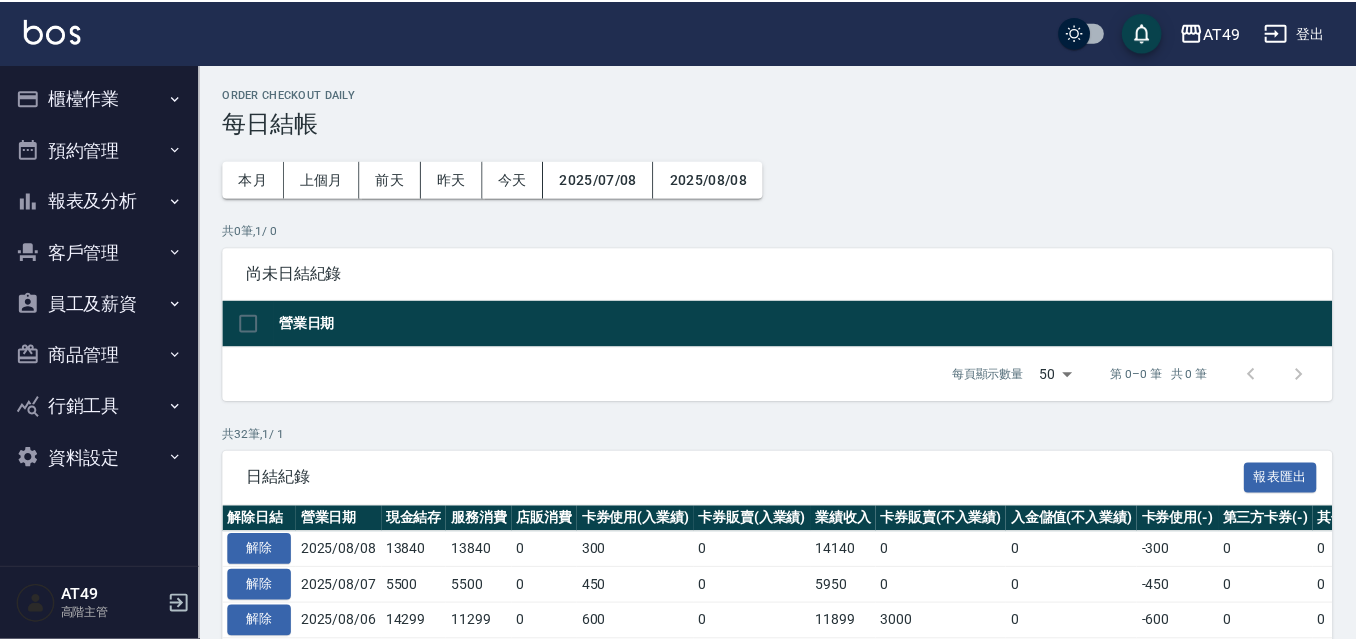 scroll, scrollTop: 0, scrollLeft: 0, axis: both 